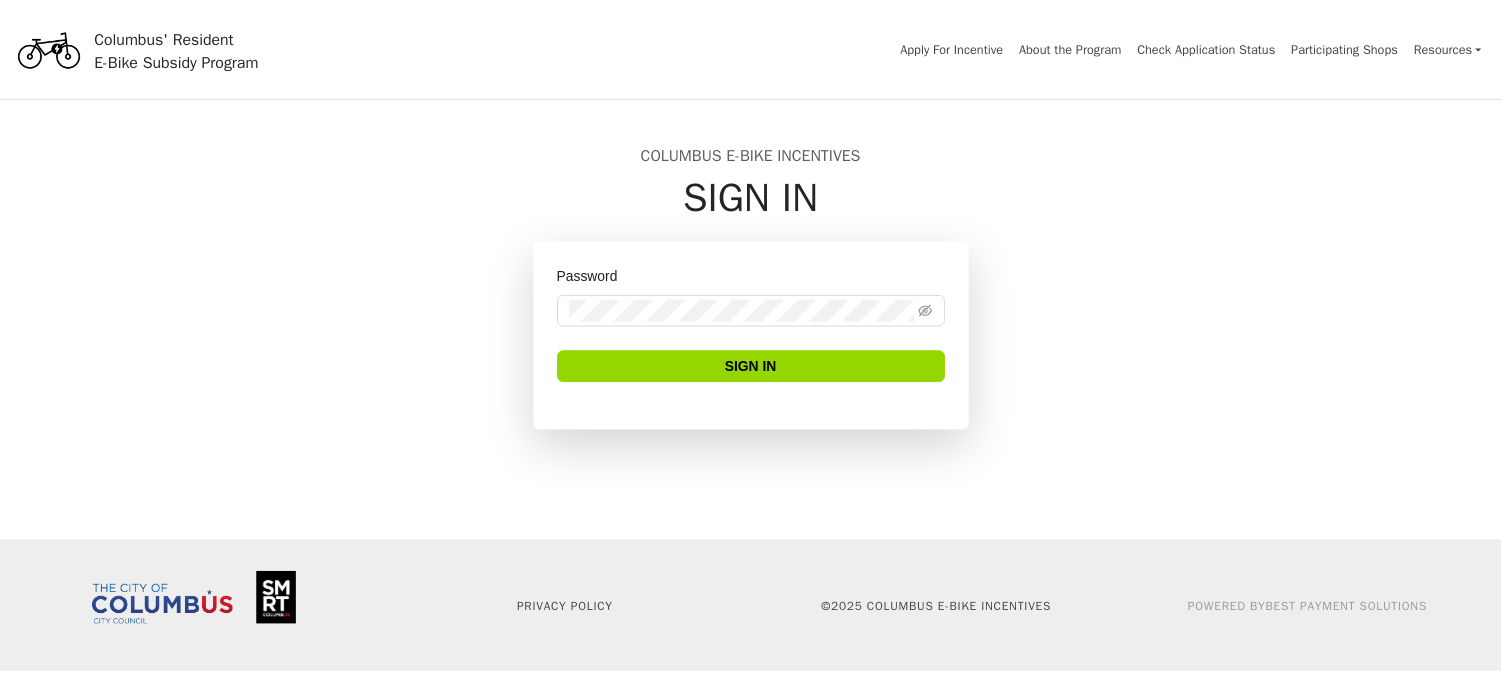 scroll, scrollTop: 0, scrollLeft: 0, axis: both 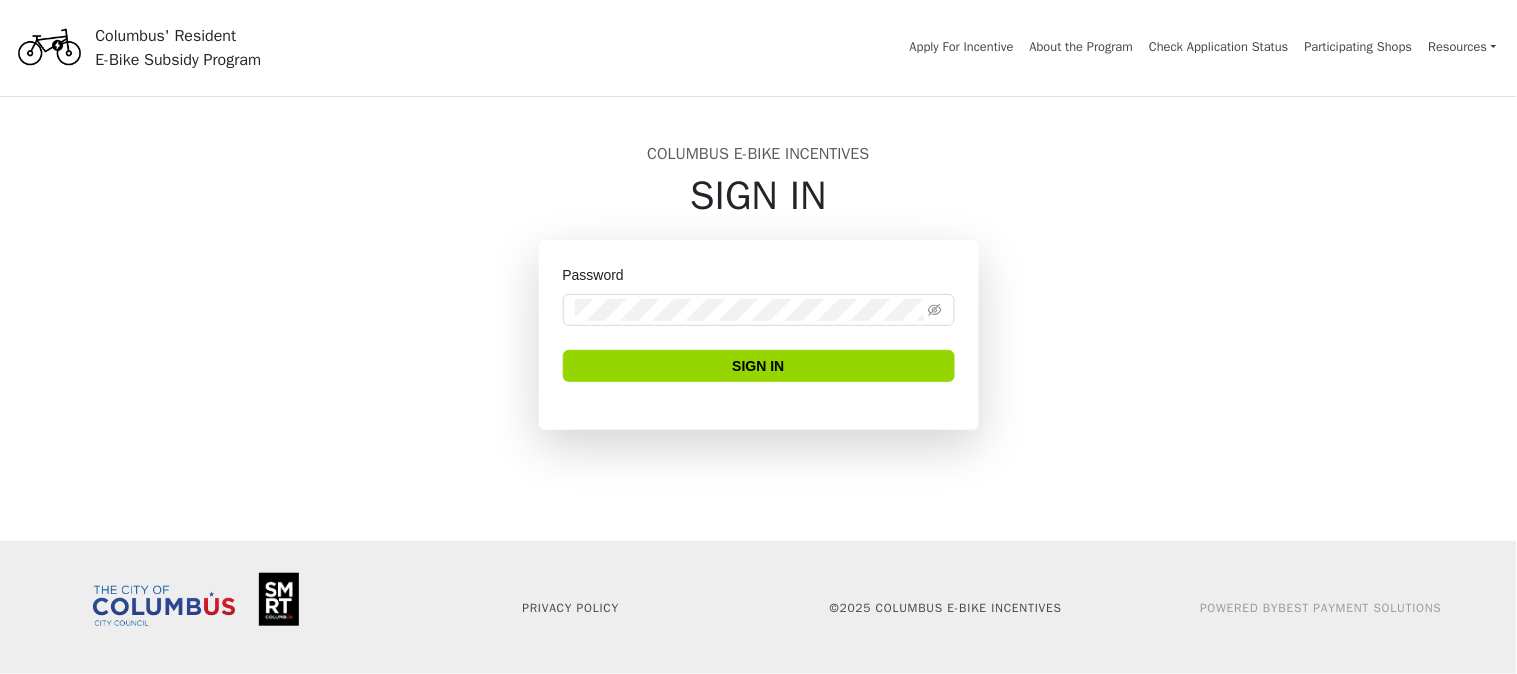 click on "Sign In" at bounding box center [759, 196] 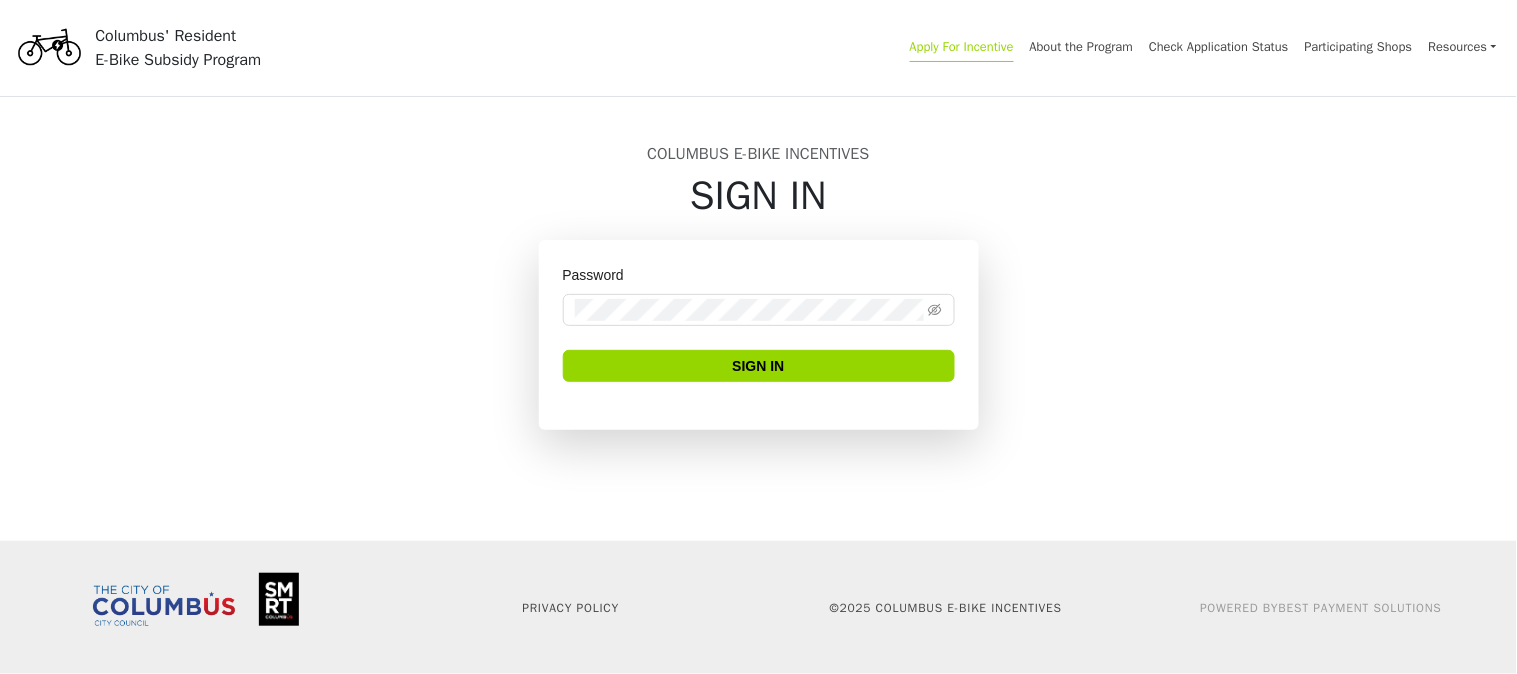 click on "Apply For Incentive" at bounding box center (962, 50) 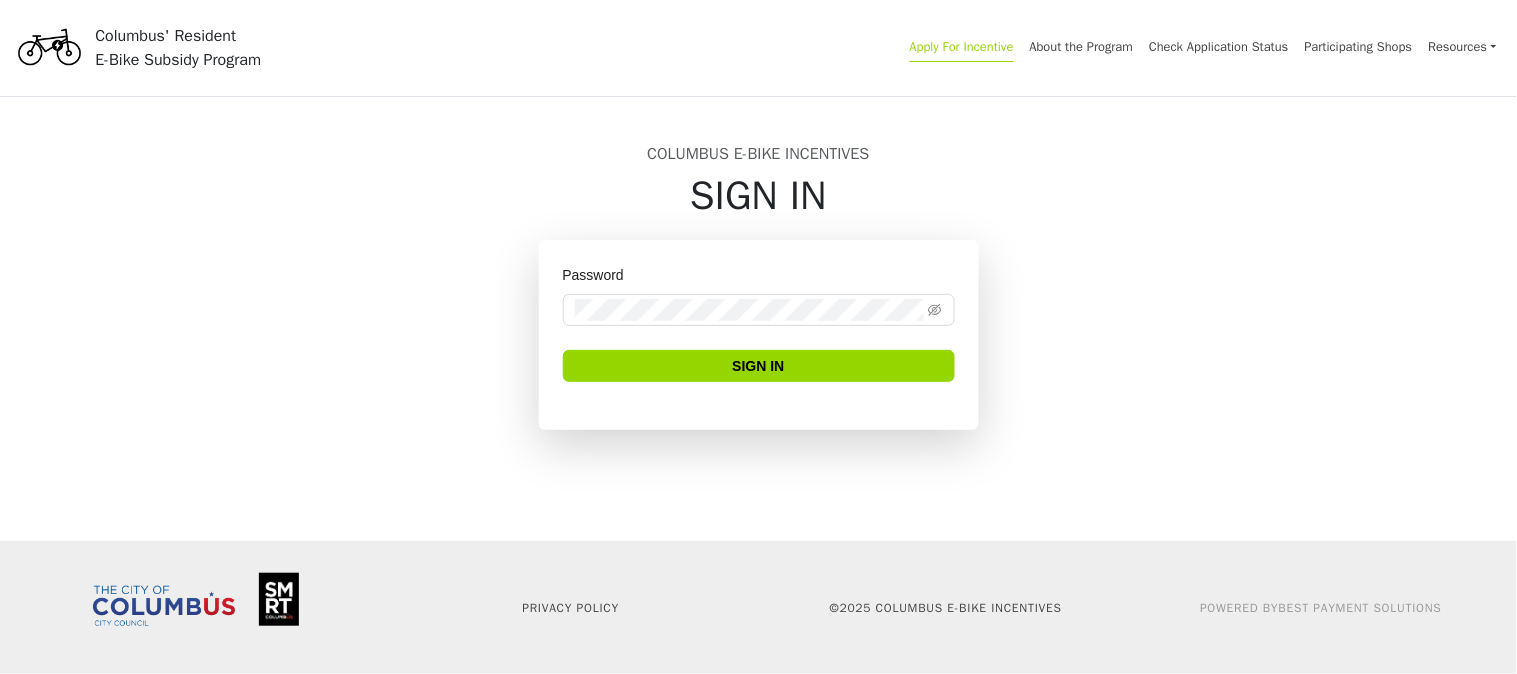 click on "Apply For Incentive" at bounding box center (962, 50) 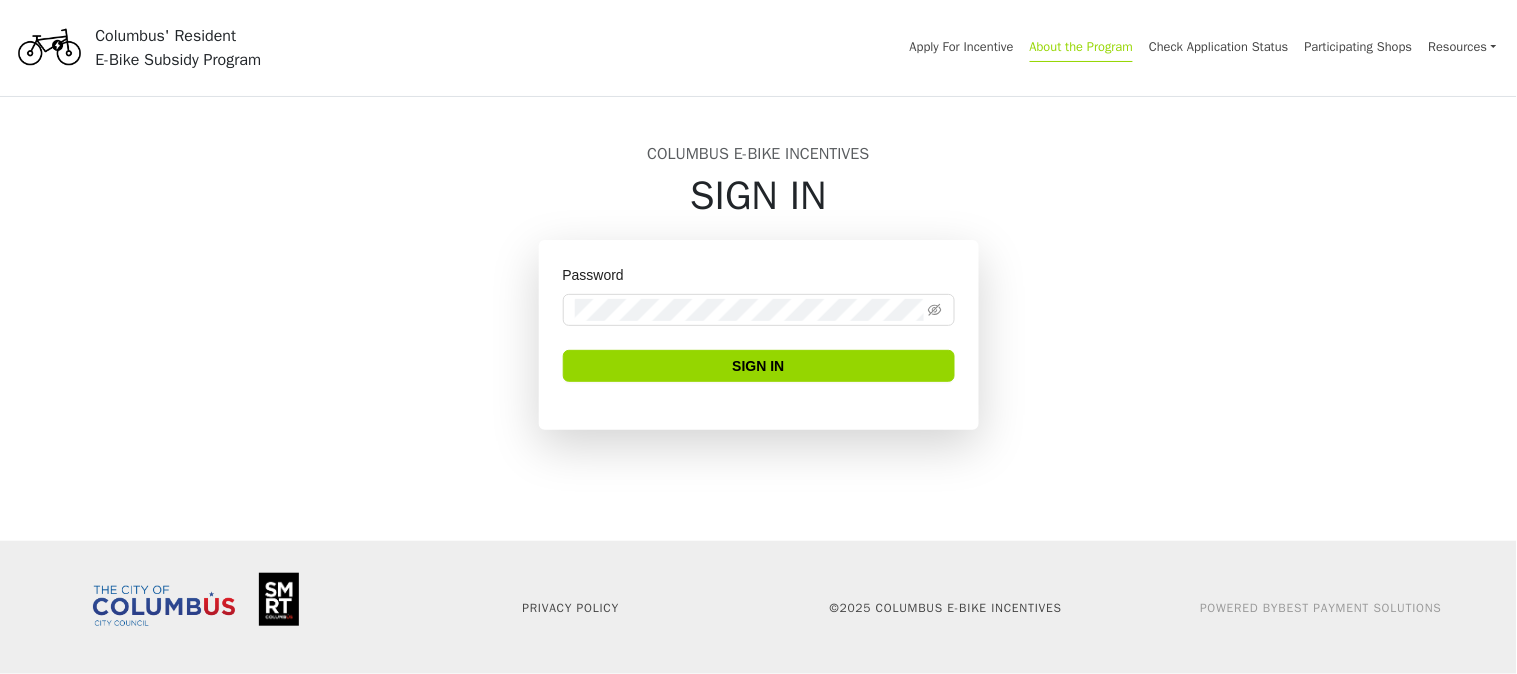 click on "About the Program" at bounding box center (1082, 50) 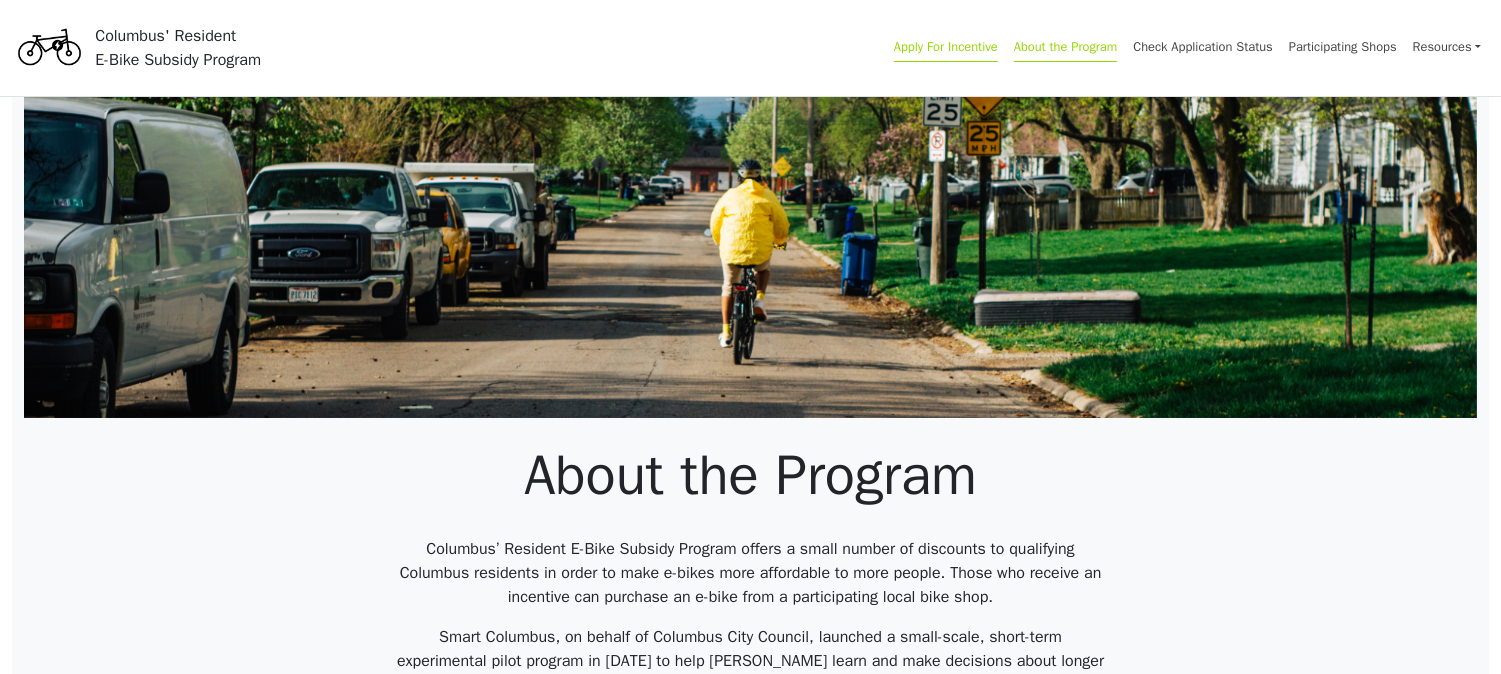 click on "Apply For Incentive" at bounding box center [946, 50] 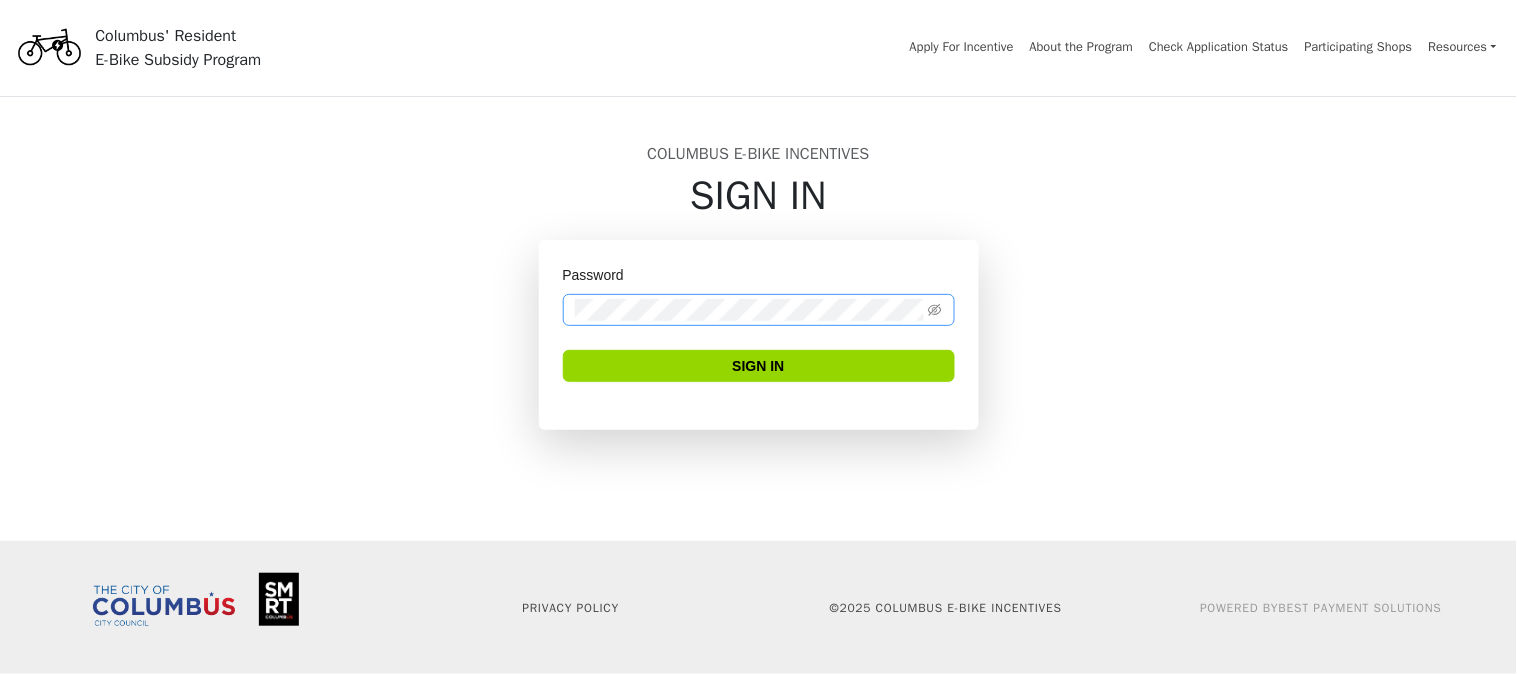 click at bounding box center [759, 310] 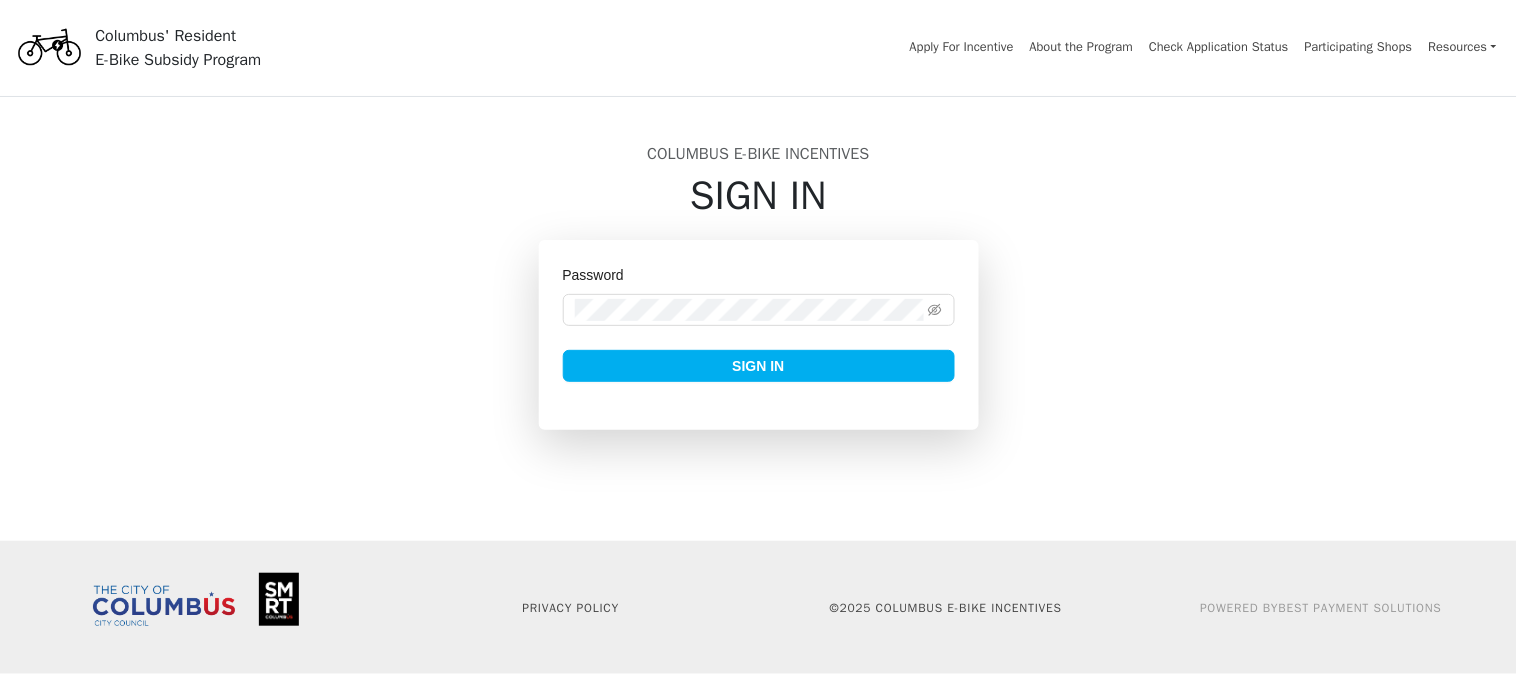 click on "Sign In" at bounding box center [759, 366] 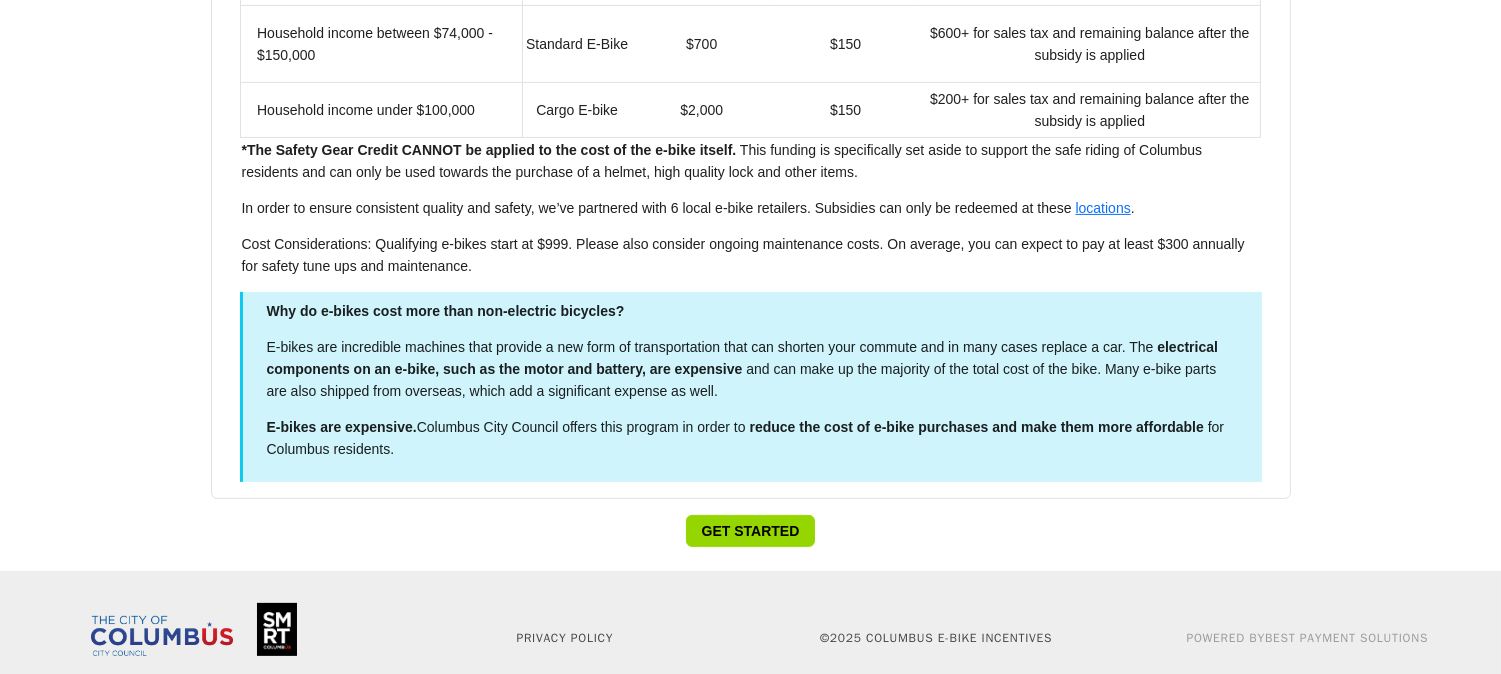 scroll, scrollTop: 1190, scrollLeft: 0, axis: vertical 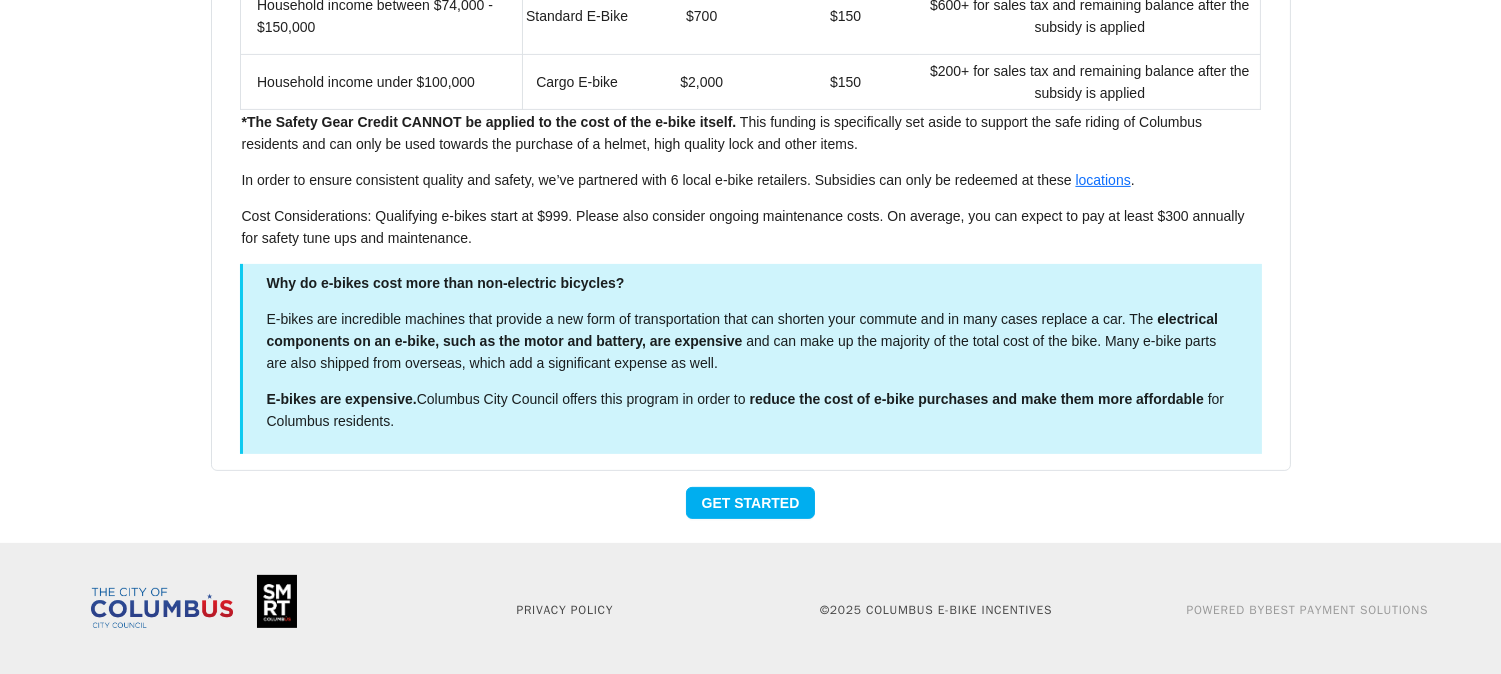 click on "Get Started" at bounding box center [751, 503] 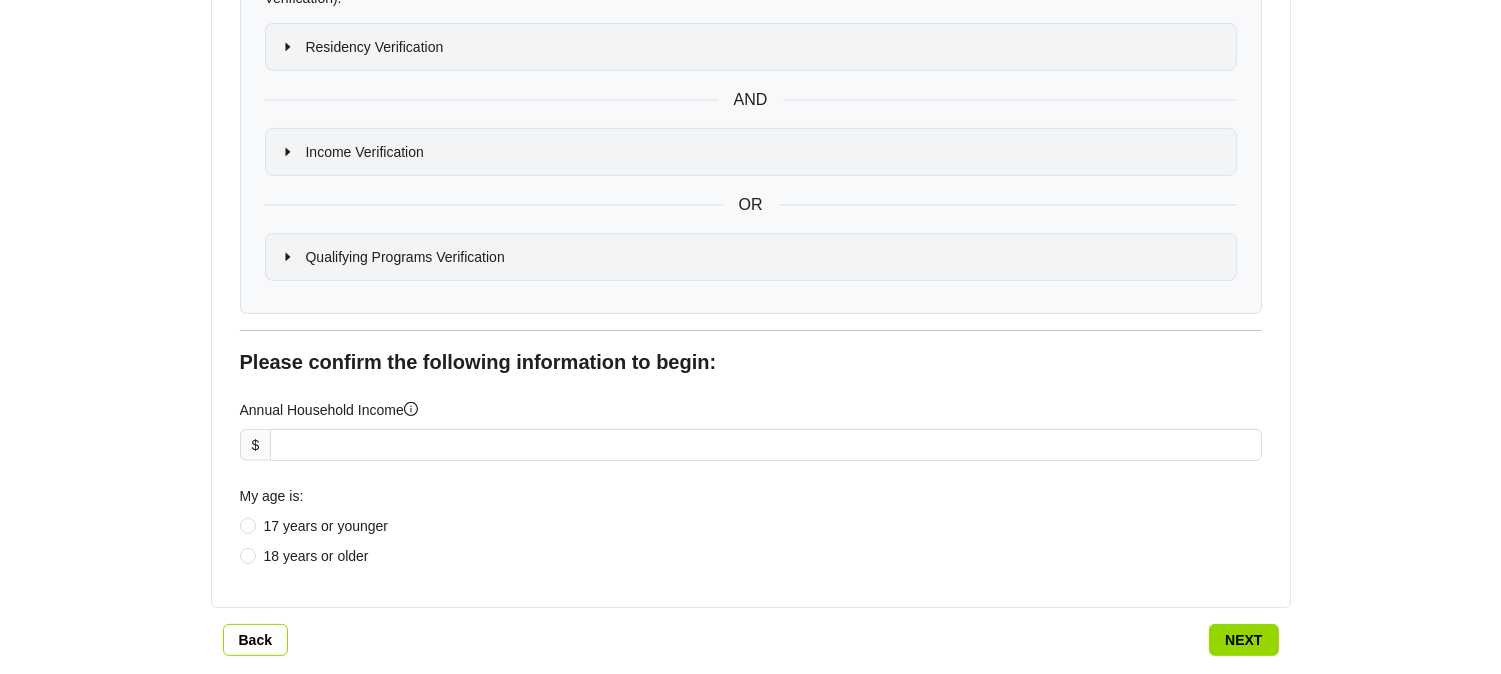 scroll, scrollTop: 1294, scrollLeft: 0, axis: vertical 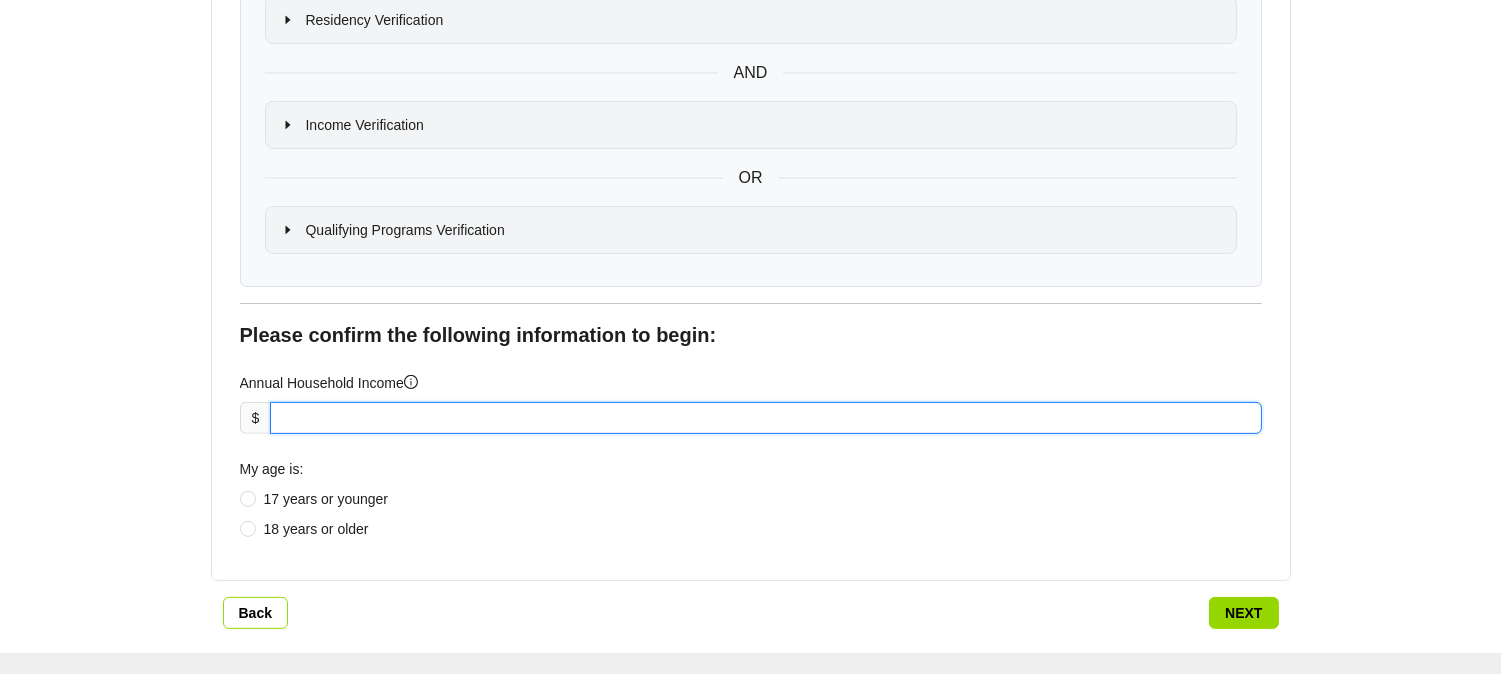 click on "Annual Household Income" at bounding box center [765, 418] 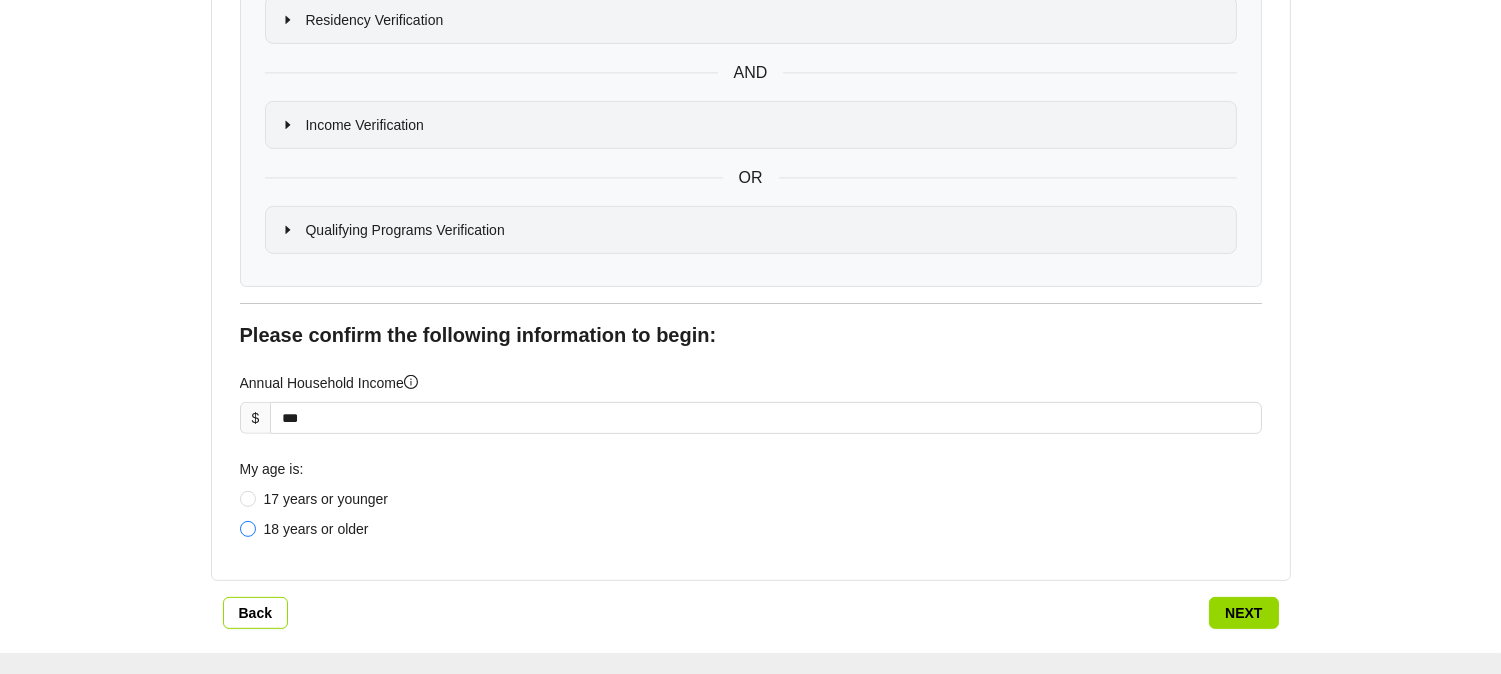type on "******" 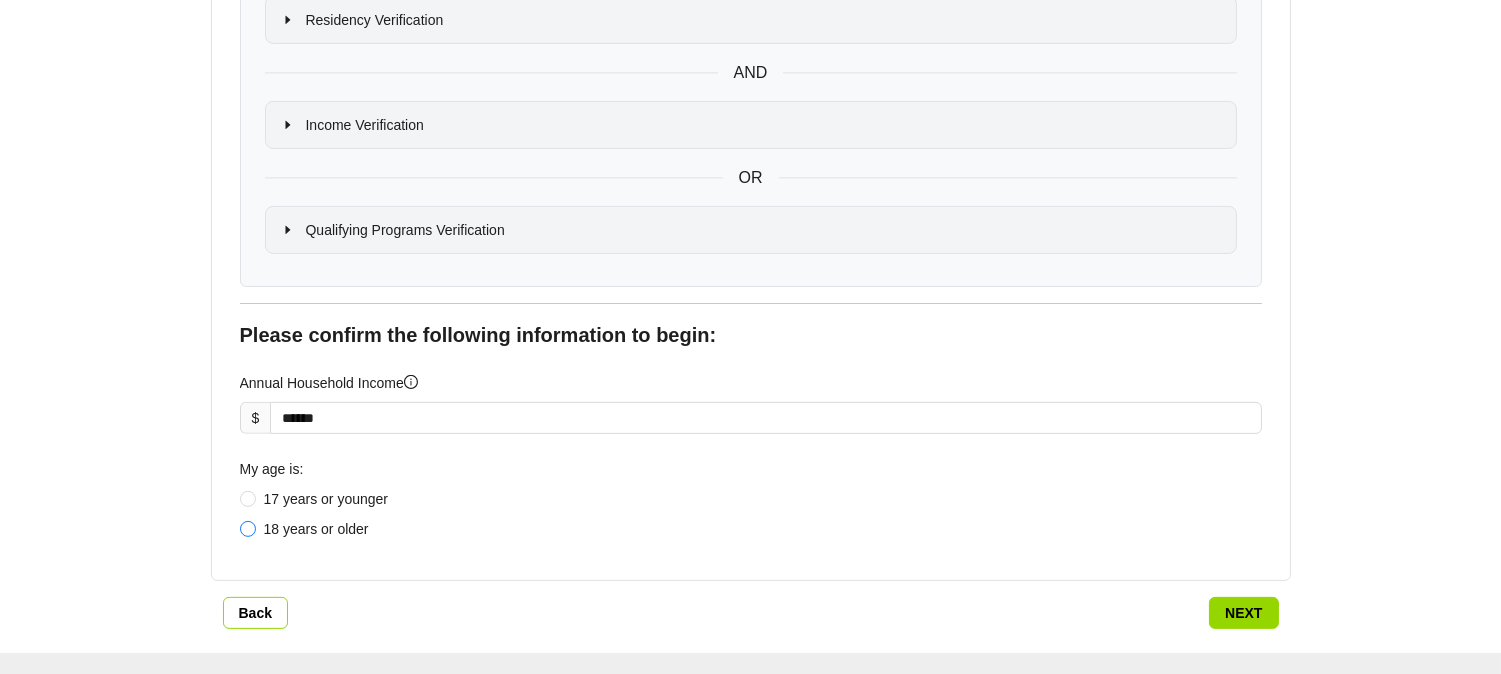 click on "18 years or older" at bounding box center (316, 529) 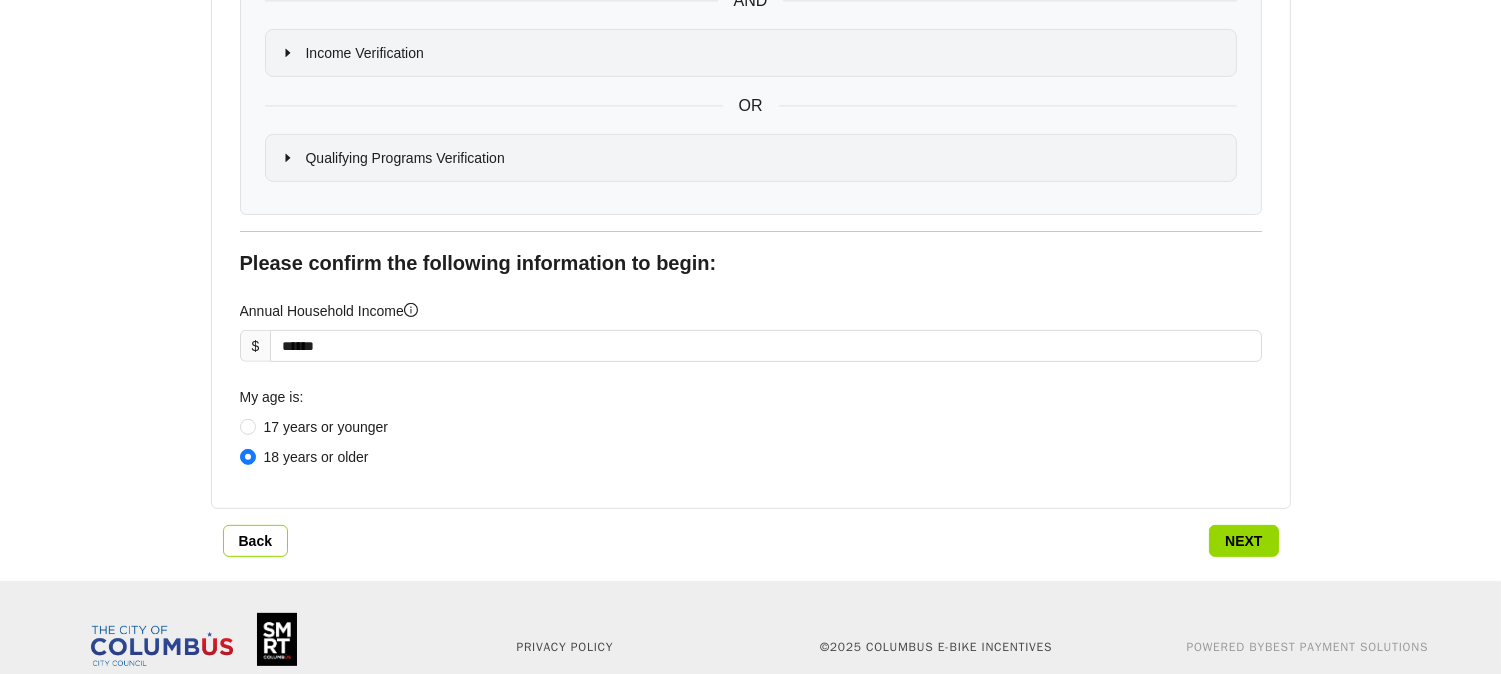 scroll, scrollTop: 1405, scrollLeft: 0, axis: vertical 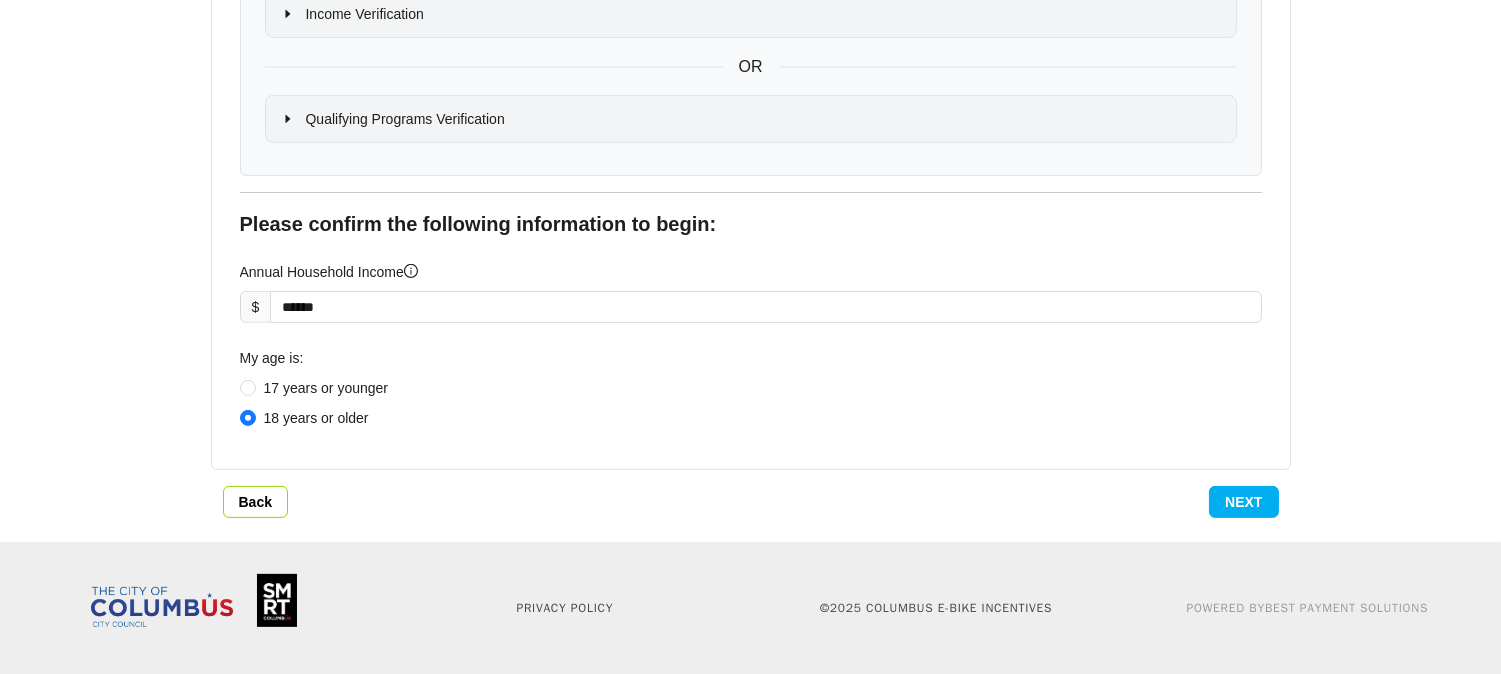 click on "Next" at bounding box center (1243, 502) 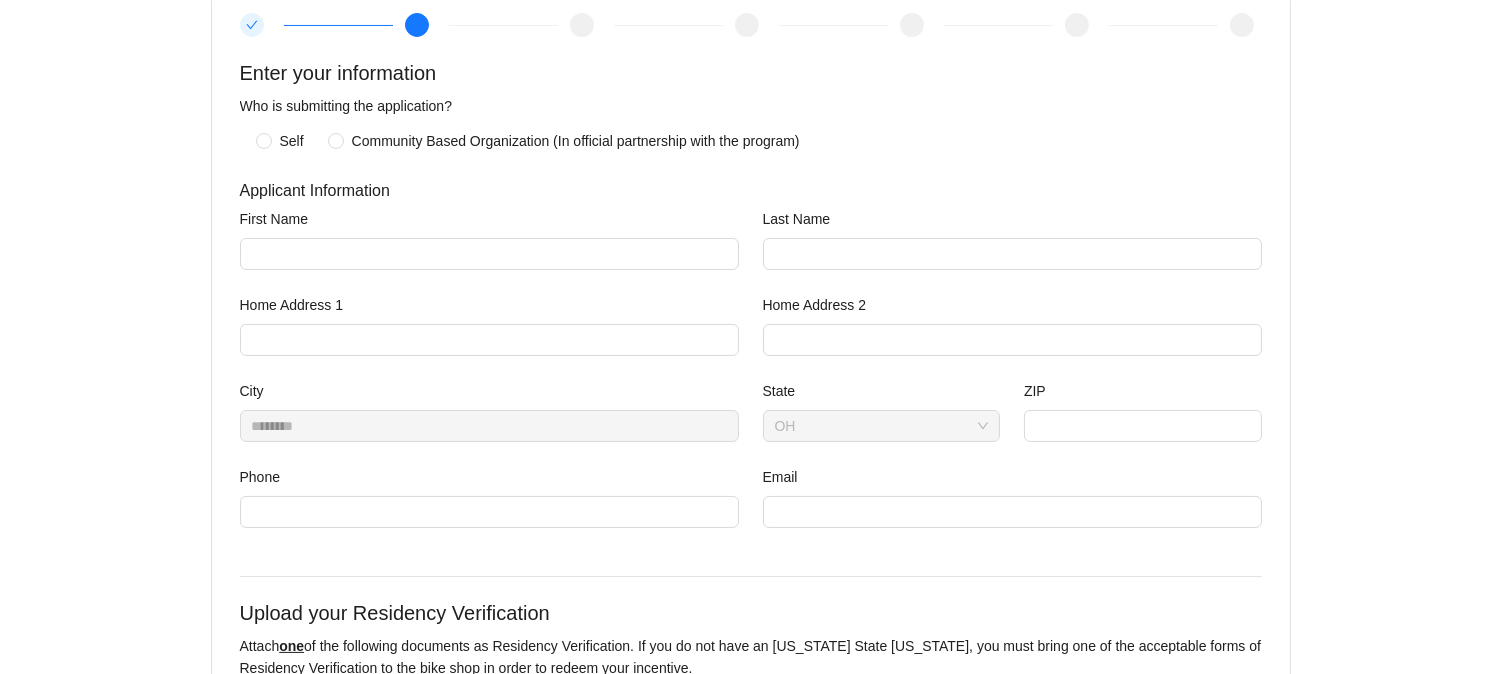 scroll, scrollTop: 555, scrollLeft: 0, axis: vertical 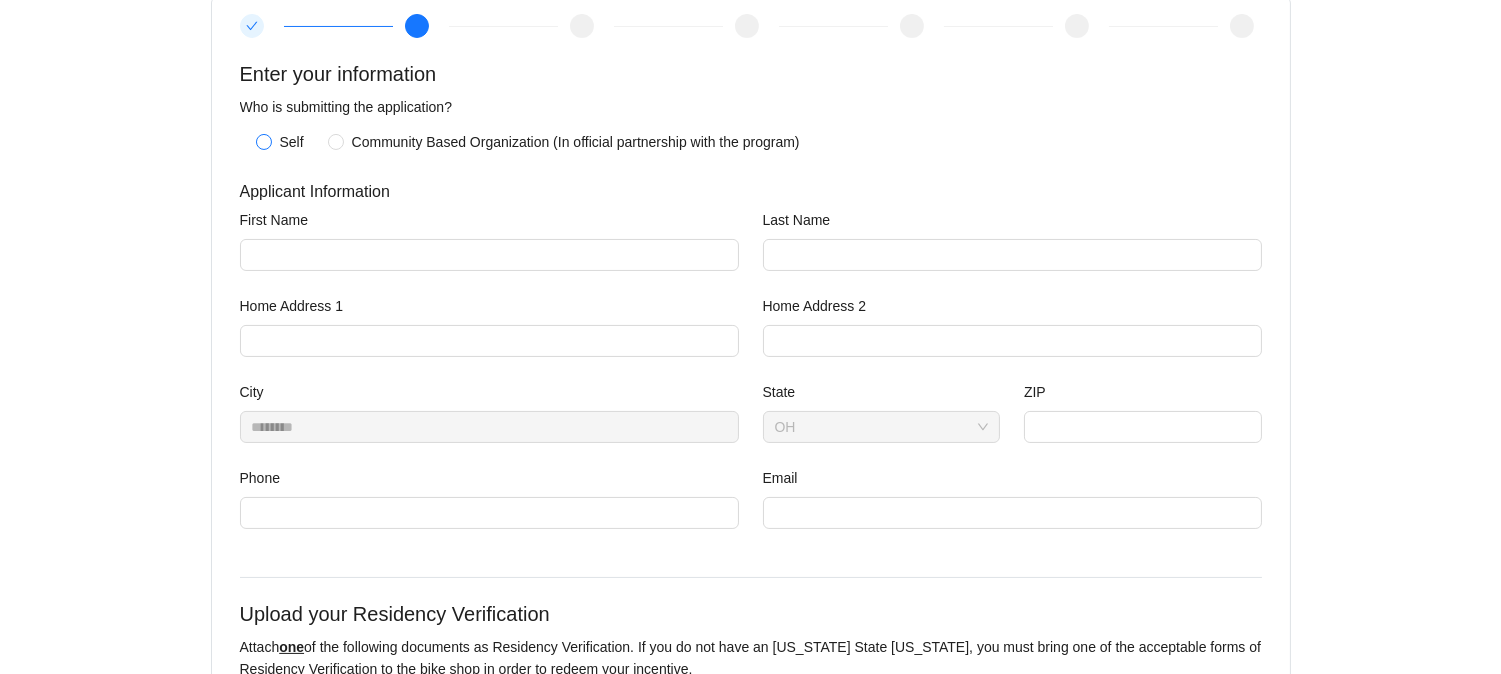 click on "Self" at bounding box center [292, 142] 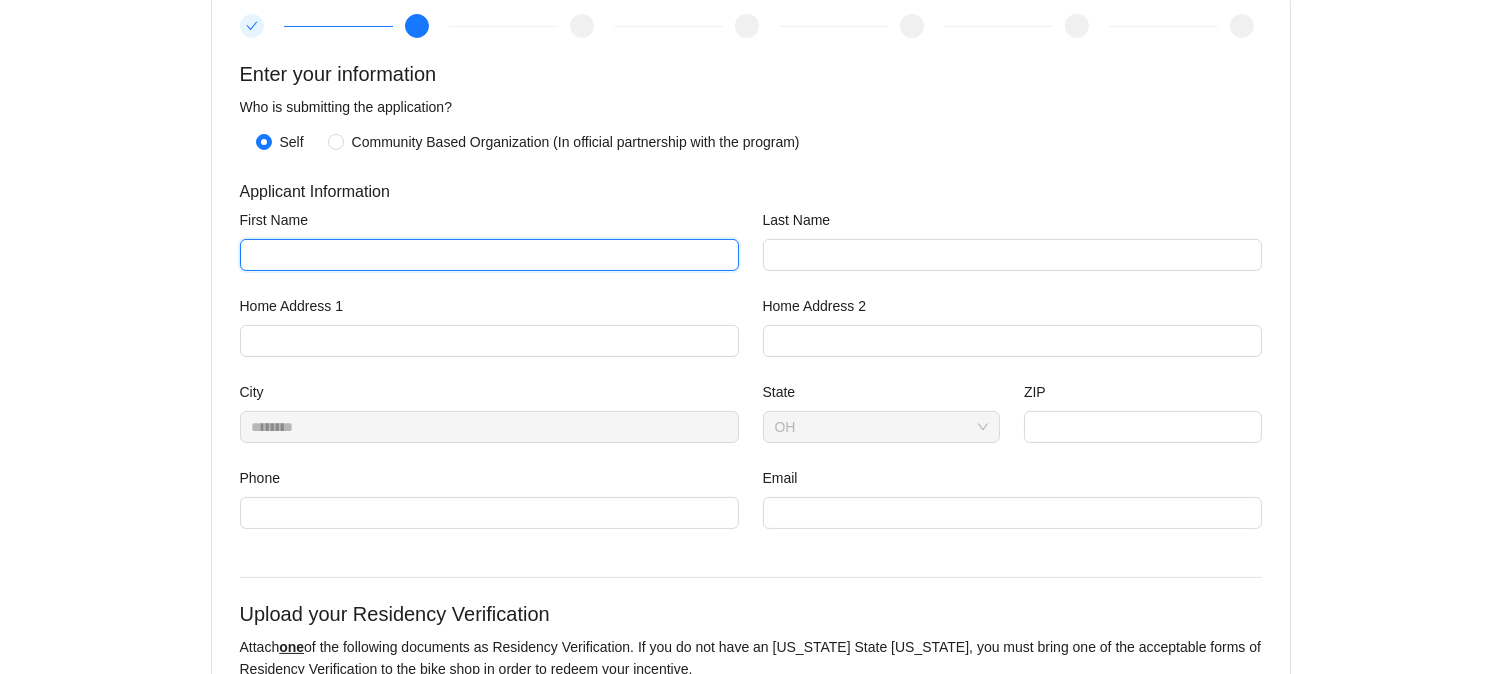 click on "First Name" at bounding box center [489, 255] 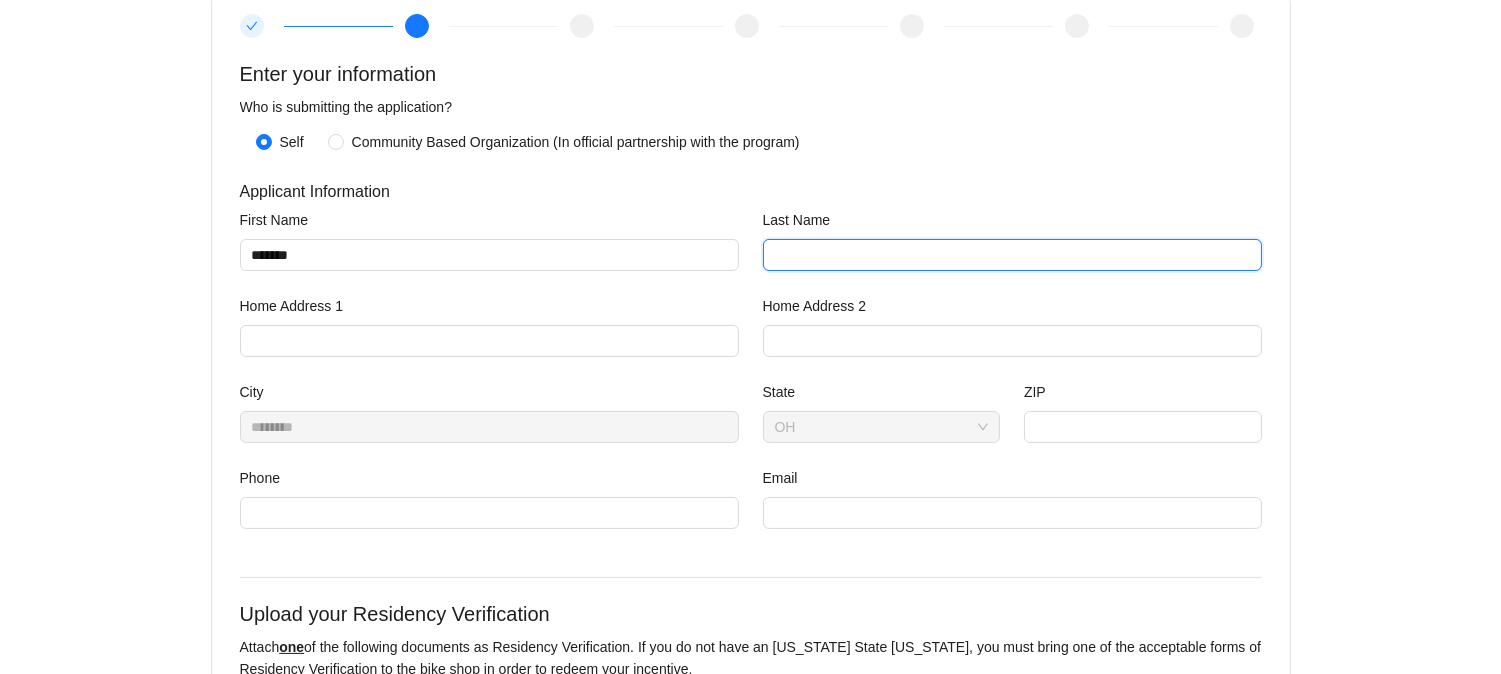 click on "Last Name" at bounding box center (1012, 255) 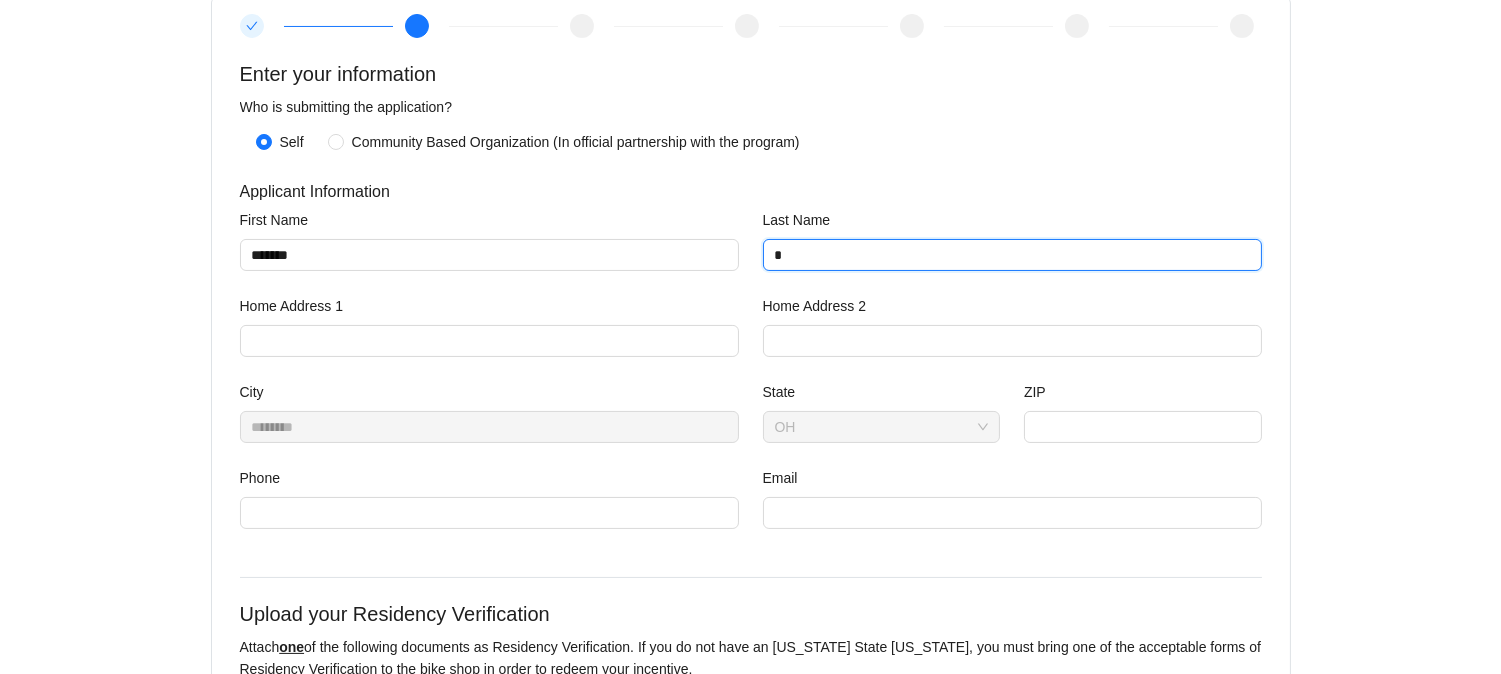 type on "*******" 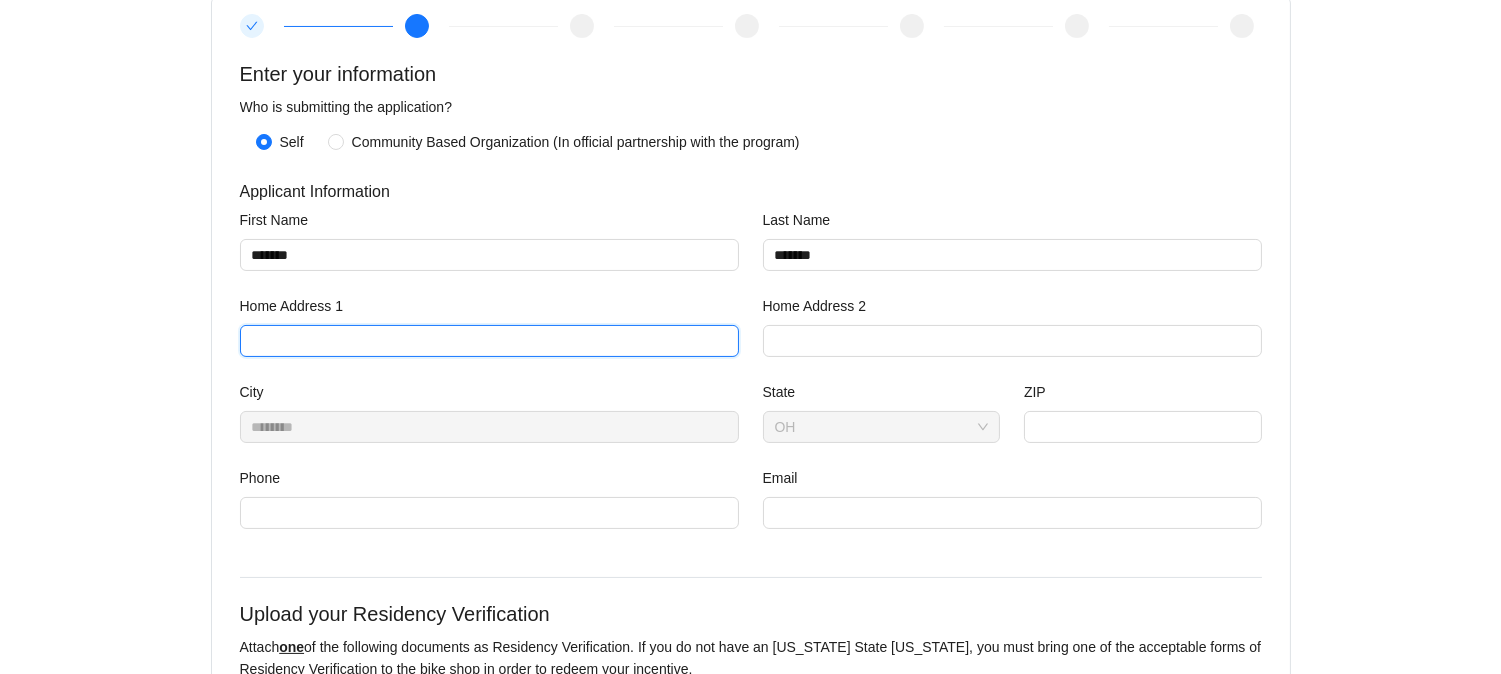 click on "Home Address 1" at bounding box center [489, 341] 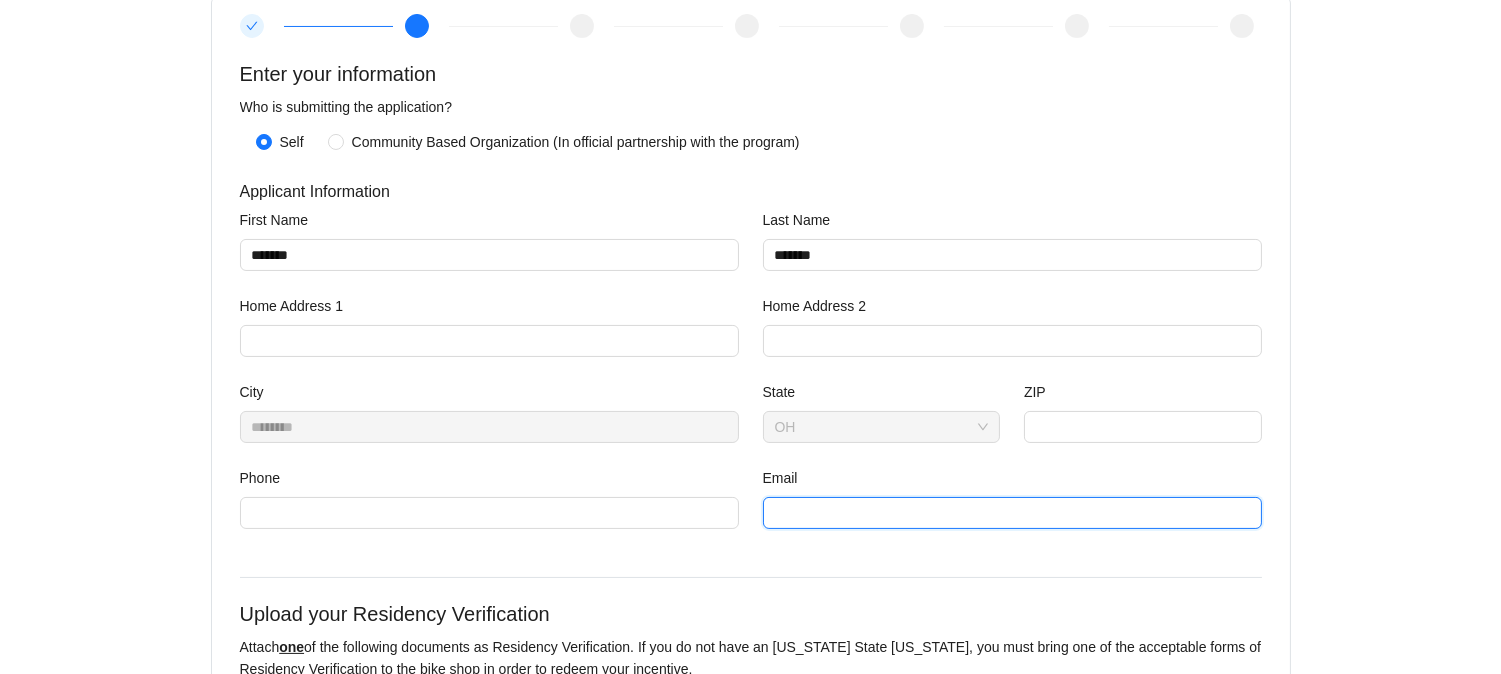 click on "Email" at bounding box center [1012, 513] 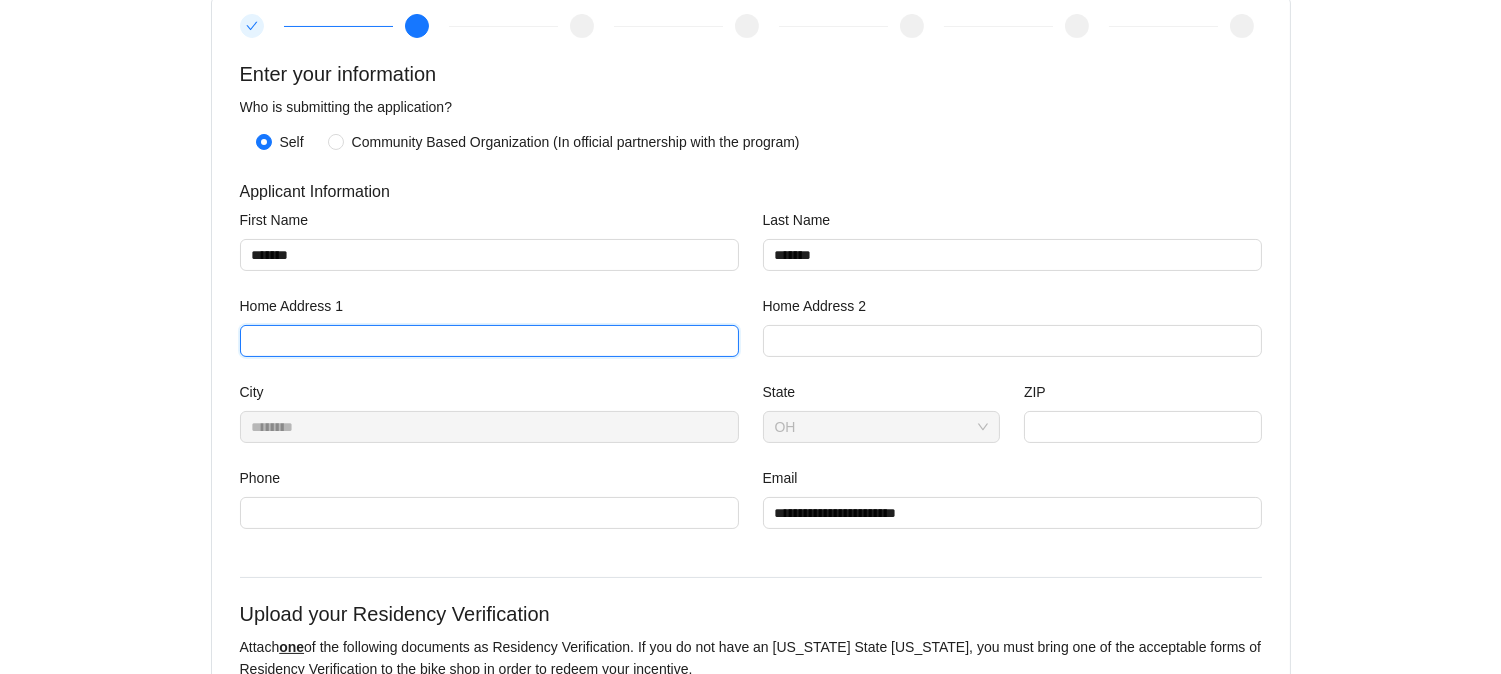 type on "**********" 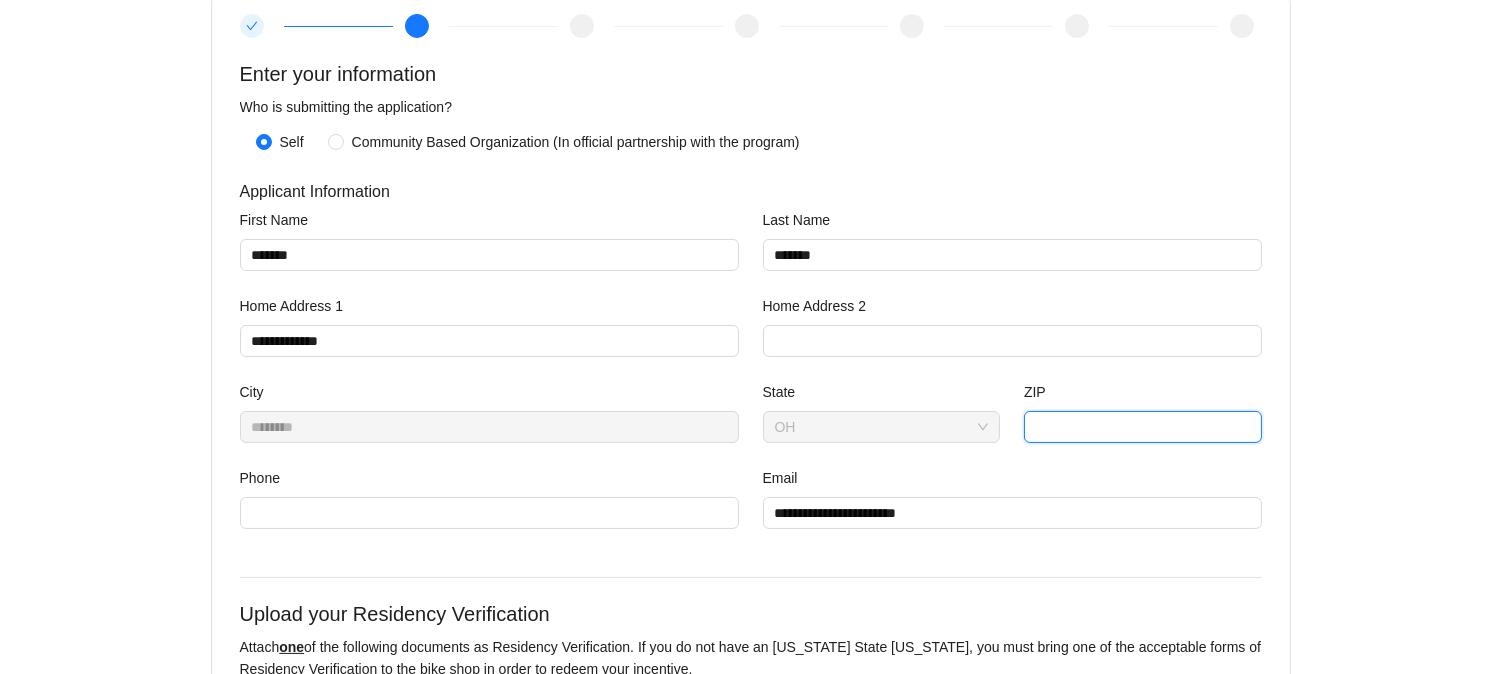 type on "*****" 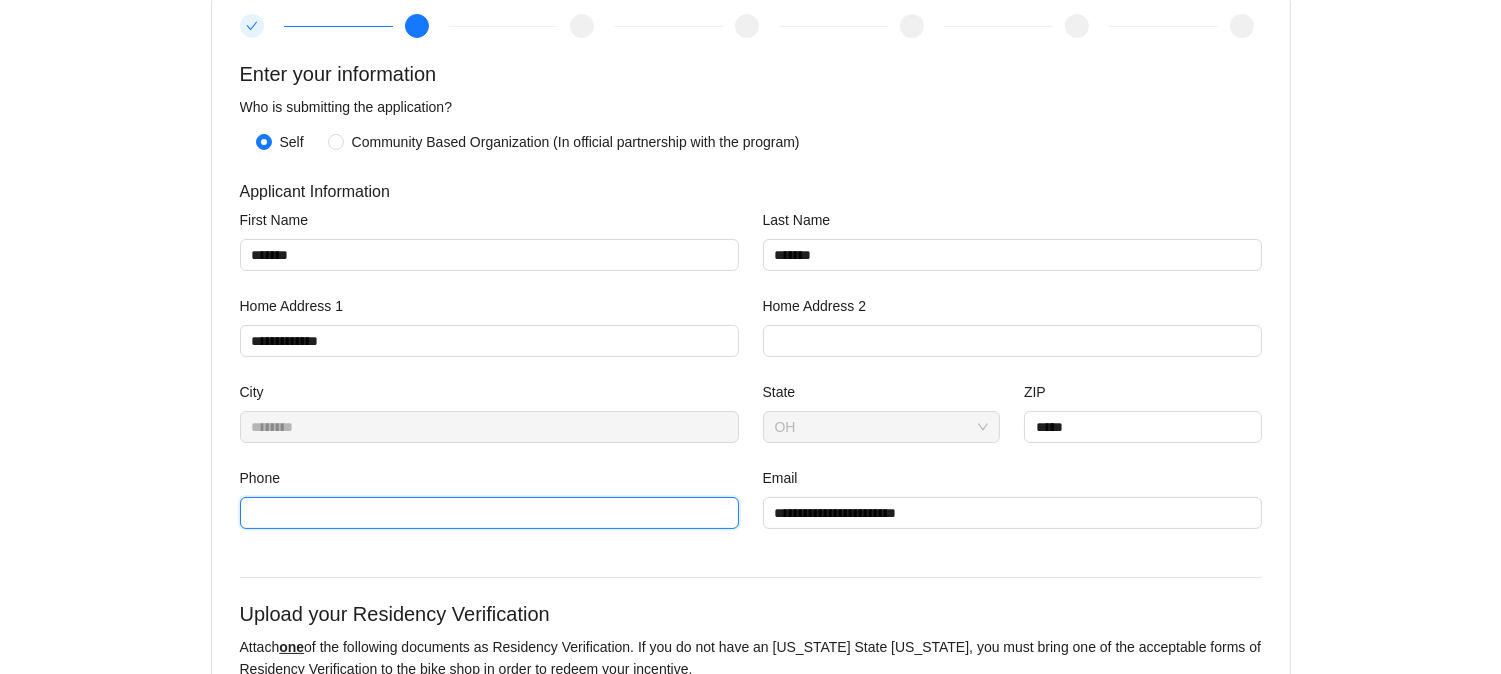 type on "**********" 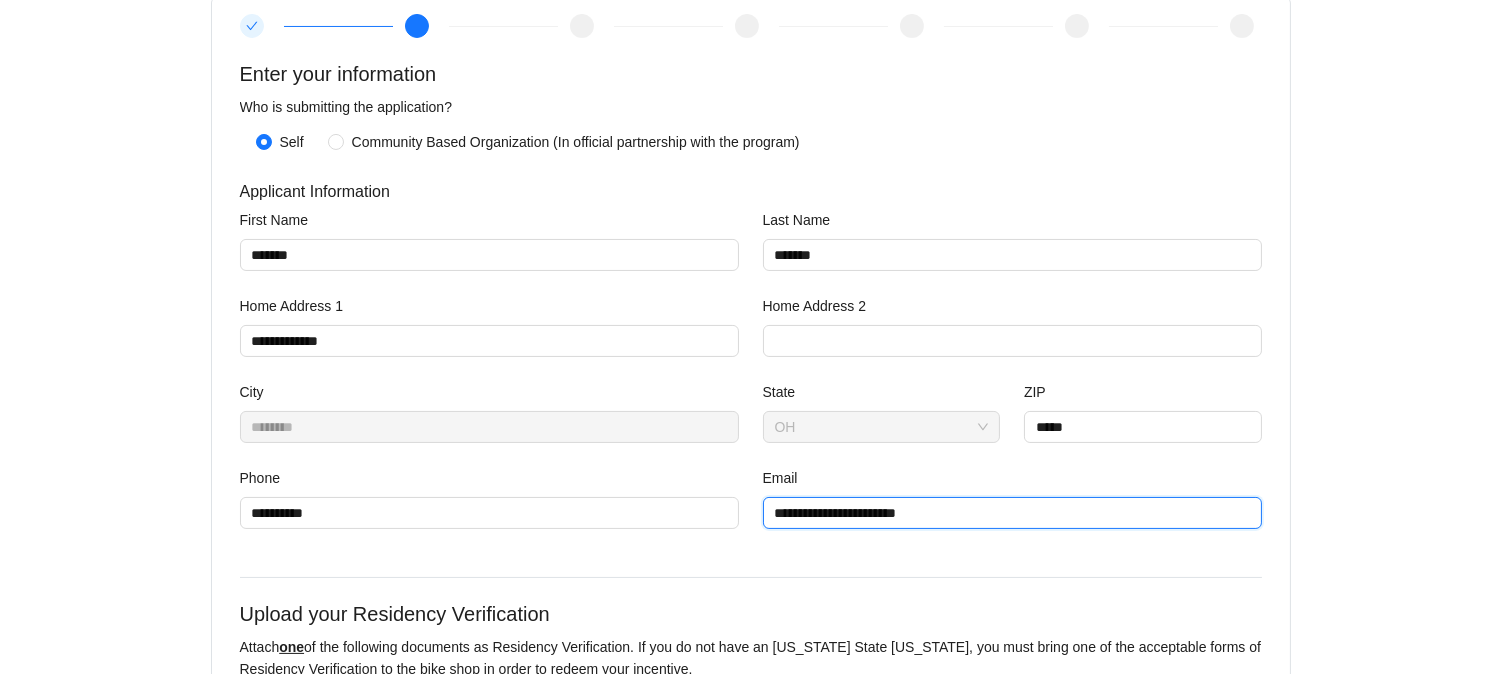 click on "**********" at bounding box center (1012, 513) 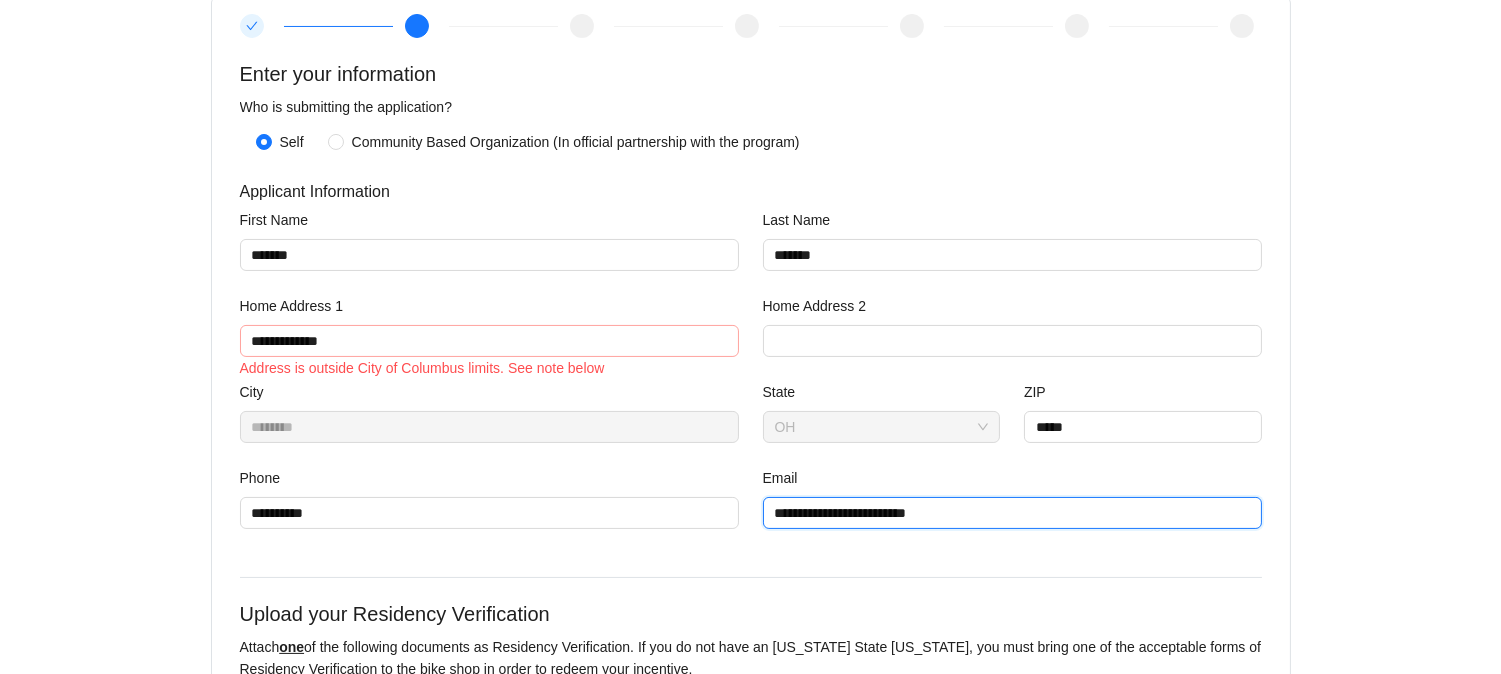 type on "**********" 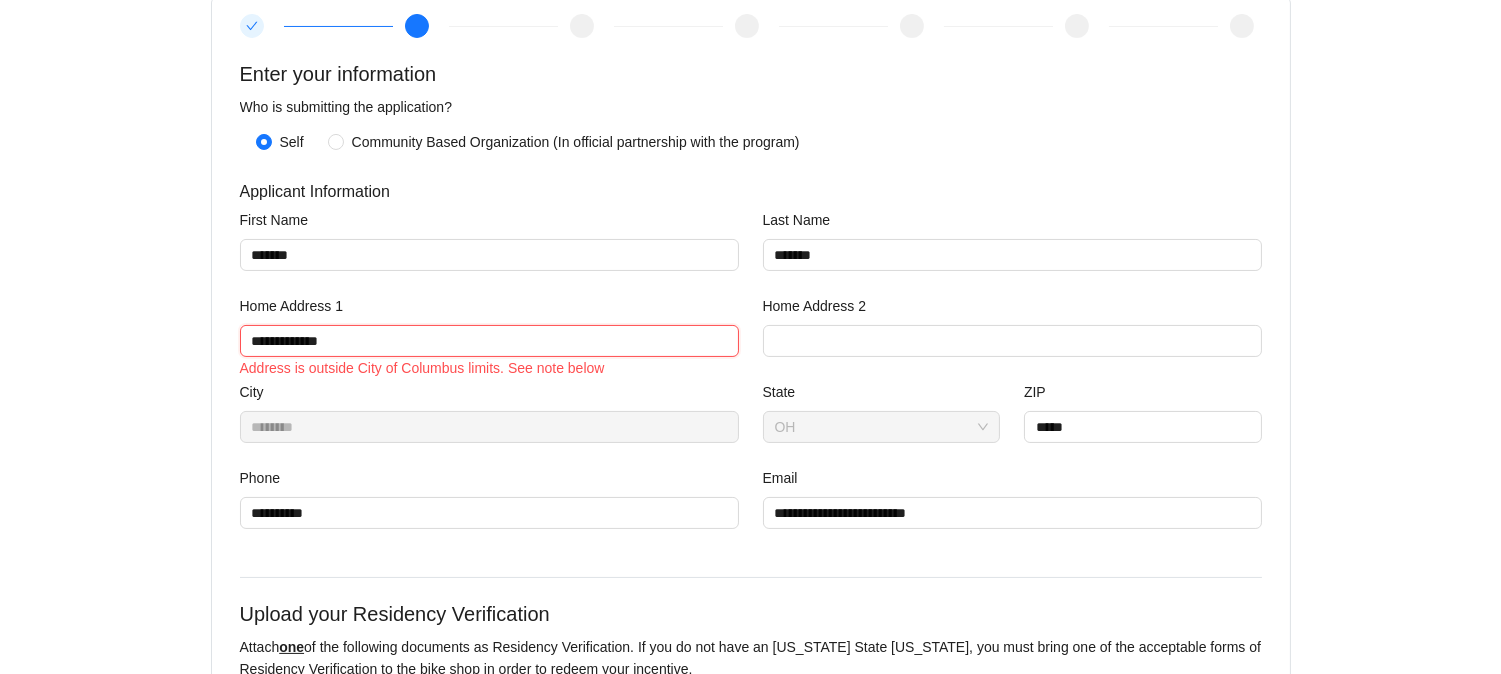 drag, startPoint x: 384, startPoint y: 347, endPoint x: 215, endPoint y: 356, distance: 169.23947 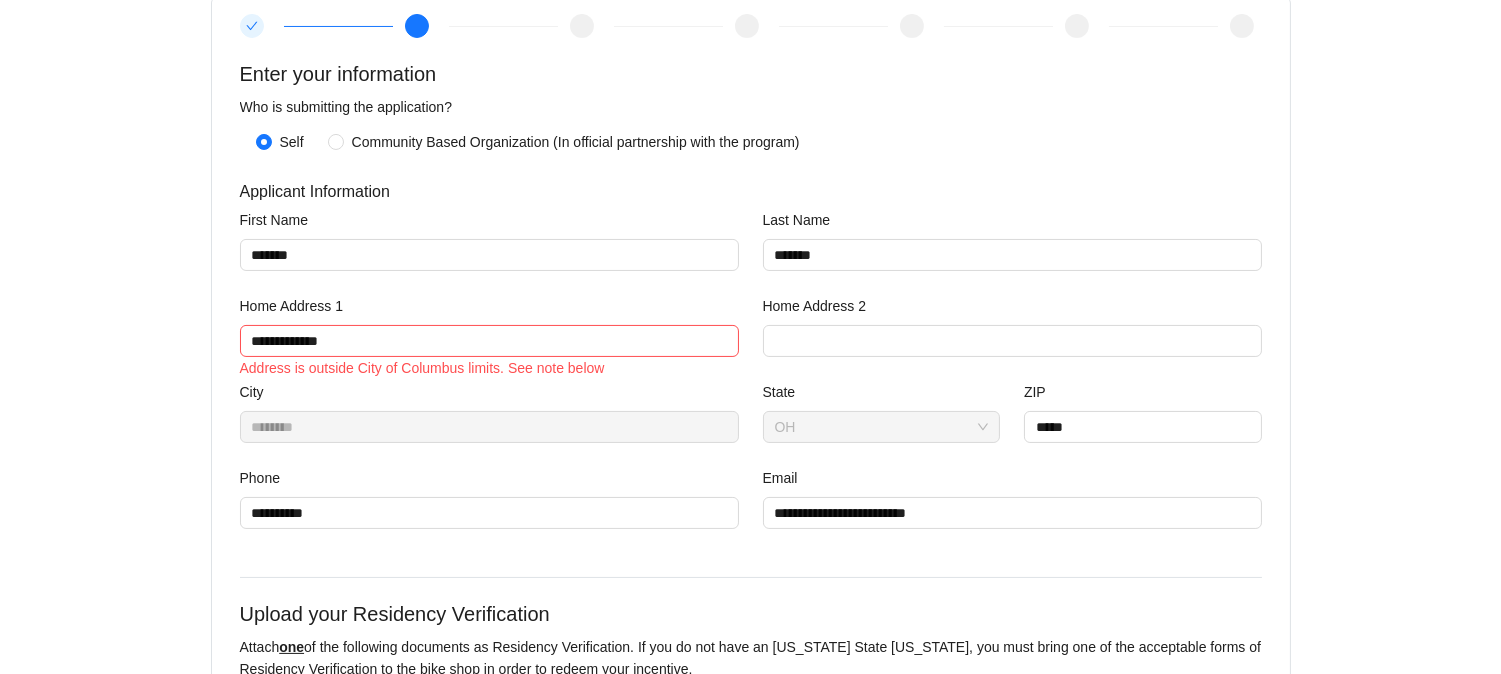 click on "Home Address 1" at bounding box center (489, 310) 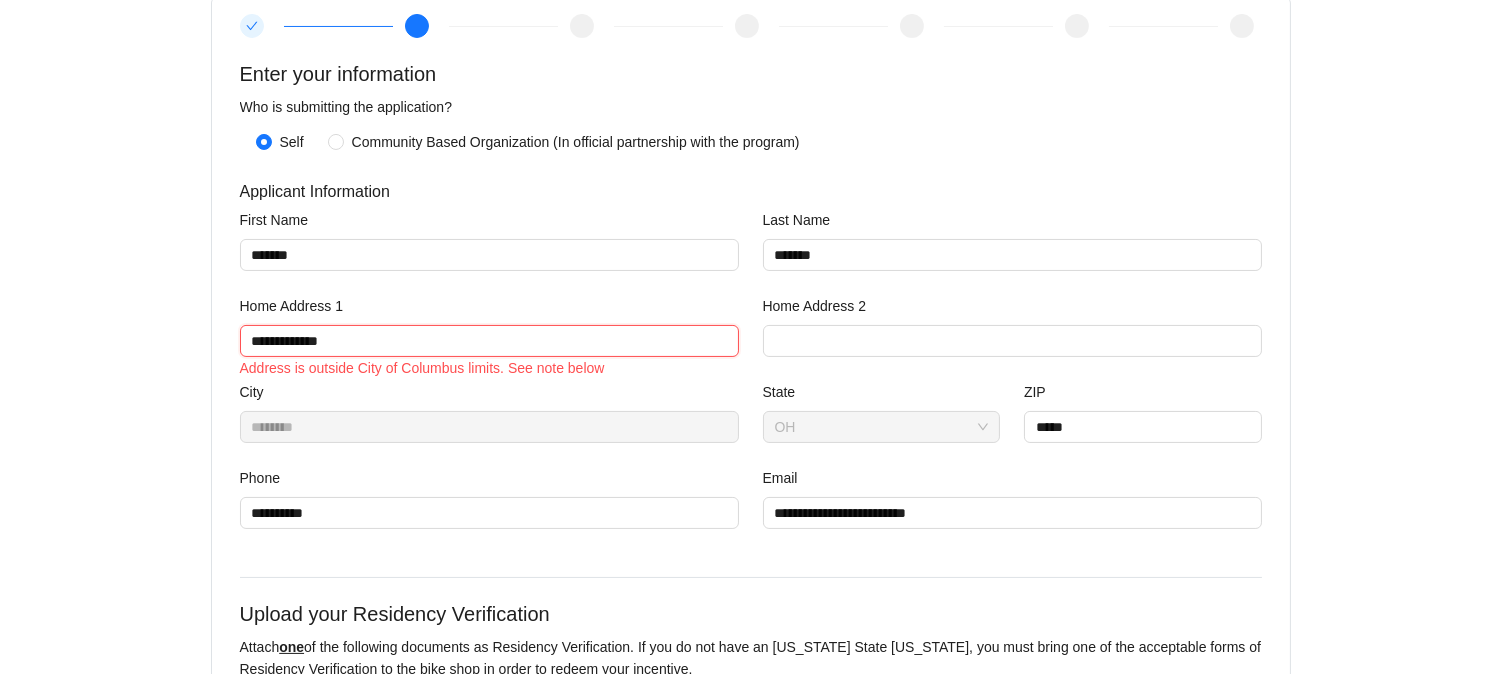 drag, startPoint x: 370, startPoint y: 328, endPoint x: 253, endPoint y: 350, distance: 119.05041 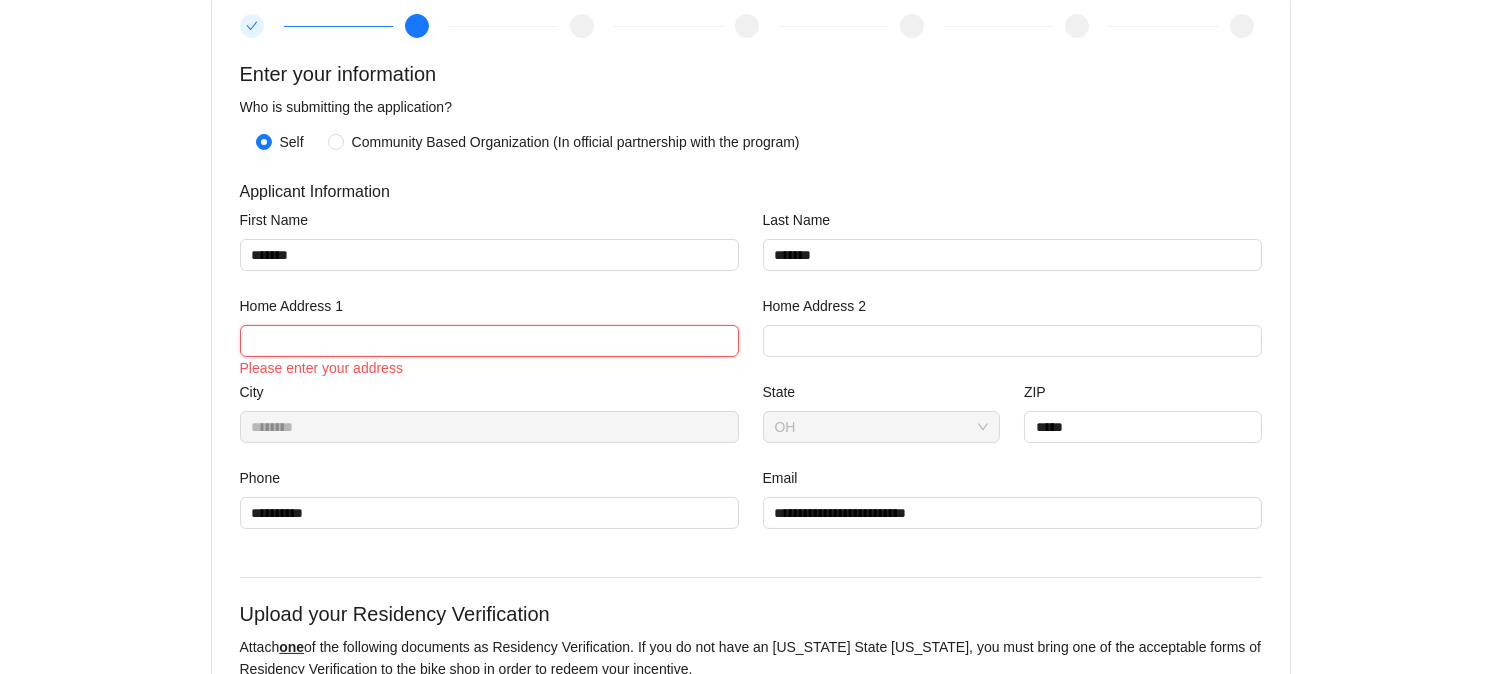 paste on "**********" 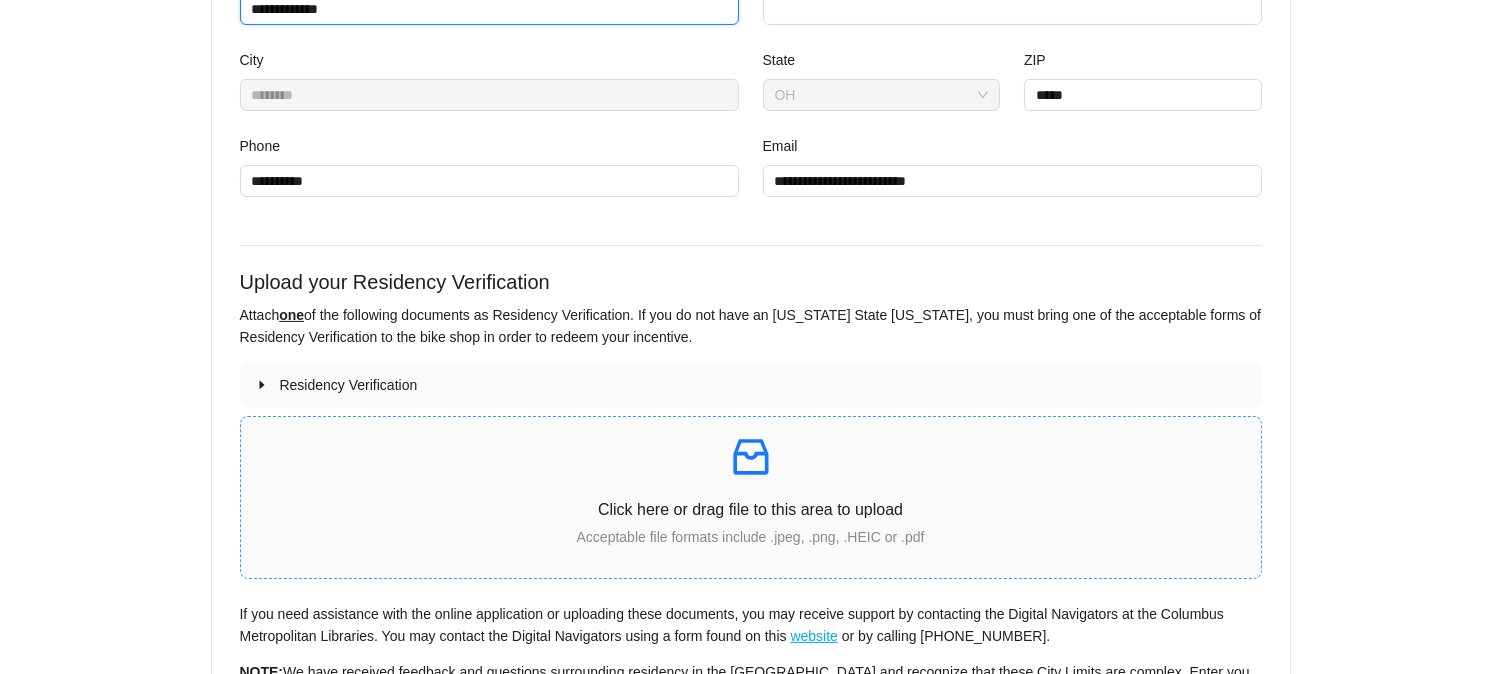 scroll, scrollTop: 888, scrollLeft: 0, axis: vertical 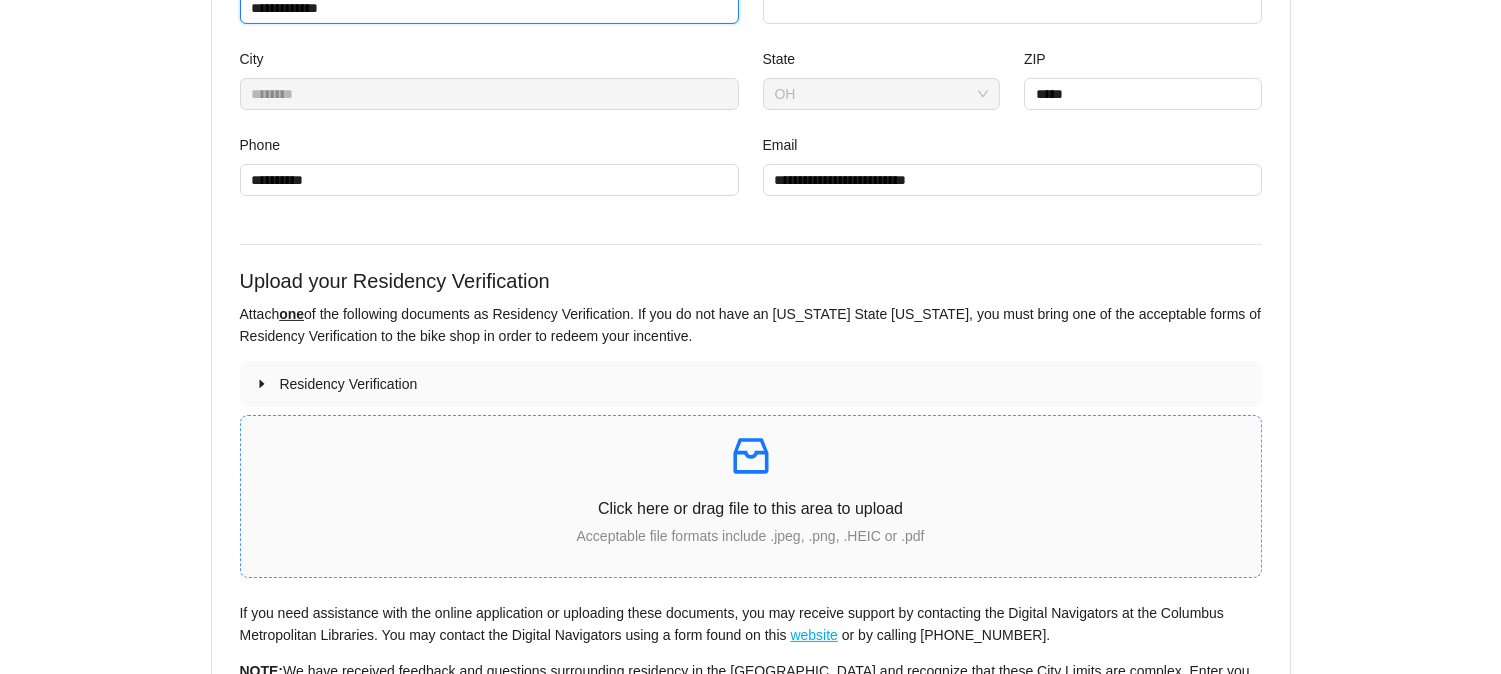 type on "**********" 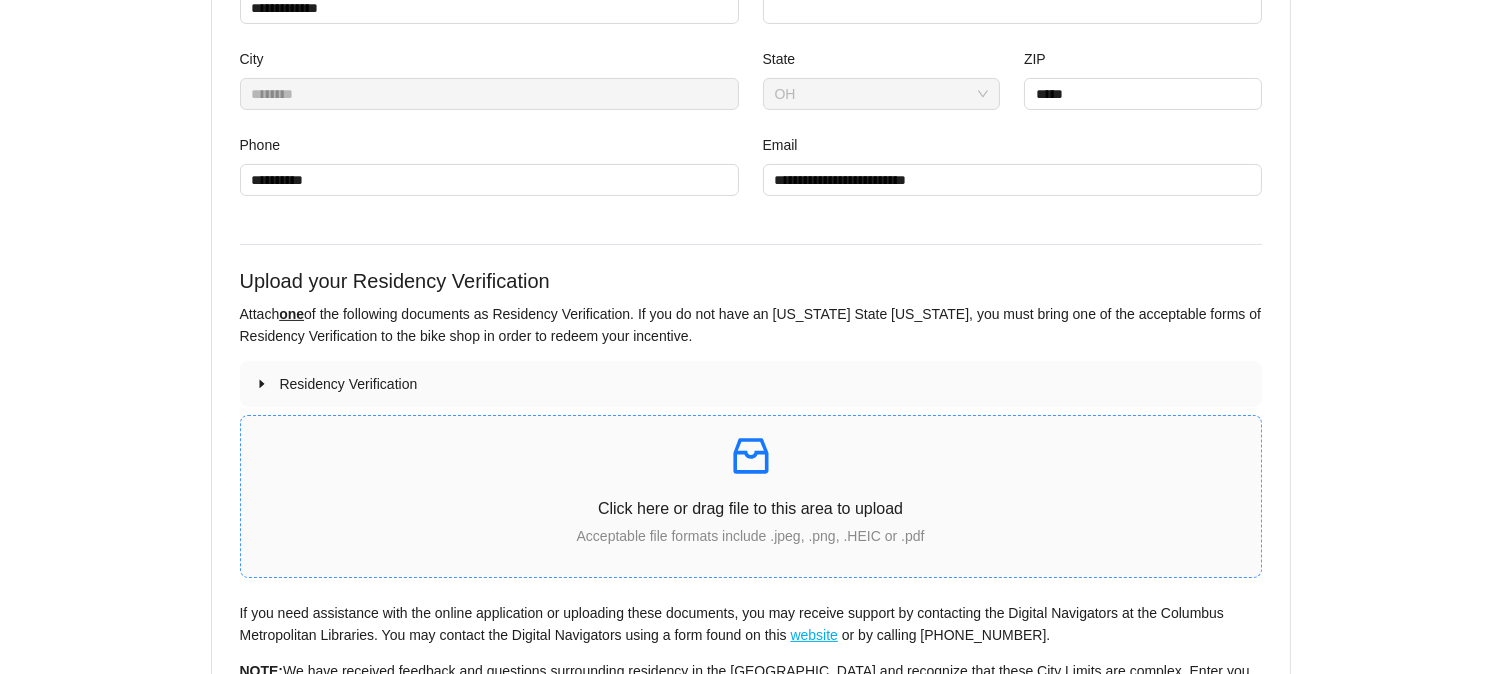click on "Click here or drag file to this area to upload" at bounding box center (751, 508) 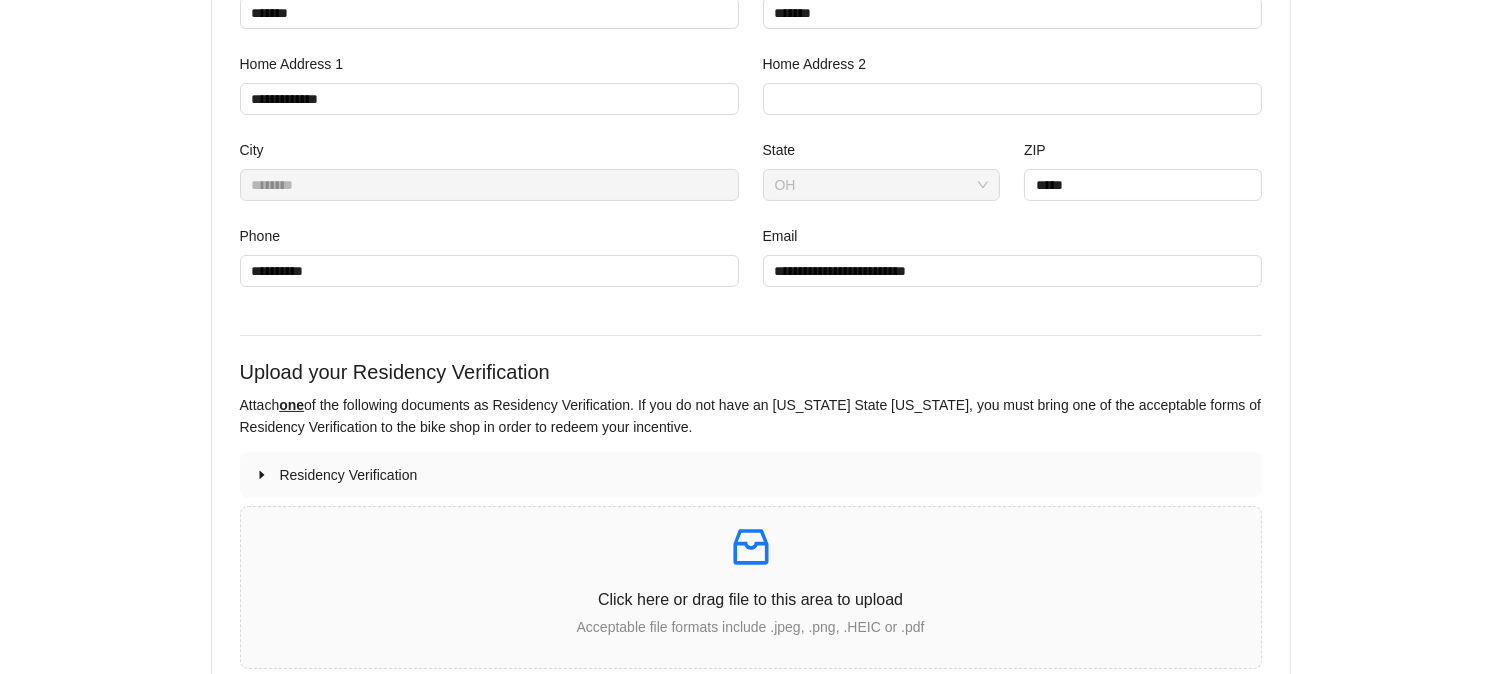scroll, scrollTop: 1242, scrollLeft: 0, axis: vertical 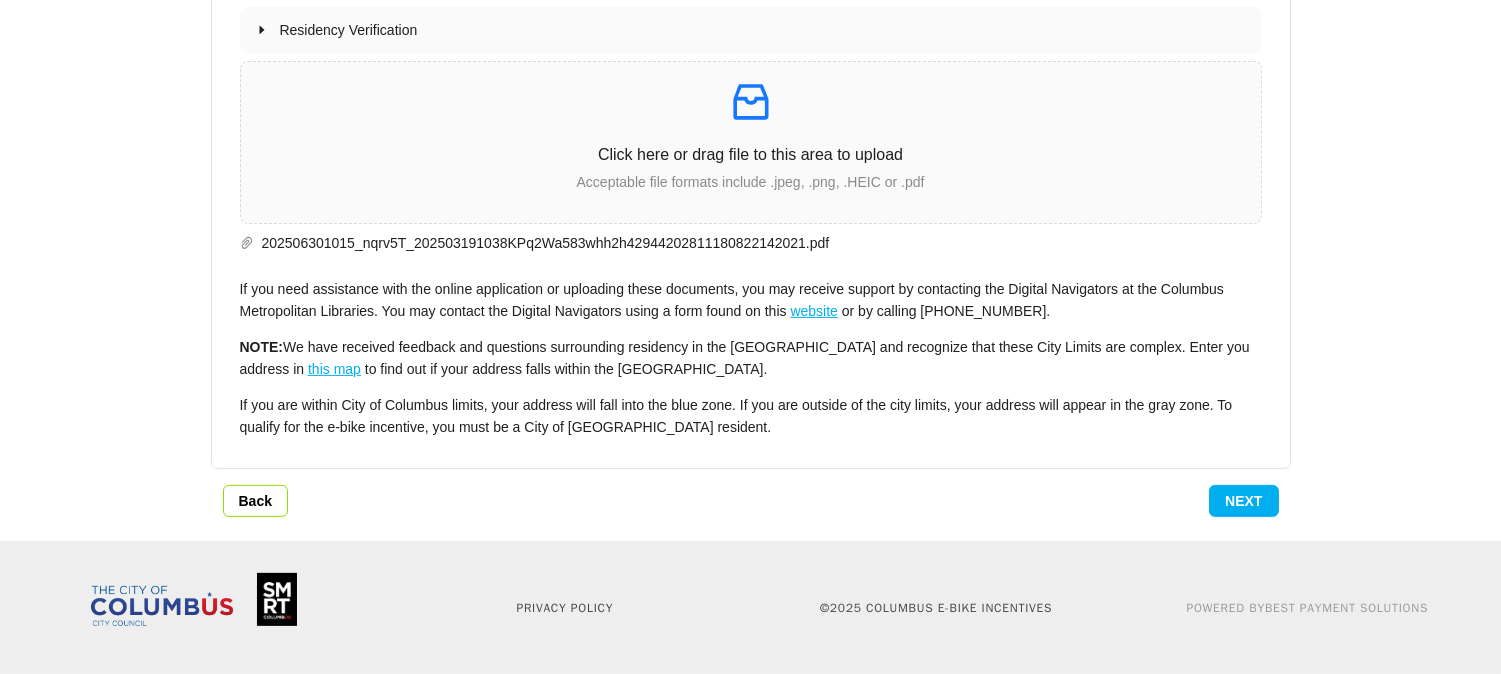 click on "Next" at bounding box center (1243, 501) 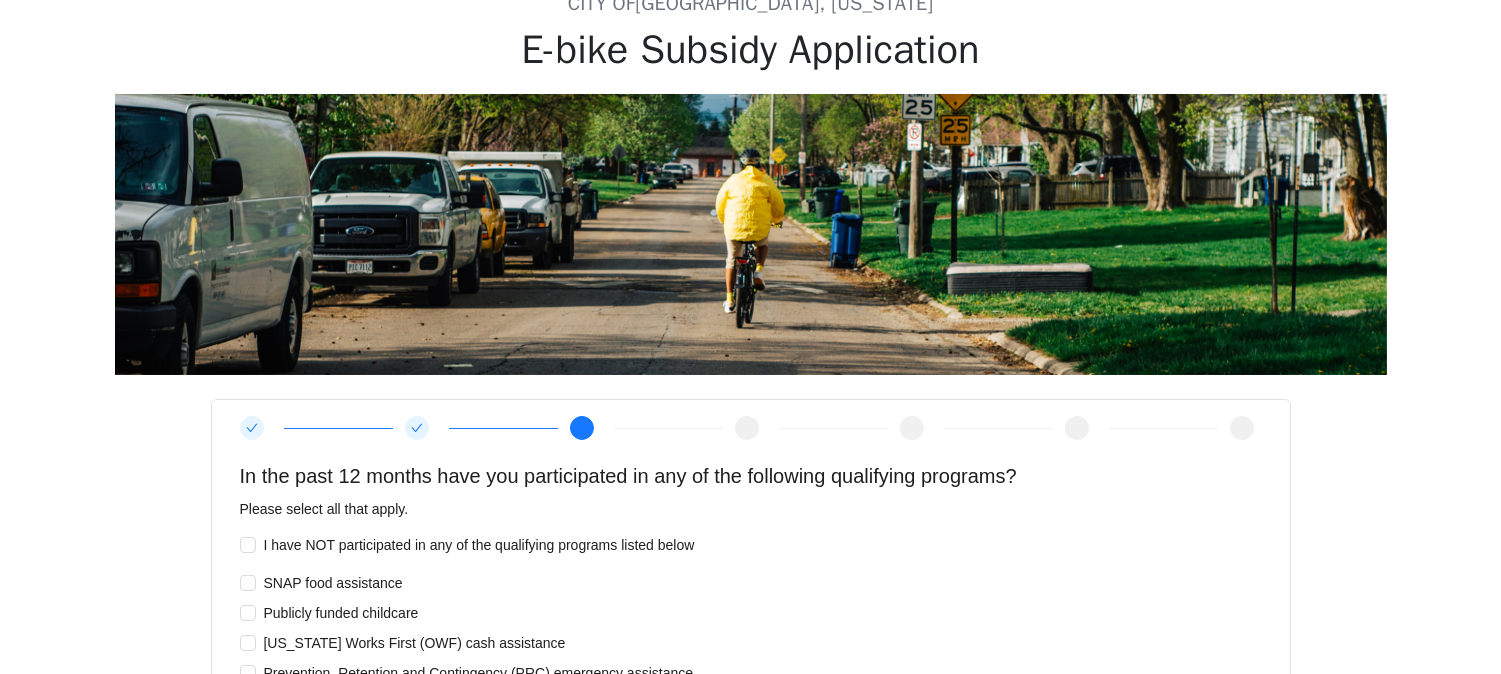 scroll, scrollTop: 444, scrollLeft: 0, axis: vertical 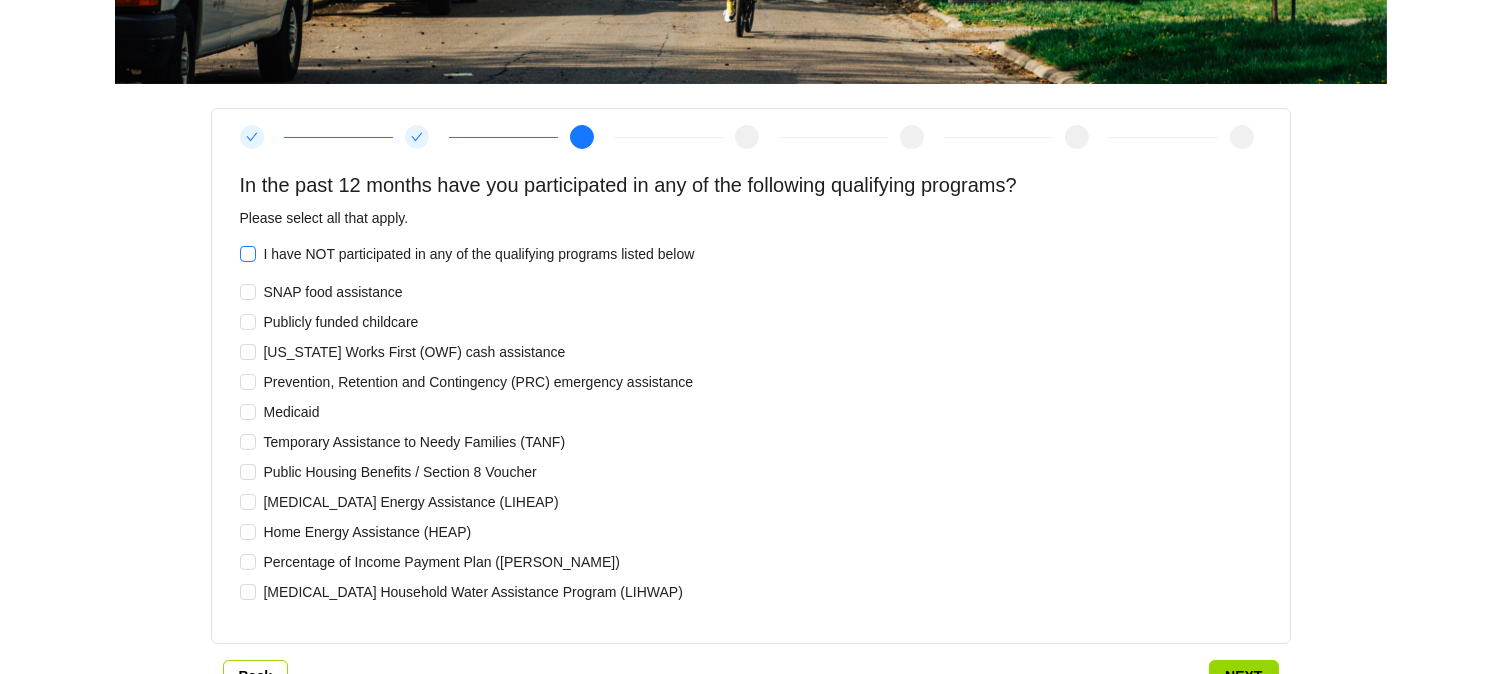 click on "I have NOT participated in any of the qualifying programs listed below" at bounding box center [479, 254] 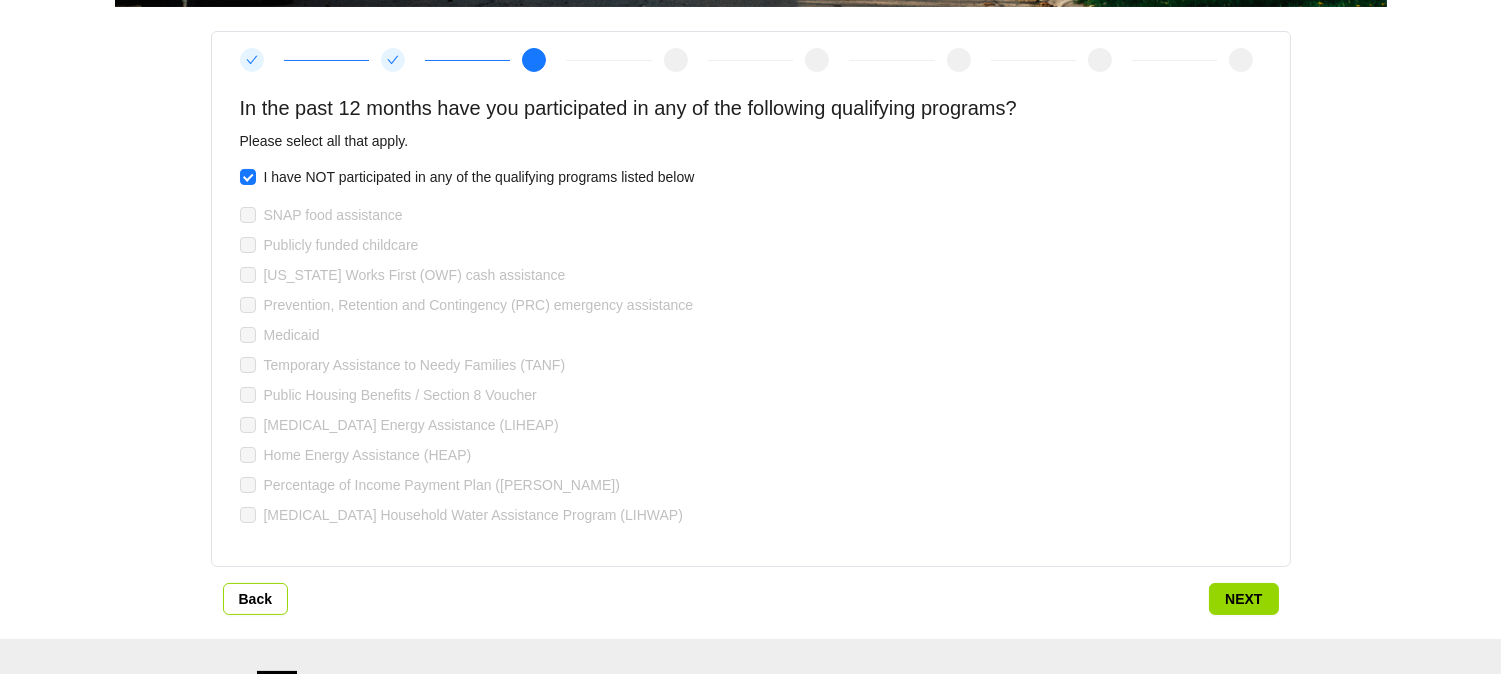 scroll, scrollTop: 617, scrollLeft: 0, axis: vertical 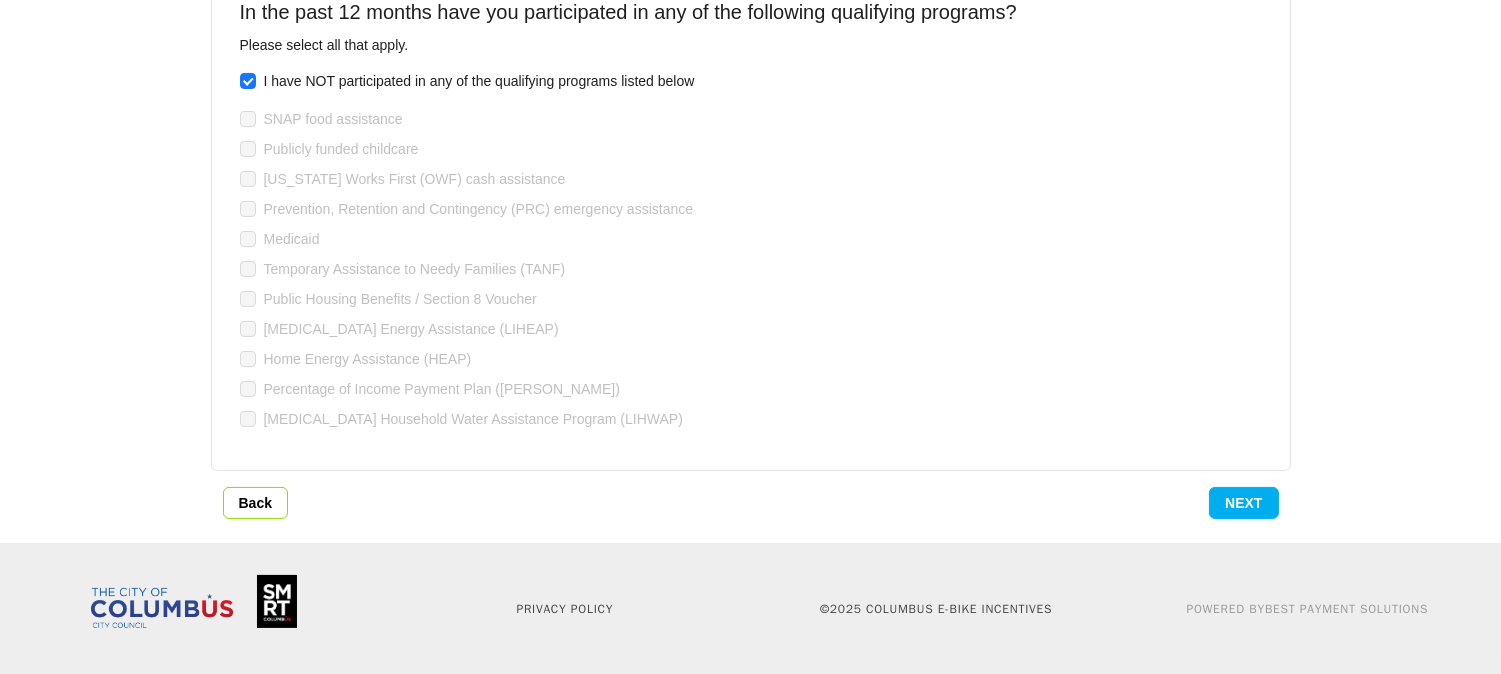 click on "Next" at bounding box center [1243, 503] 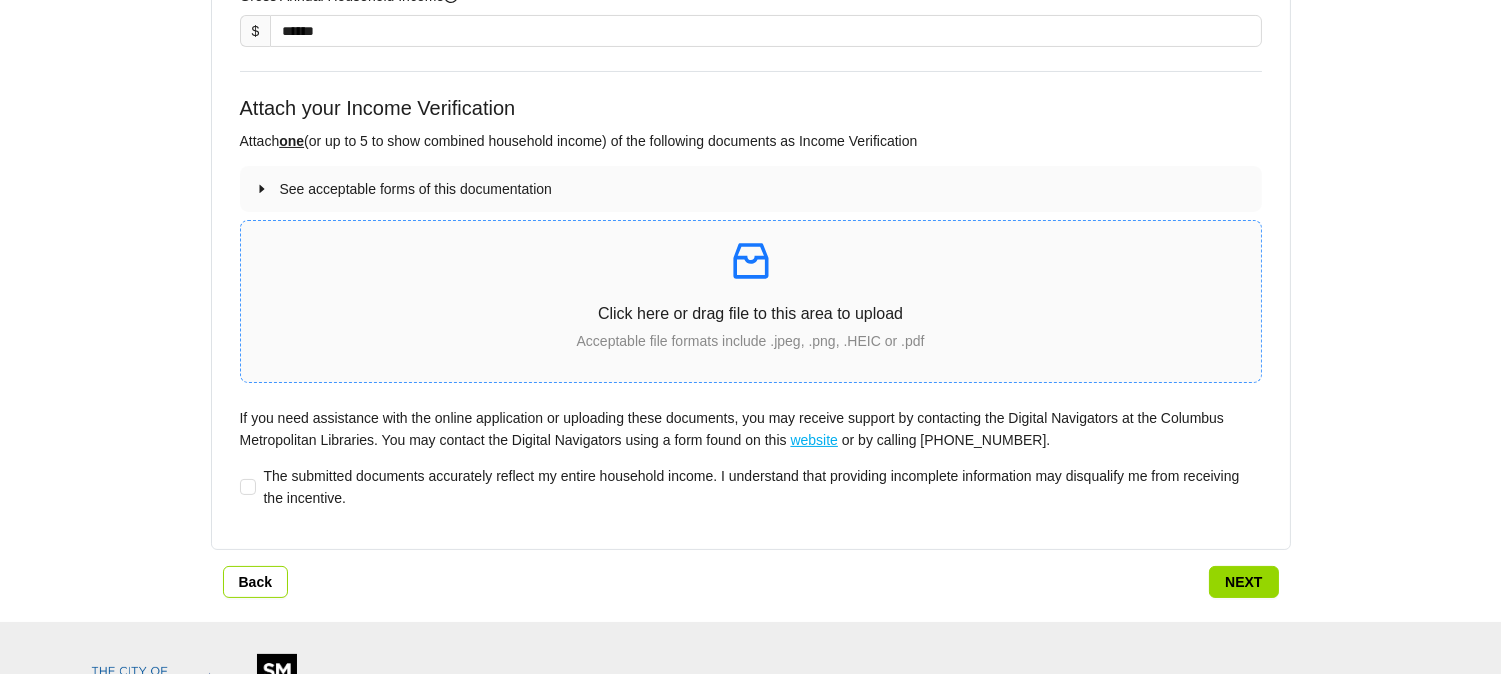 scroll, scrollTop: 746, scrollLeft: 0, axis: vertical 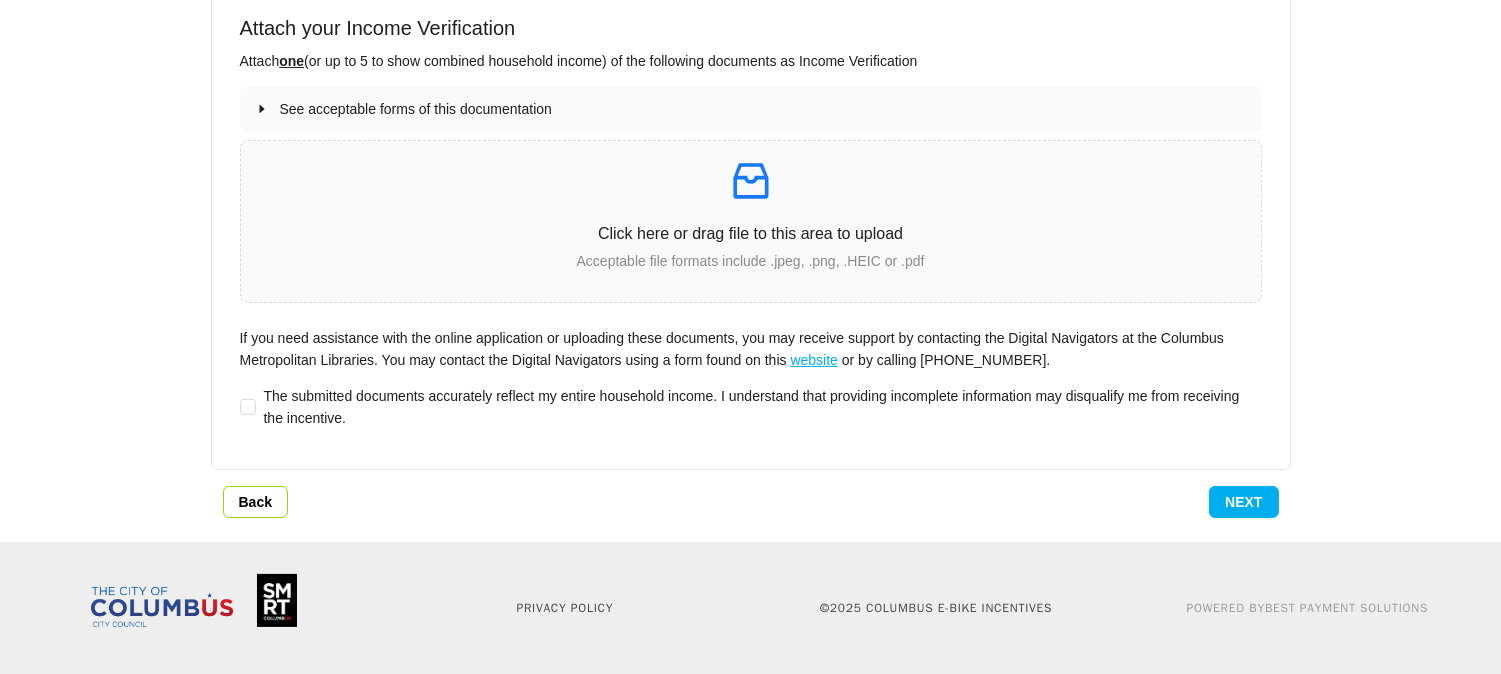 click on "Next" at bounding box center (1243, 502) 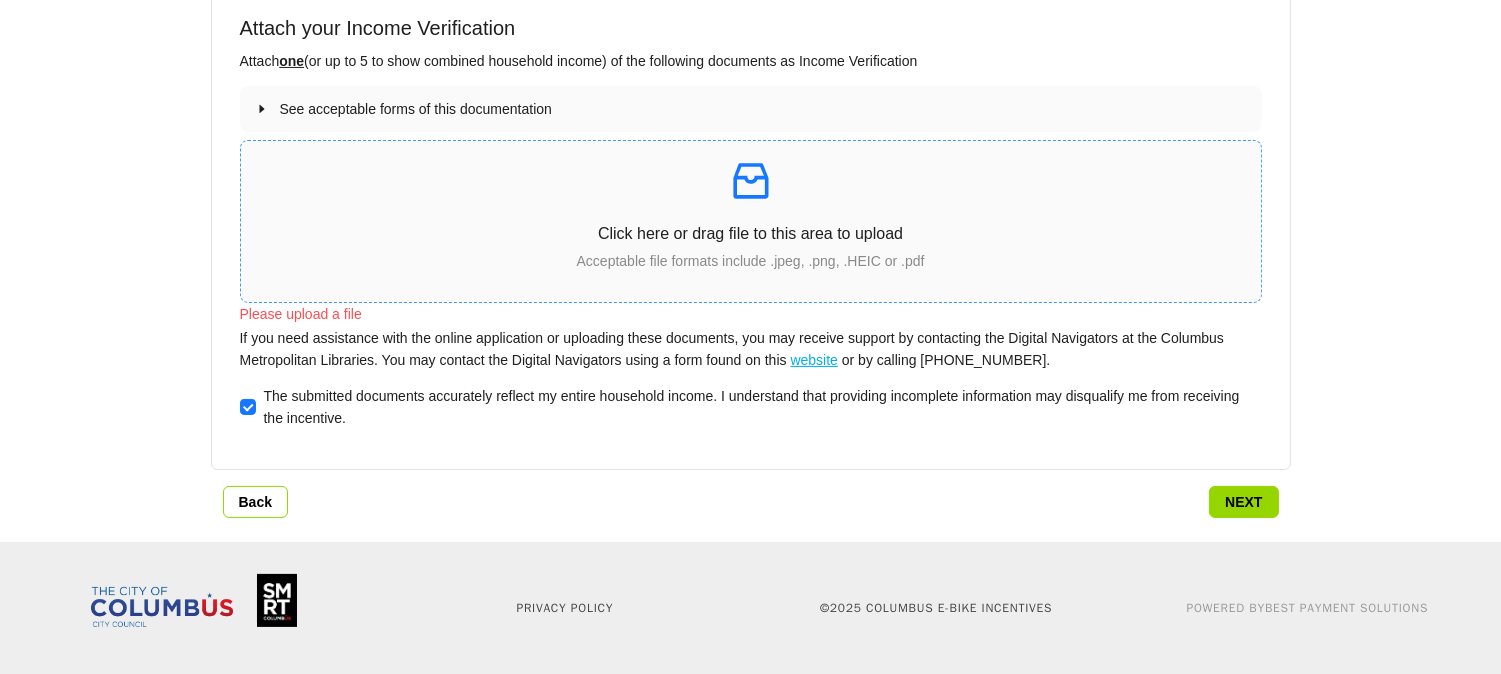 click on "Acceptable file formats include .jpeg, .png, .HEIC or .pdf" at bounding box center (751, 261) 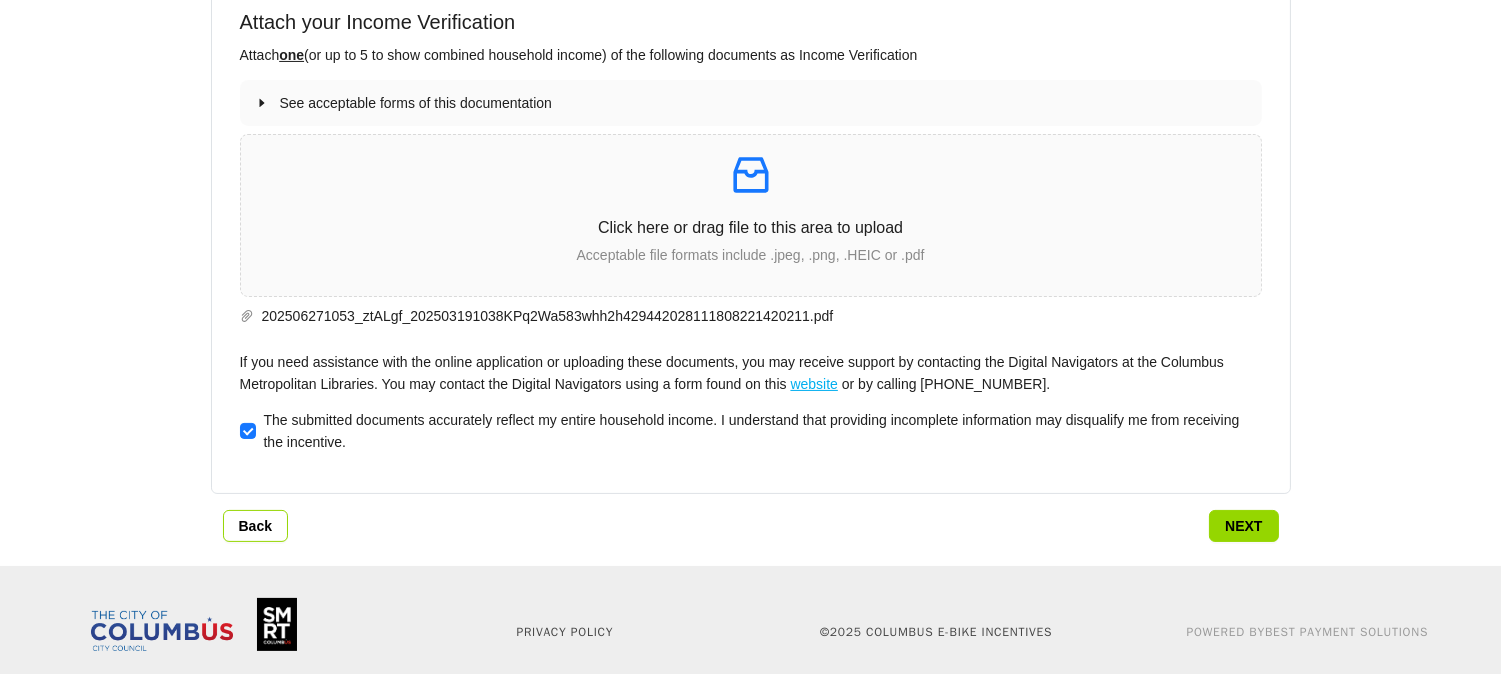 scroll, scrollTop: 753, scrollLeft: 0, axis: vertical 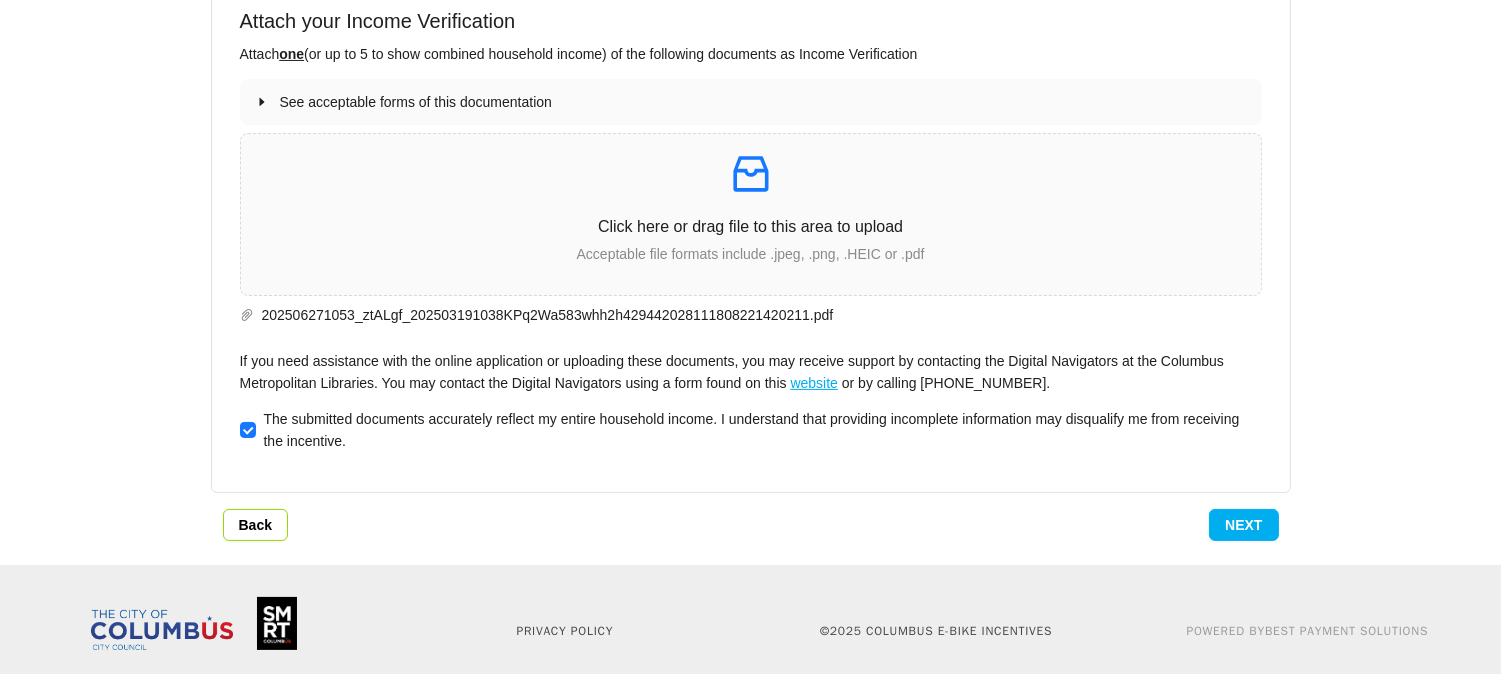 click on "Next" at bounding box center (1243, 525) 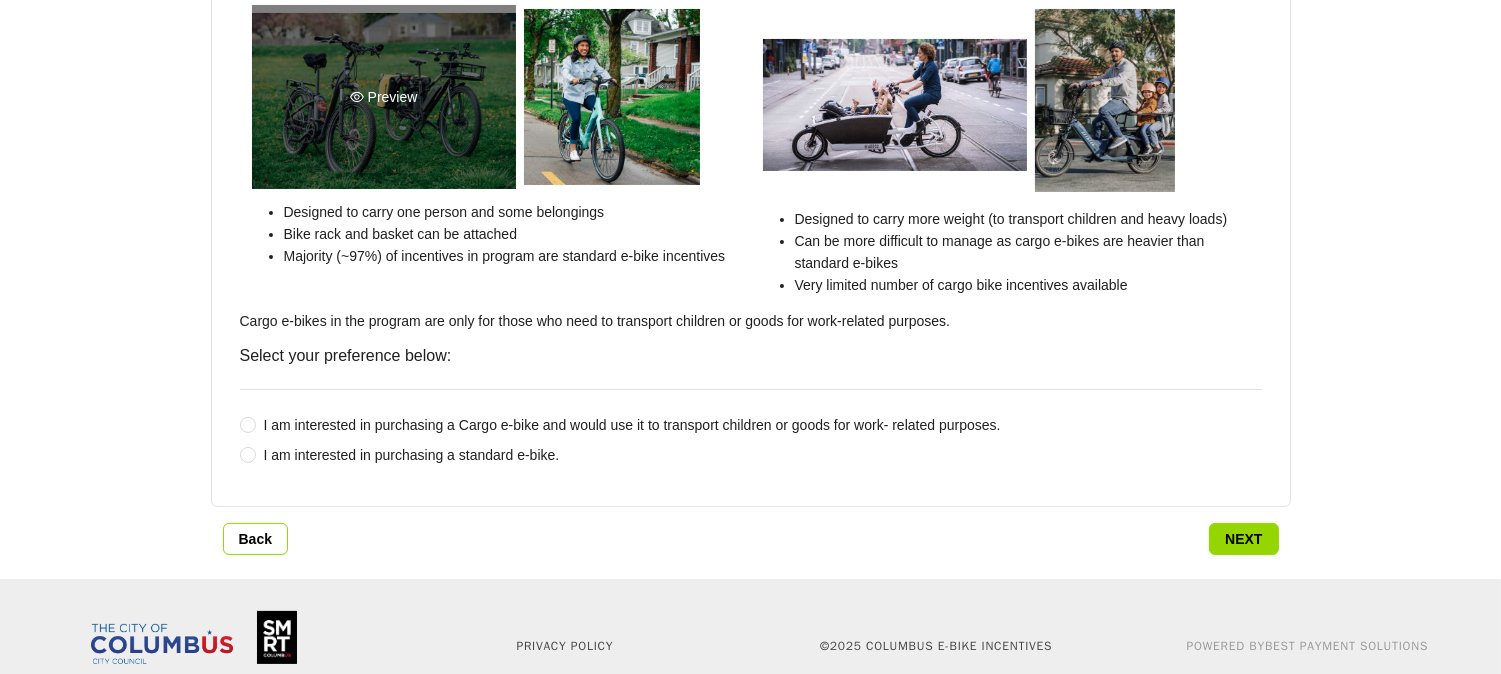 scroll, scrollTop: 464, scrollLeft: 0, axis: vertical 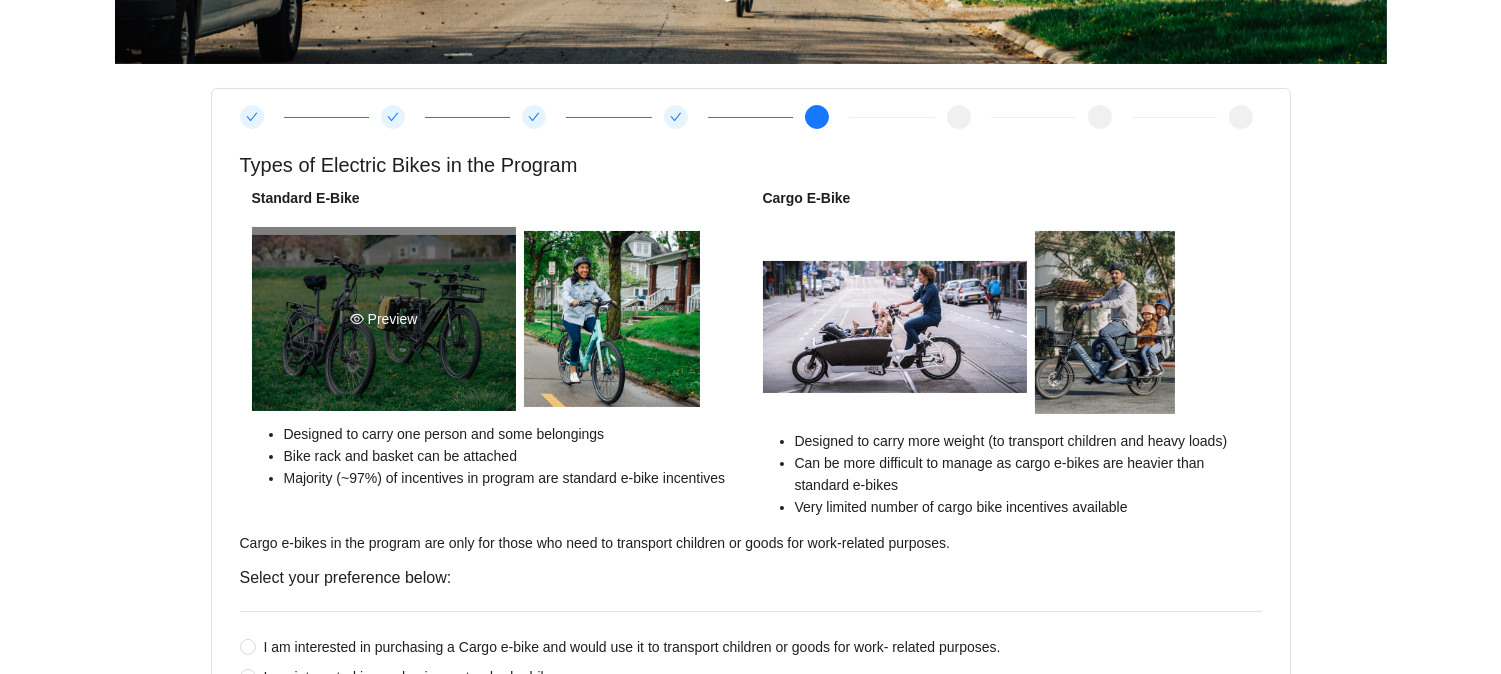 click on "Preview" at bounding box center (384, 319) 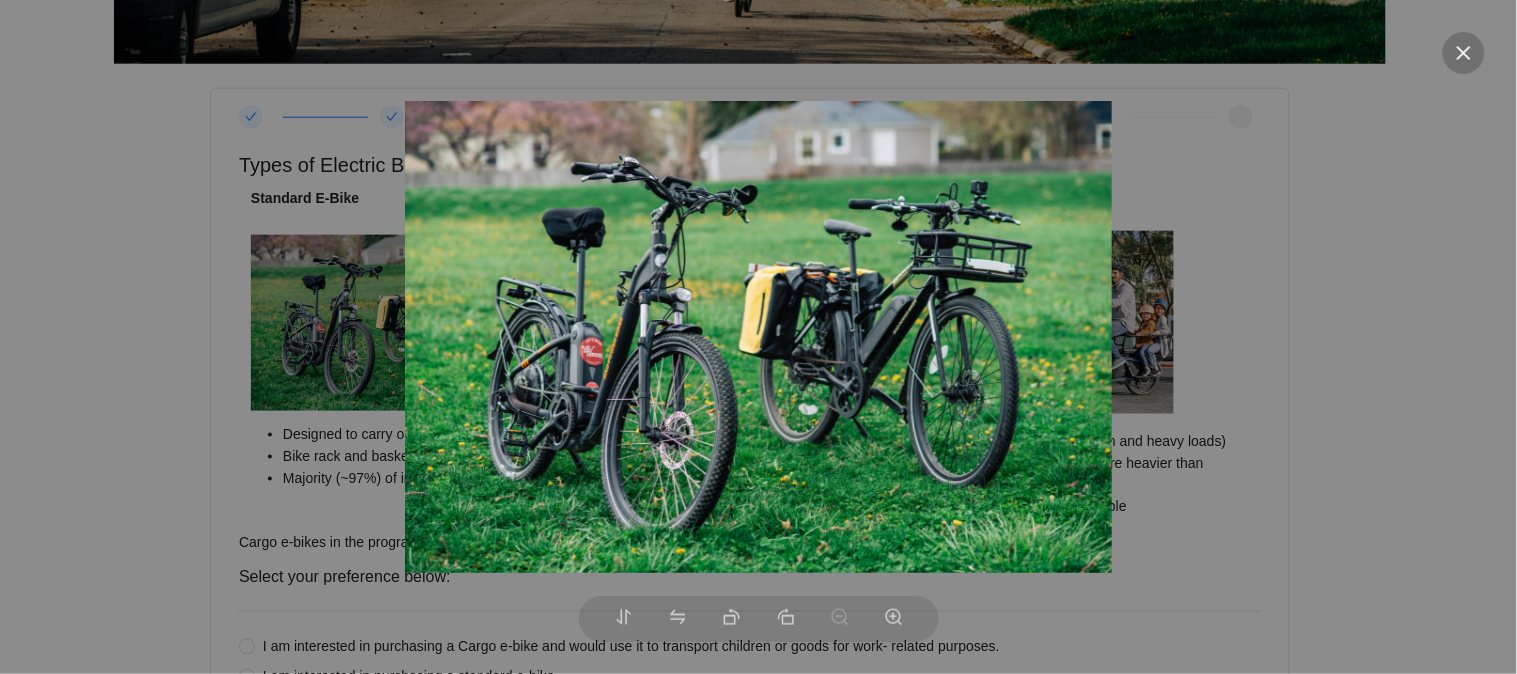click 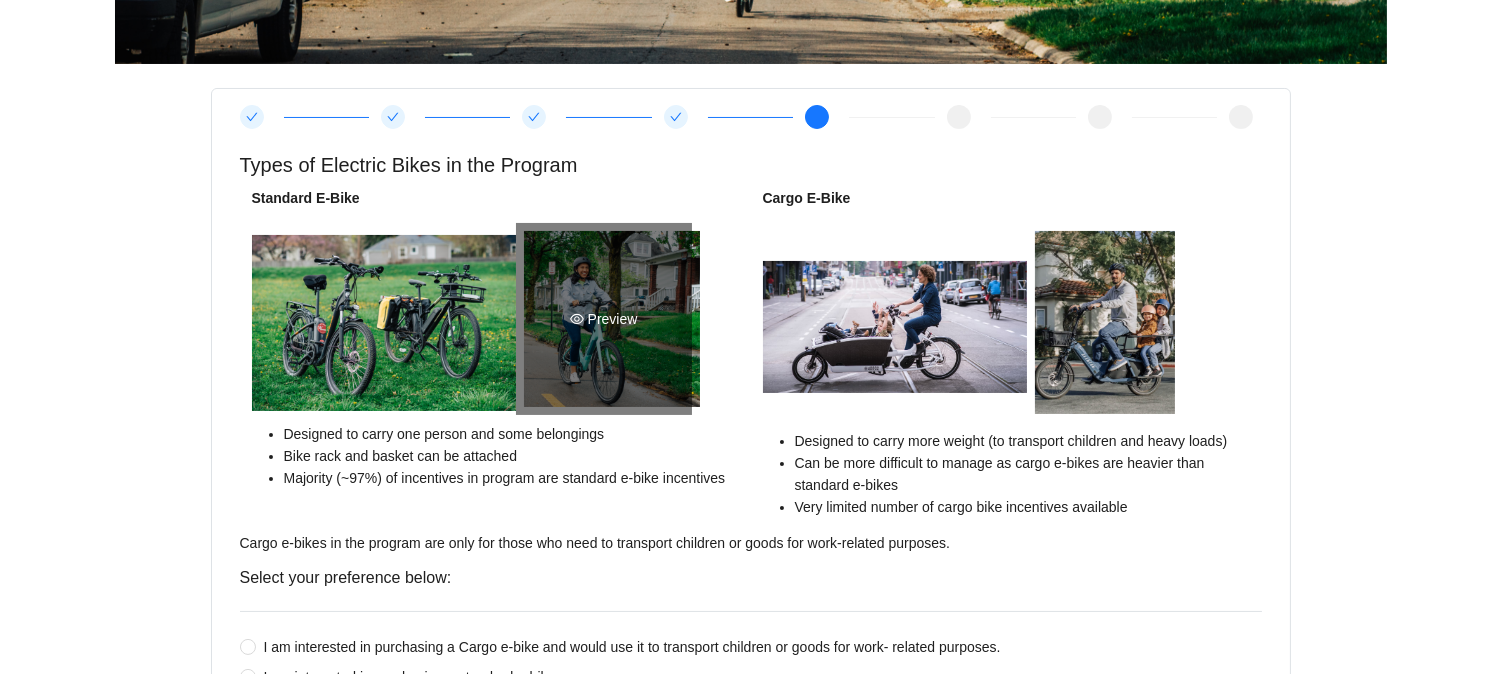 click on "Preview" at bounding box center (604, 319) 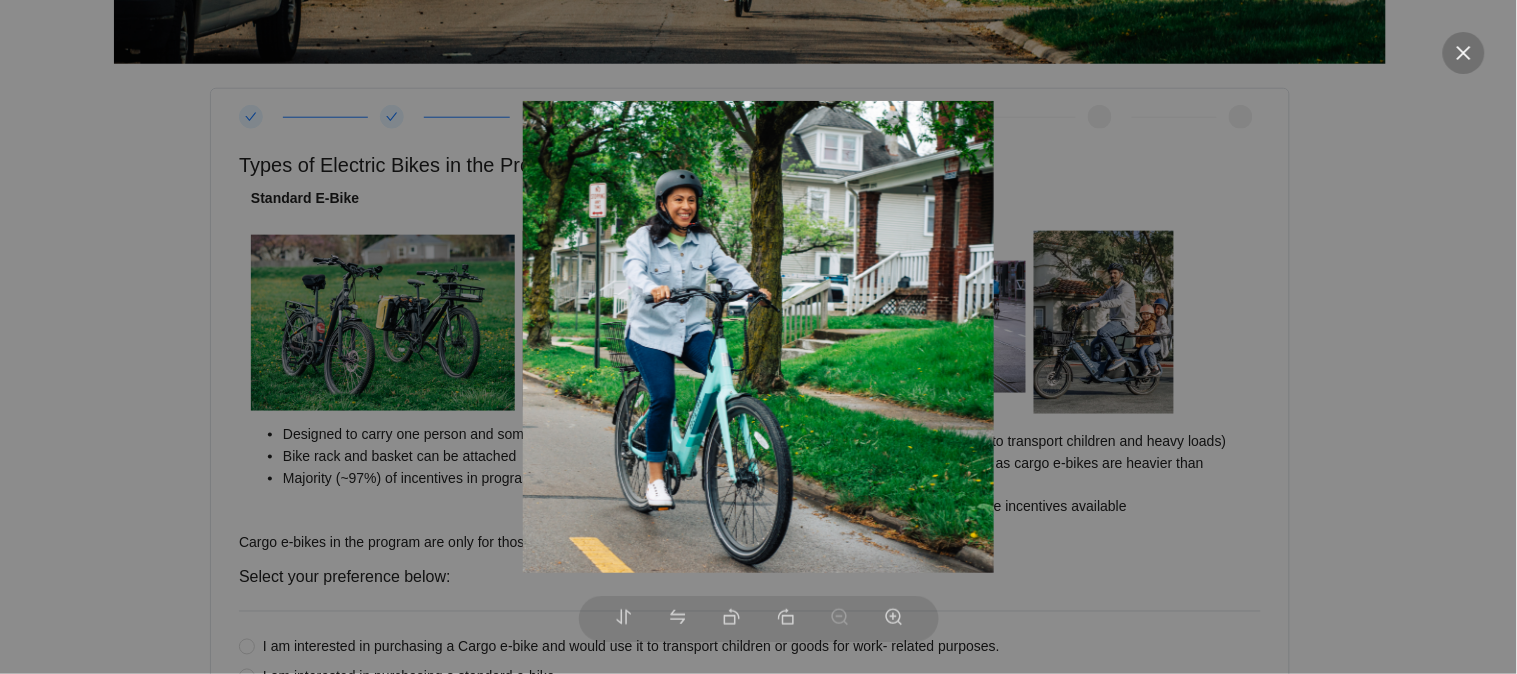 click at bounding box center [1464, 53] 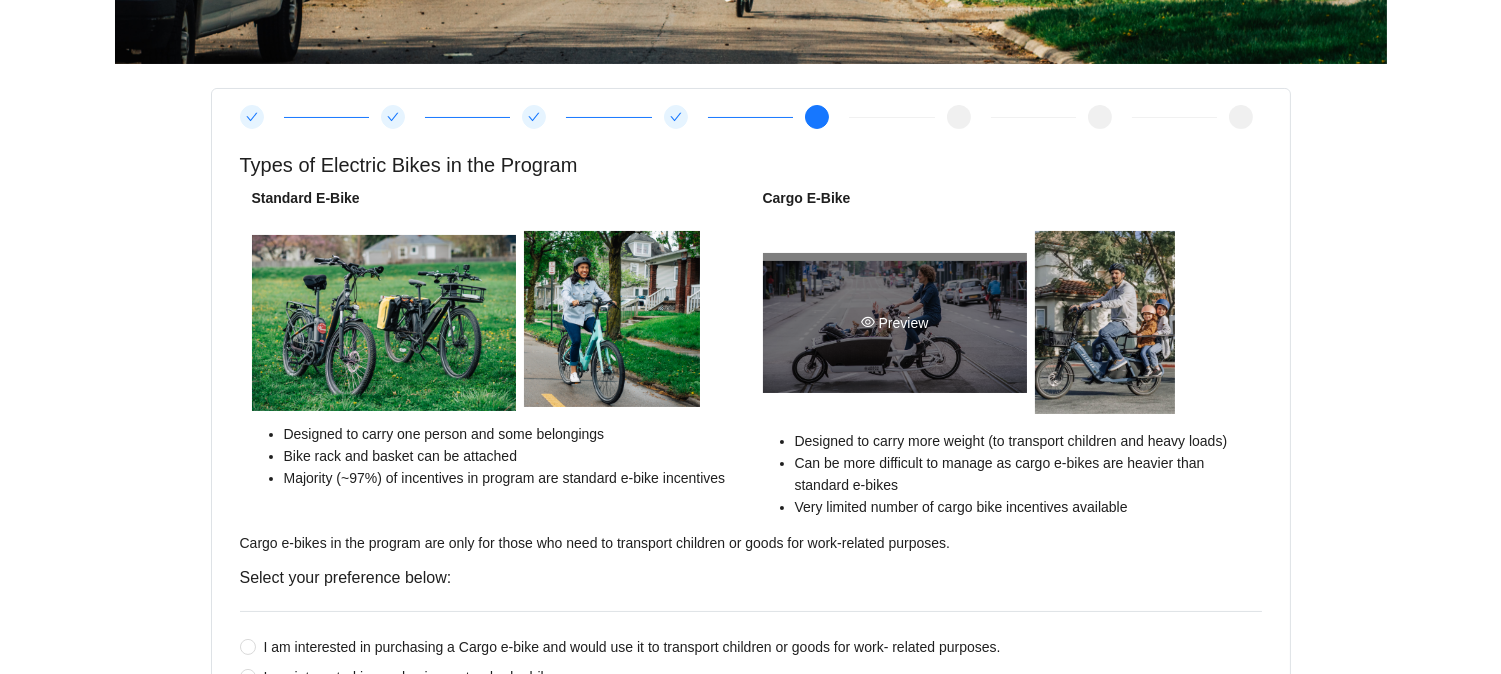 click on "Preview" at bounding box center (895, 323) 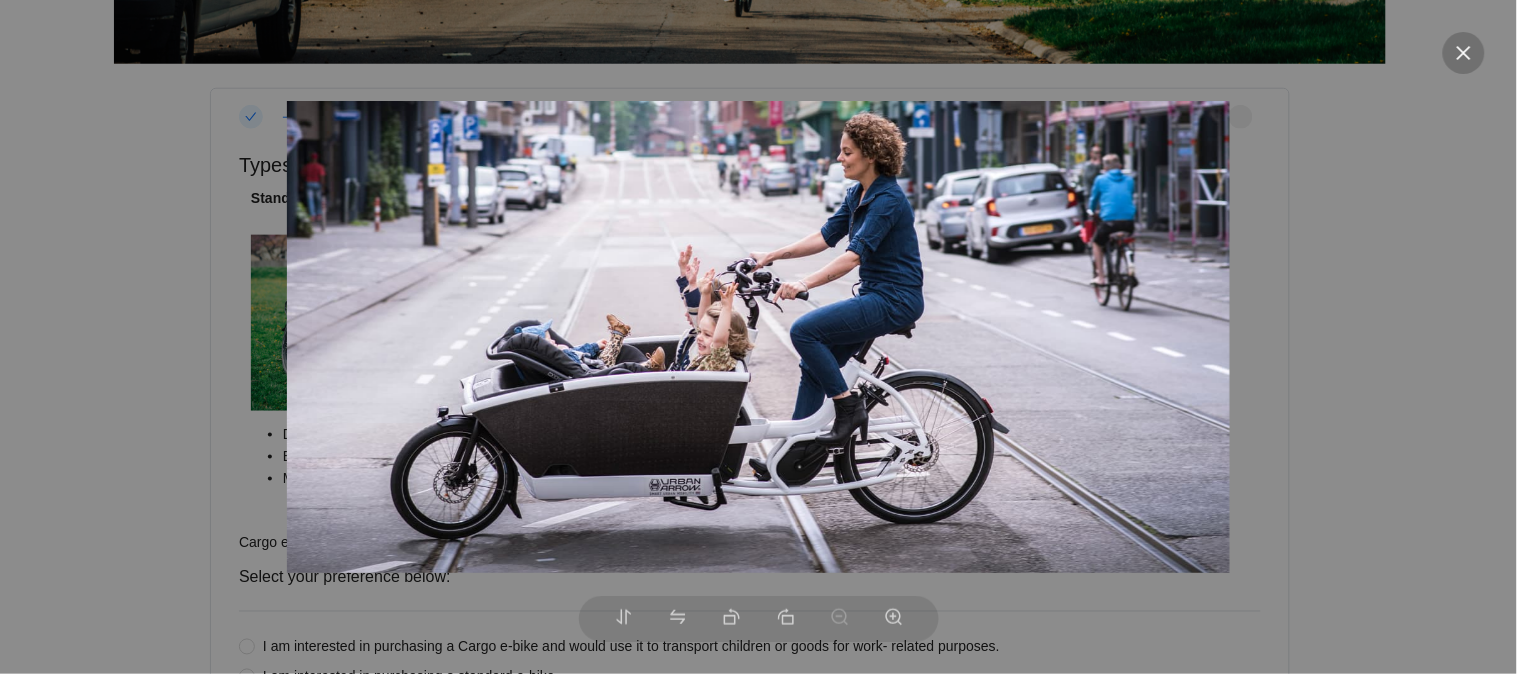 click 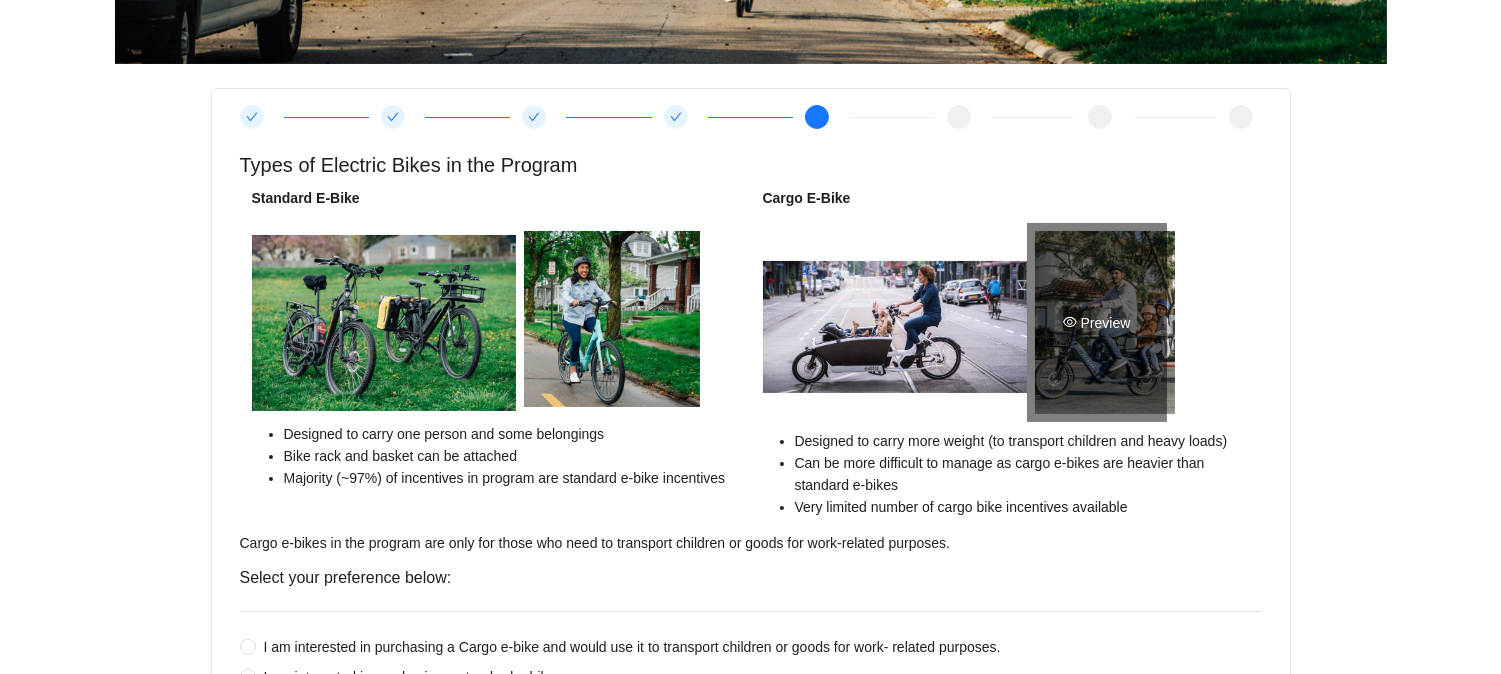 click on "Preview" at bounding box center (1097, 323) 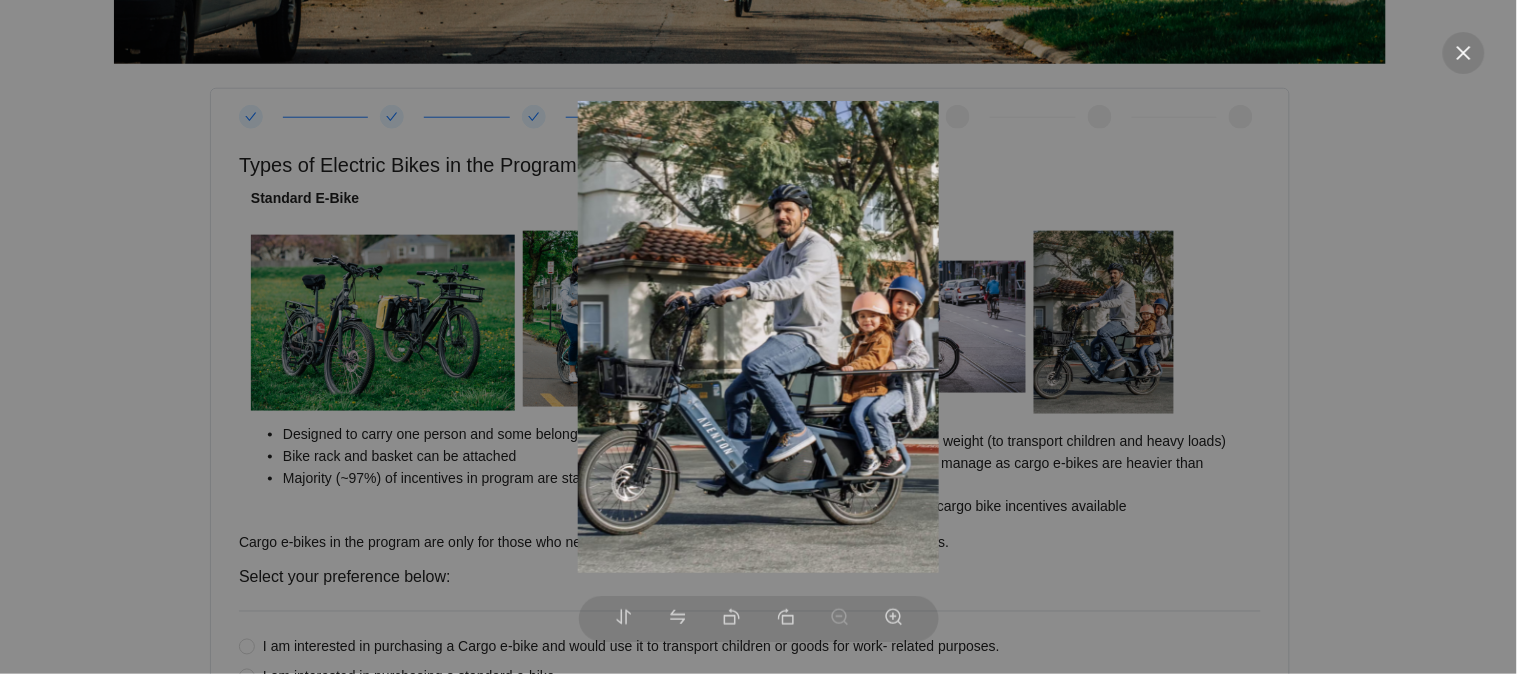 click at bounding box center (758, 337) 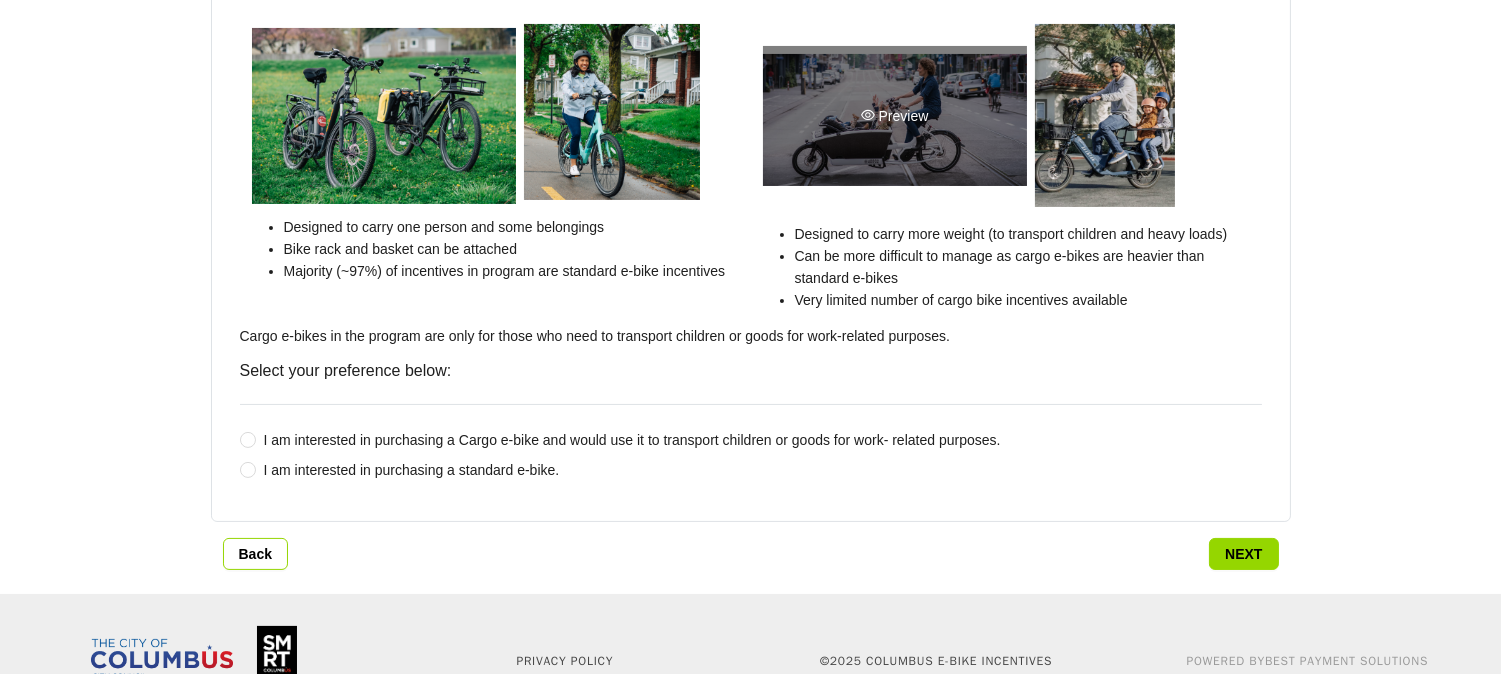 scroll, scrollTop: 686, scrollLeft: 0, axis: vertical 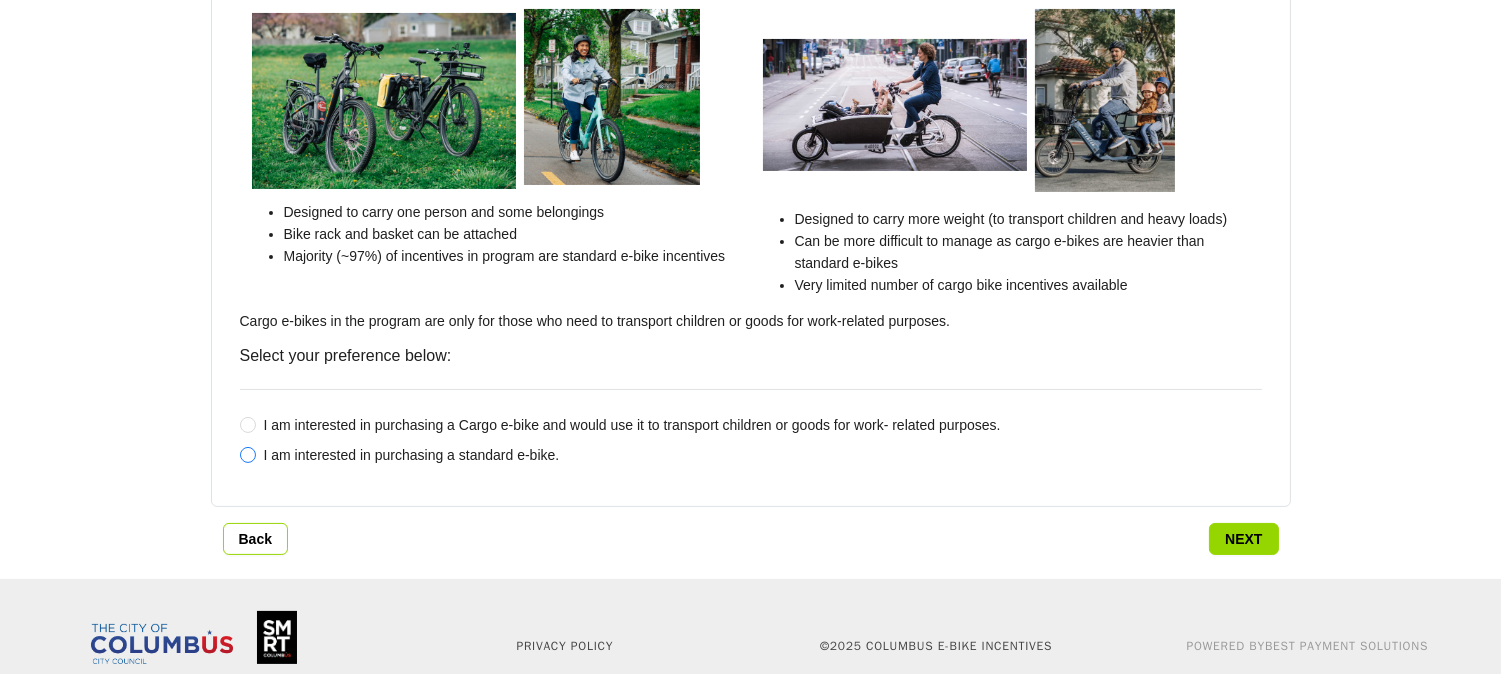 click on "I am interested in purchasing a standard e-bike." at bounding box center (412, 455) 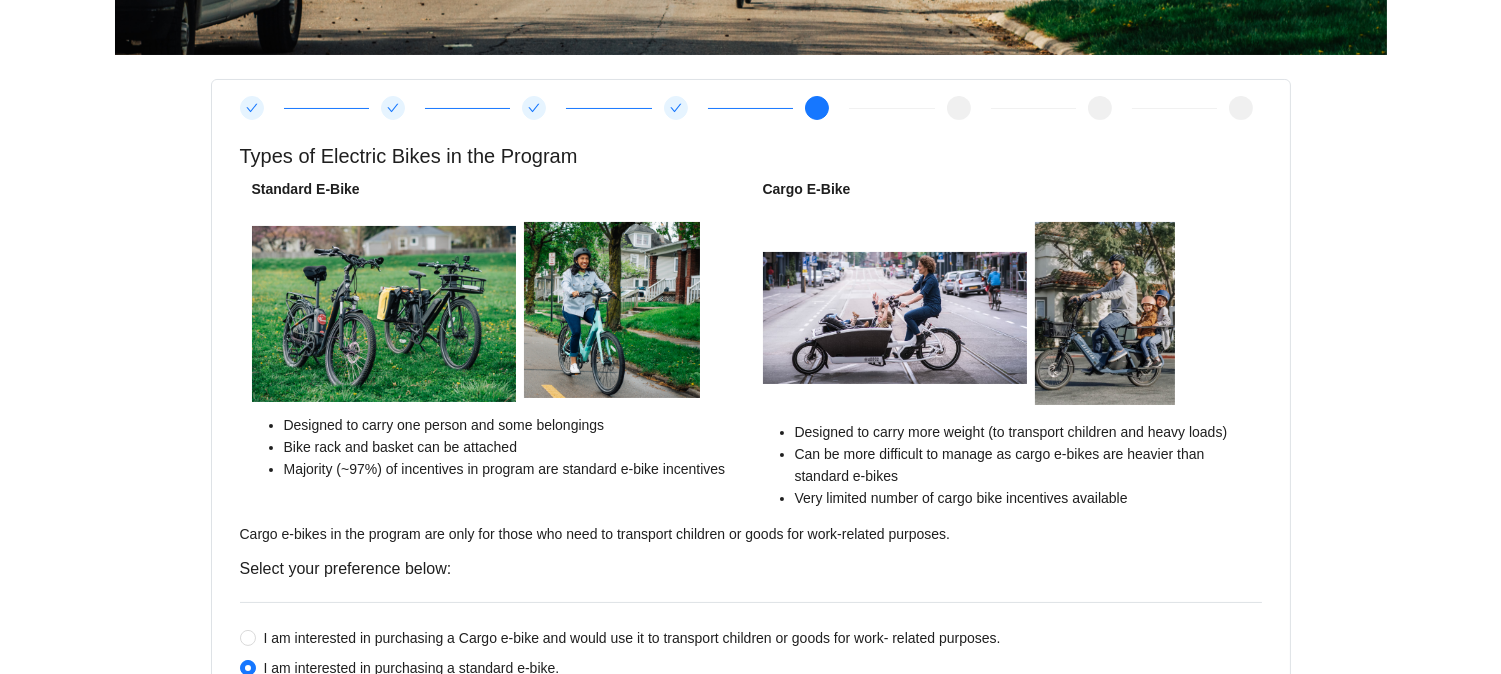 scroll, scrollTop: 464, scrollLeft: 0, axis: vertical 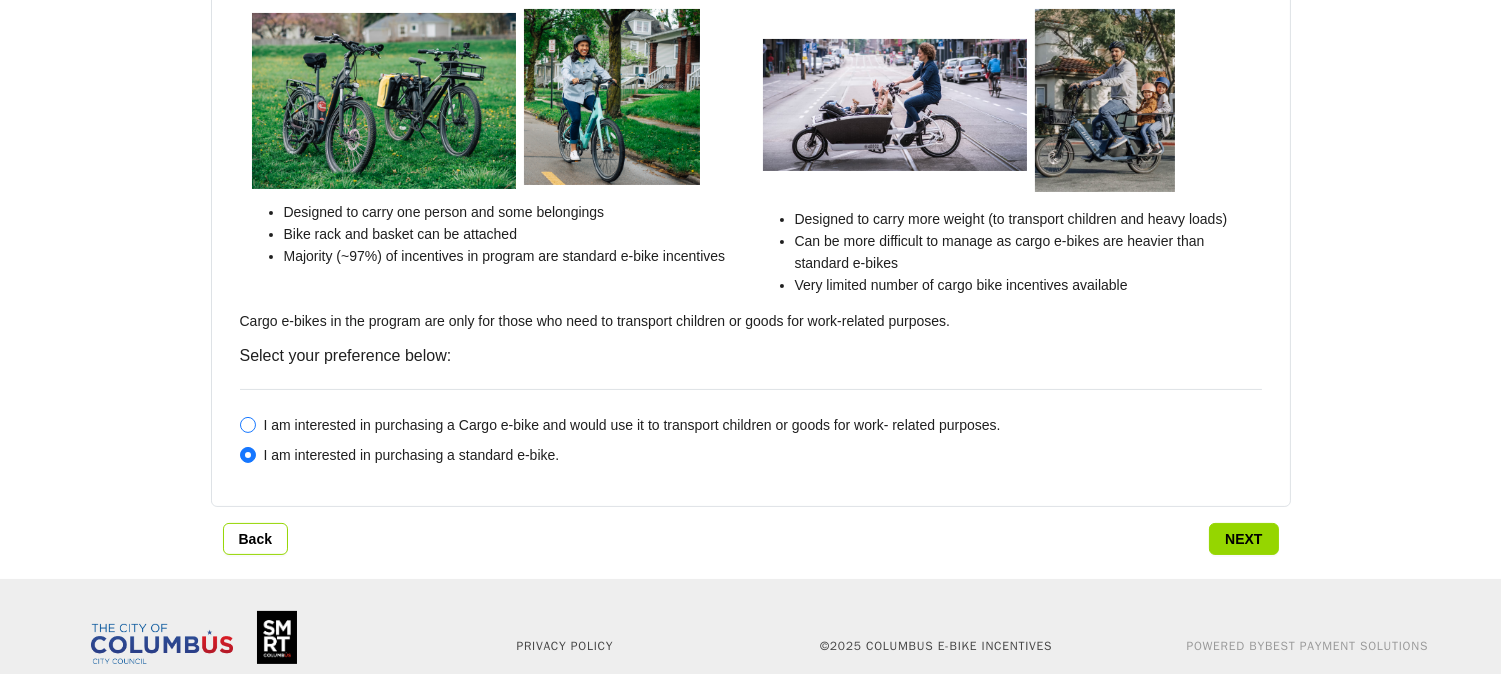 click on "I am interested in purchasing a Cargo e-bike and would use it to transport children or goods for work- related purposes." at bounding box center [632, 425] 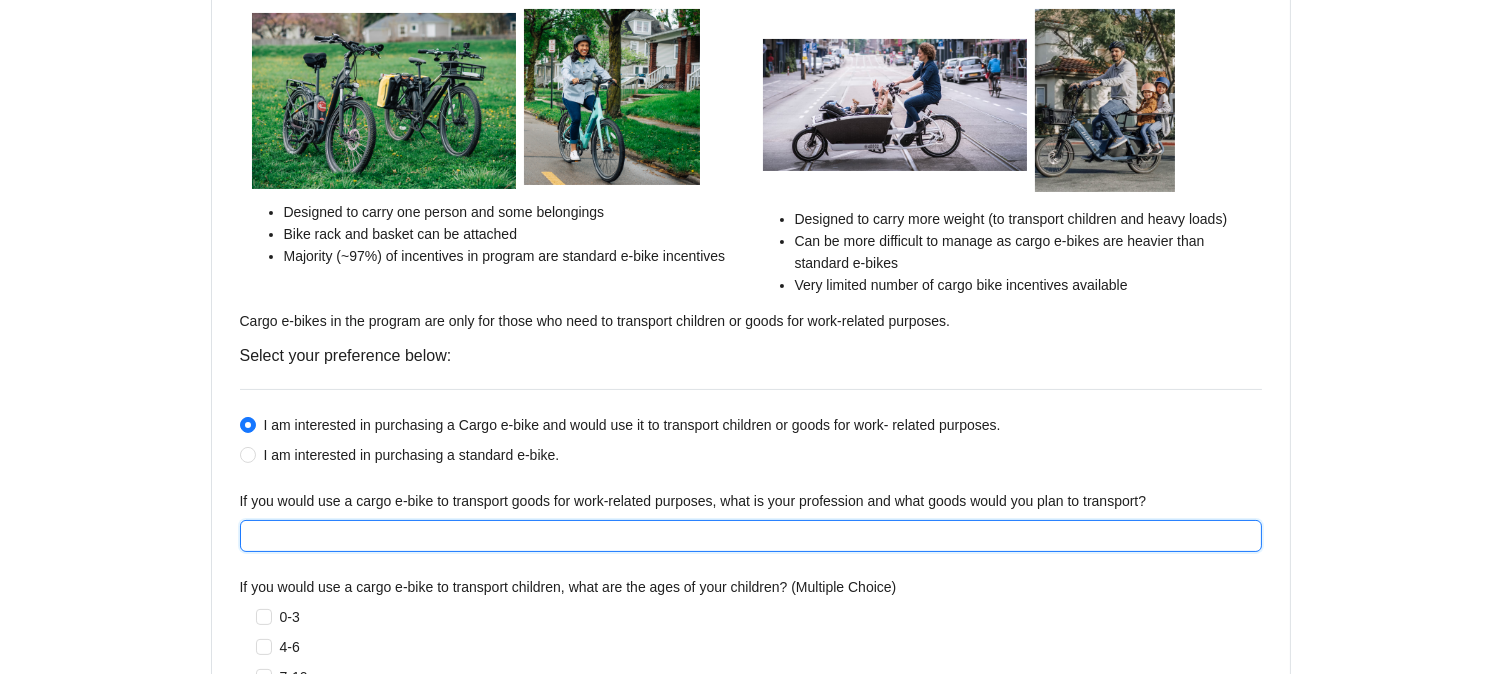 click on "If you would use a cargo e-bike to transport goods for work-related purposes, what is your profession and what goods would you plan to transport?" at bounding box center (751, 536) 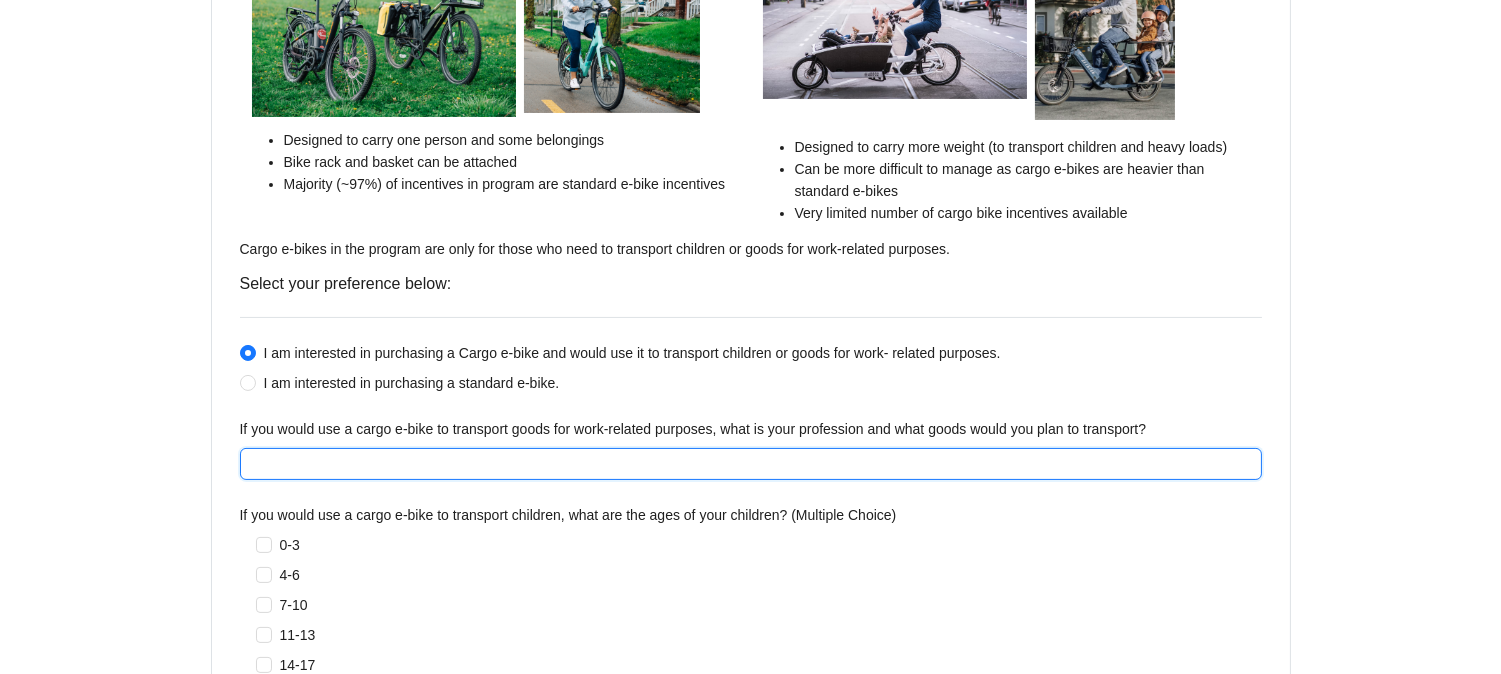 scroll, scrollTop: 797, scrollLeft: 0, axis: vertical 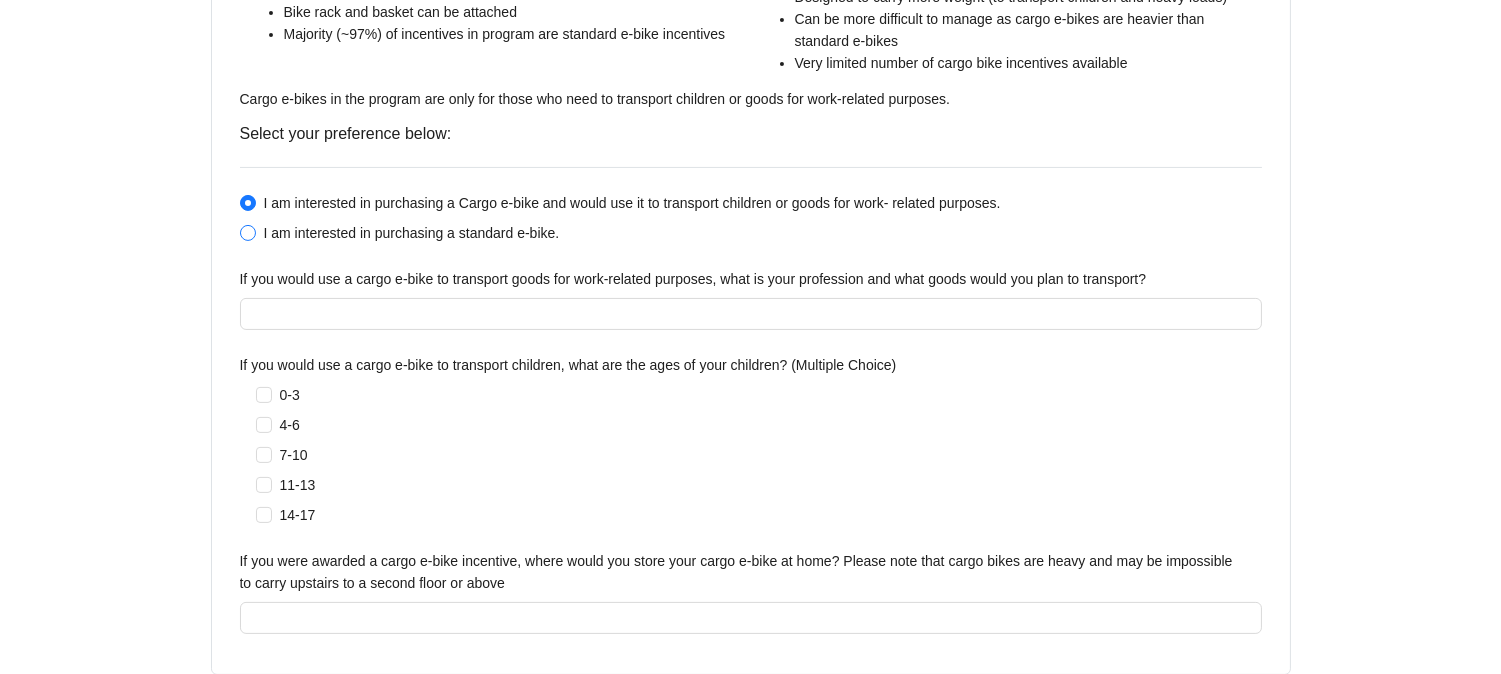 click on "I am interested in purchasing a standard e-bike." at bounding box center [412, 233] 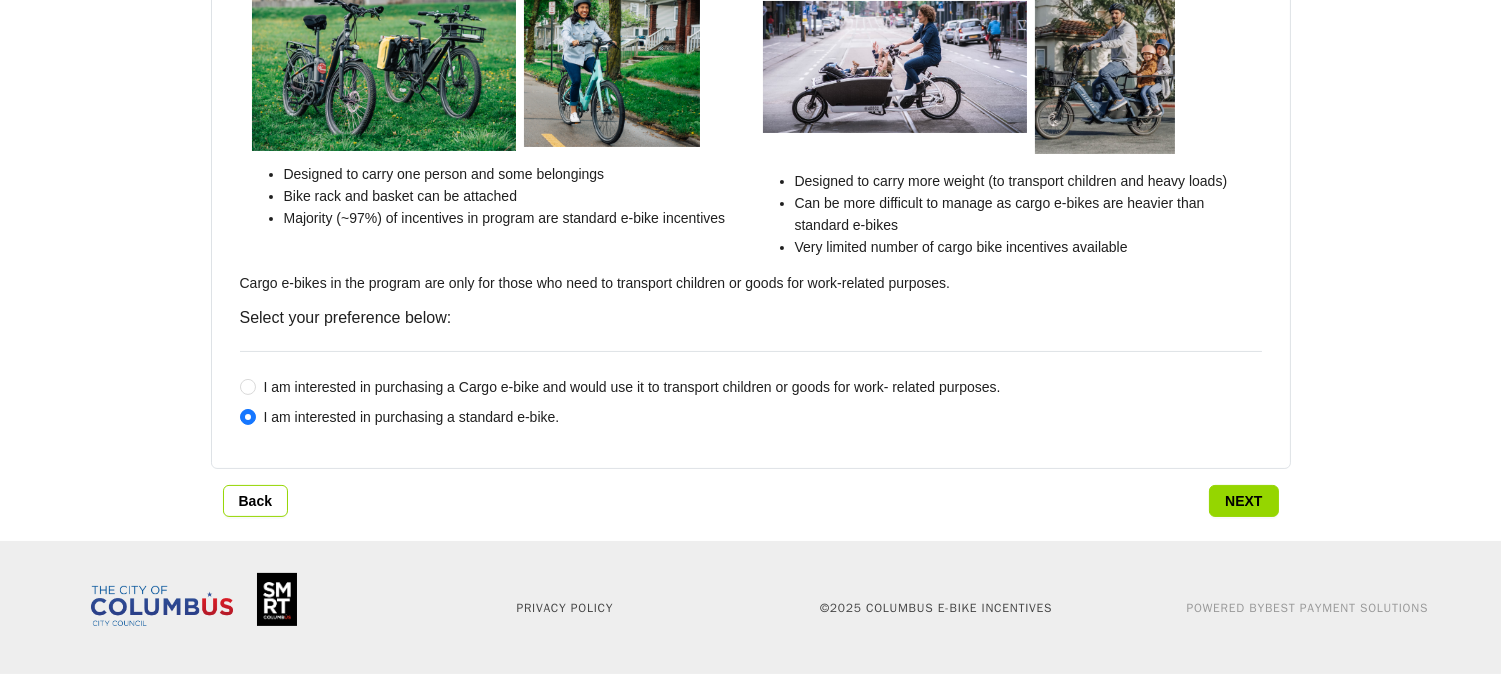scroll, scrollTop: 724, scrollLeft: 0, axis: vertical 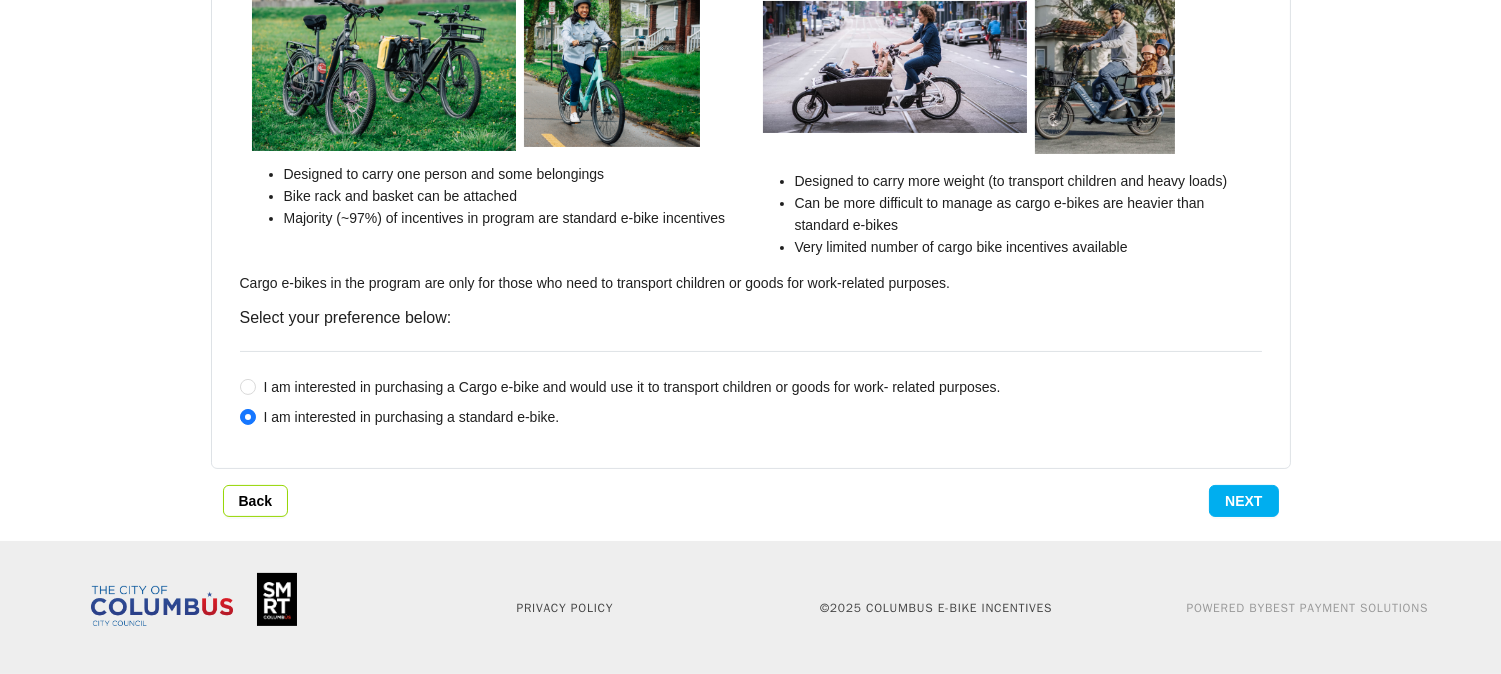 click on "Next" at bounding box center [1243, 501] 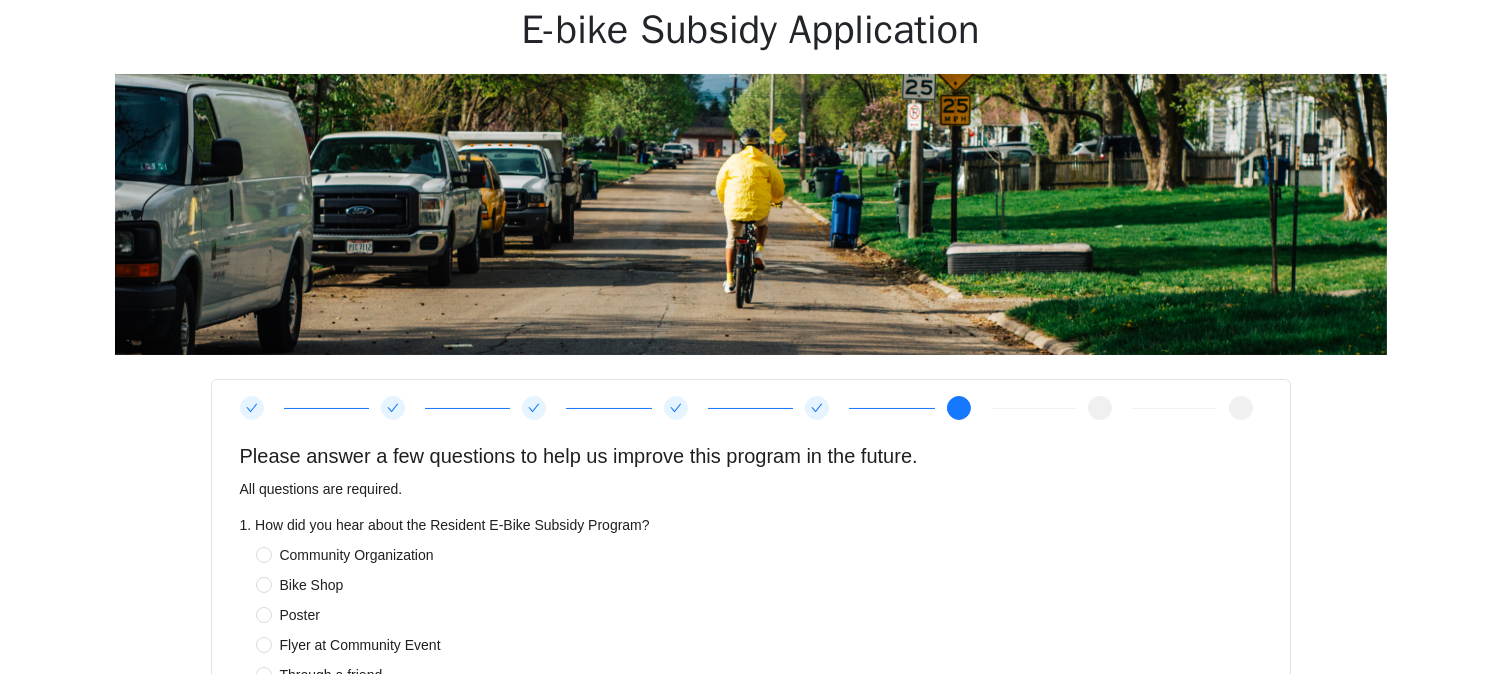 scroll, scrollTop: 444, scrollLeft: 0, axis: vertical 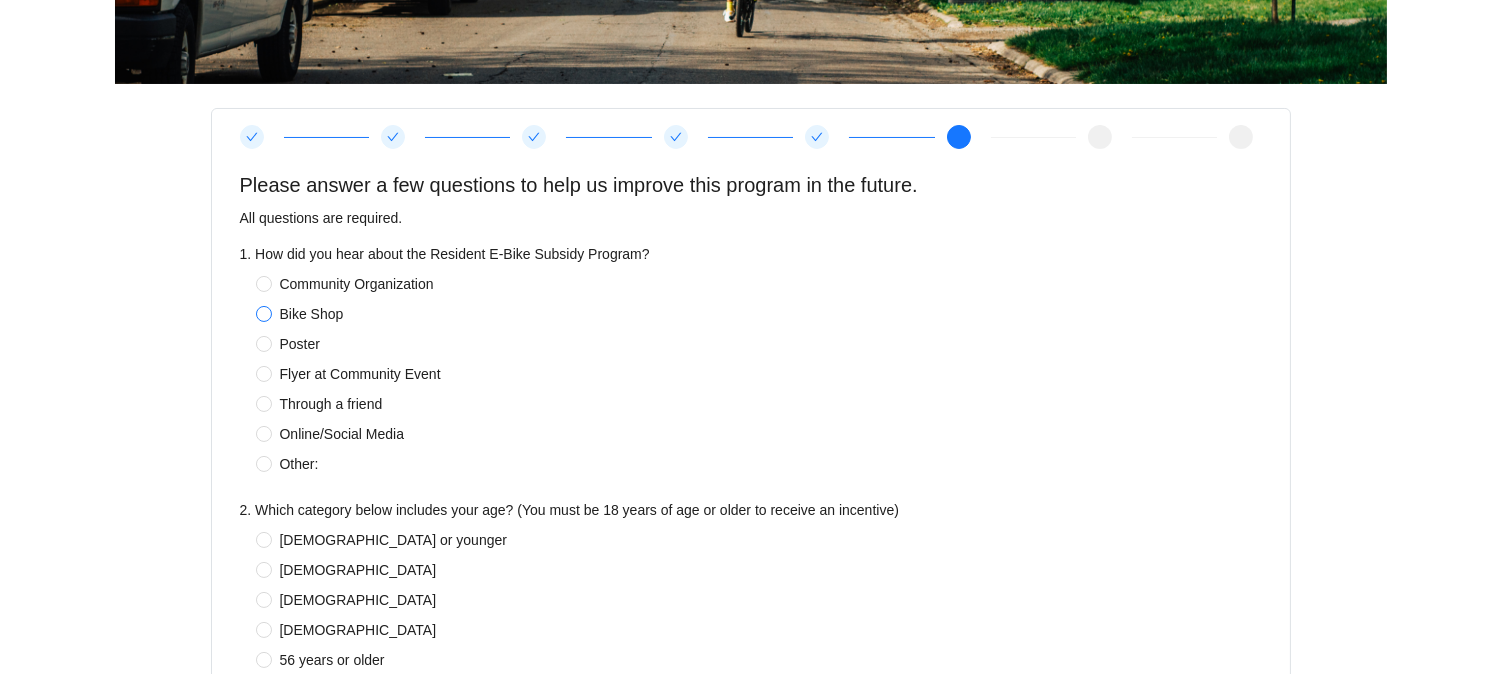 click on "Bike Shop" at bounding box center [312, 314] 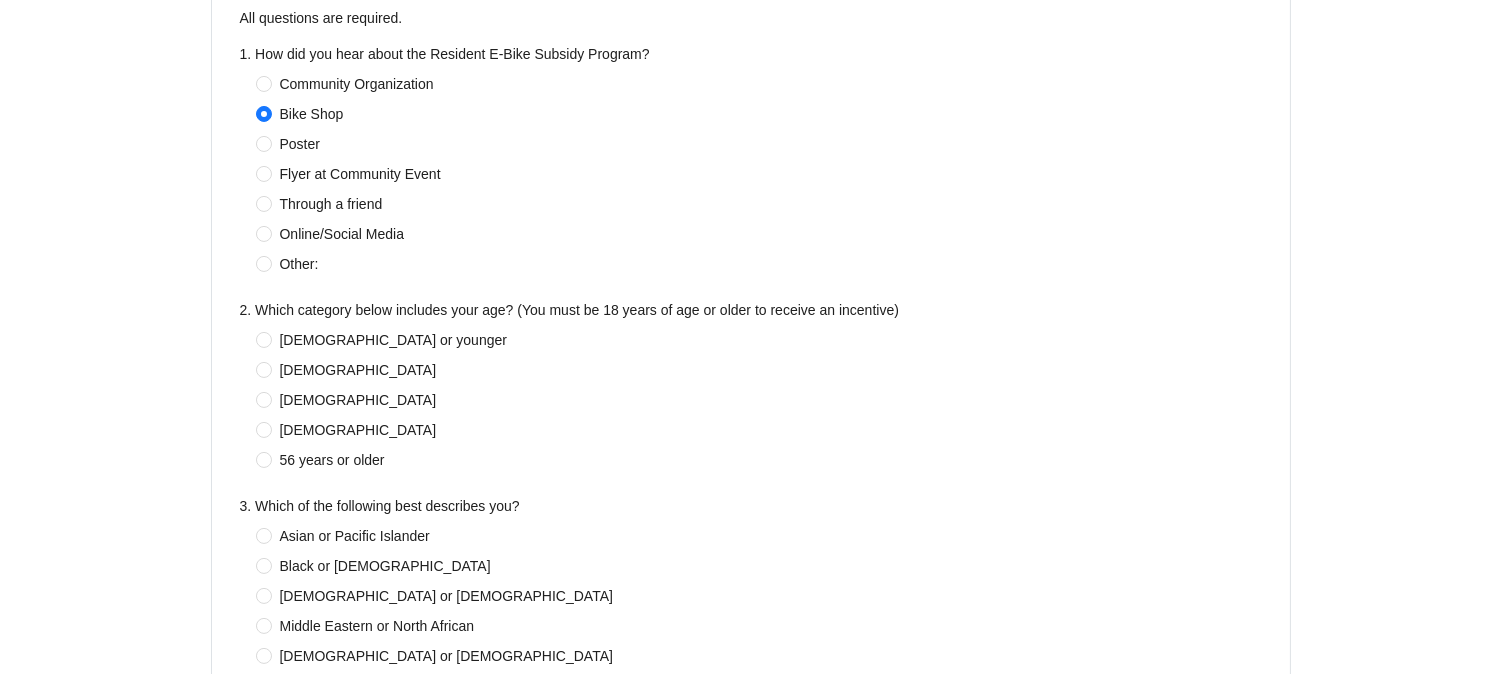 scroll, scrollTop: 666, scrollLeft: 0, axis: vertical 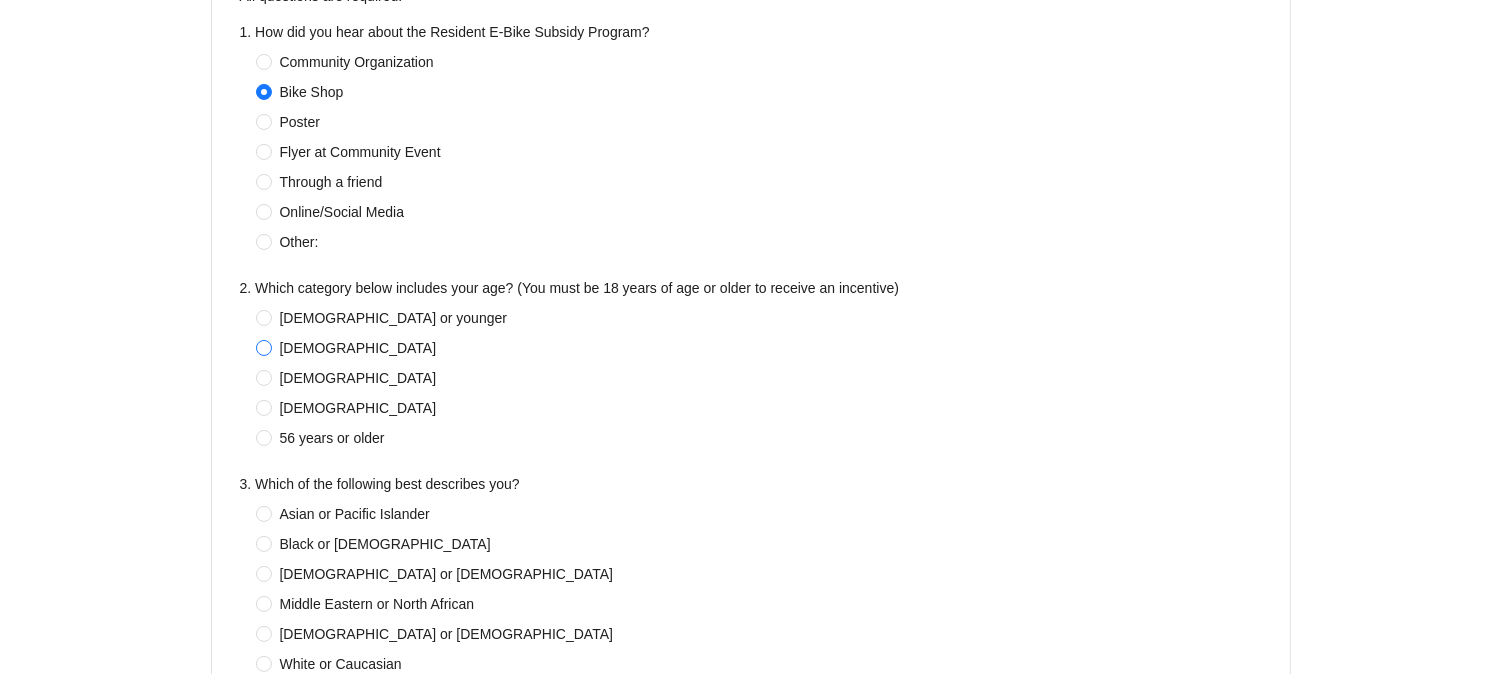 click on "[DEMOGRAPHIC_DATA]" at bounding box center (358, 348) 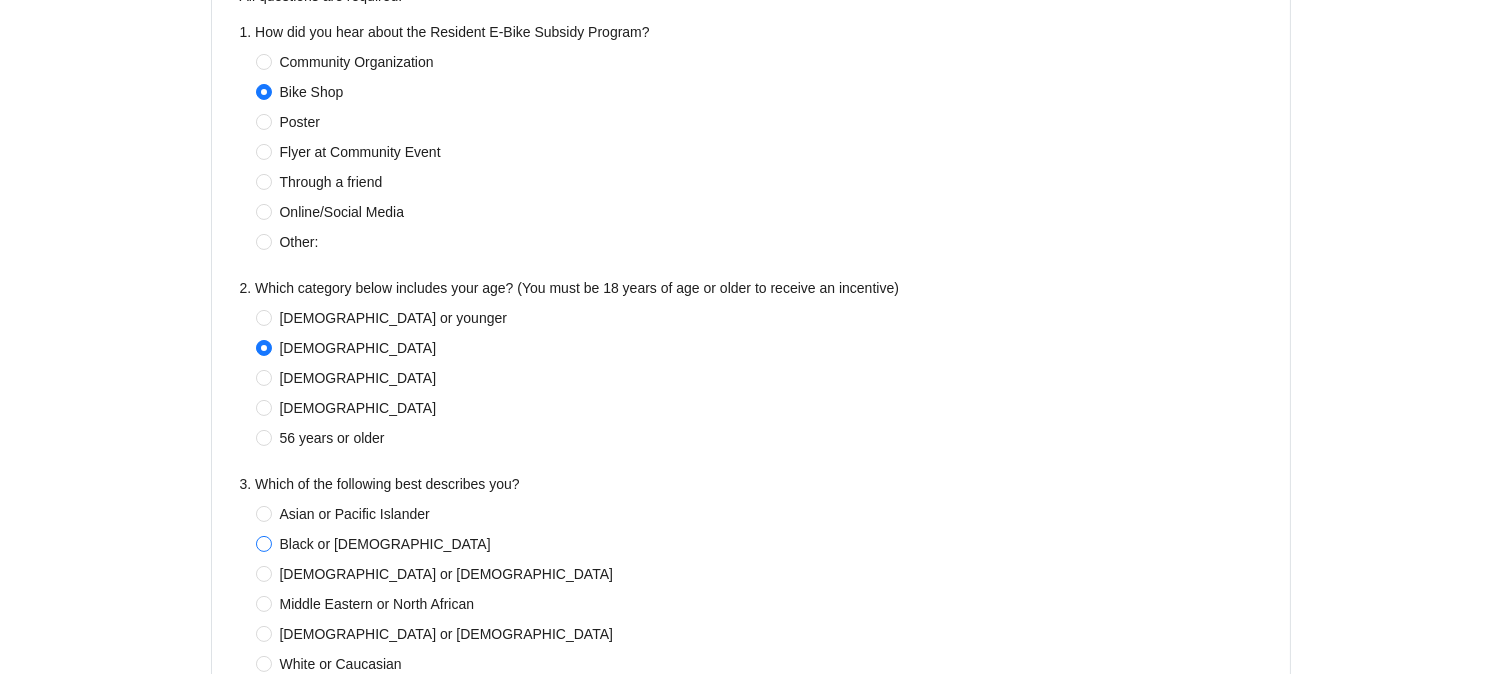 click on "Black or [DEMOGRAPHIC_DATA]" at bounding box center [385, 544] 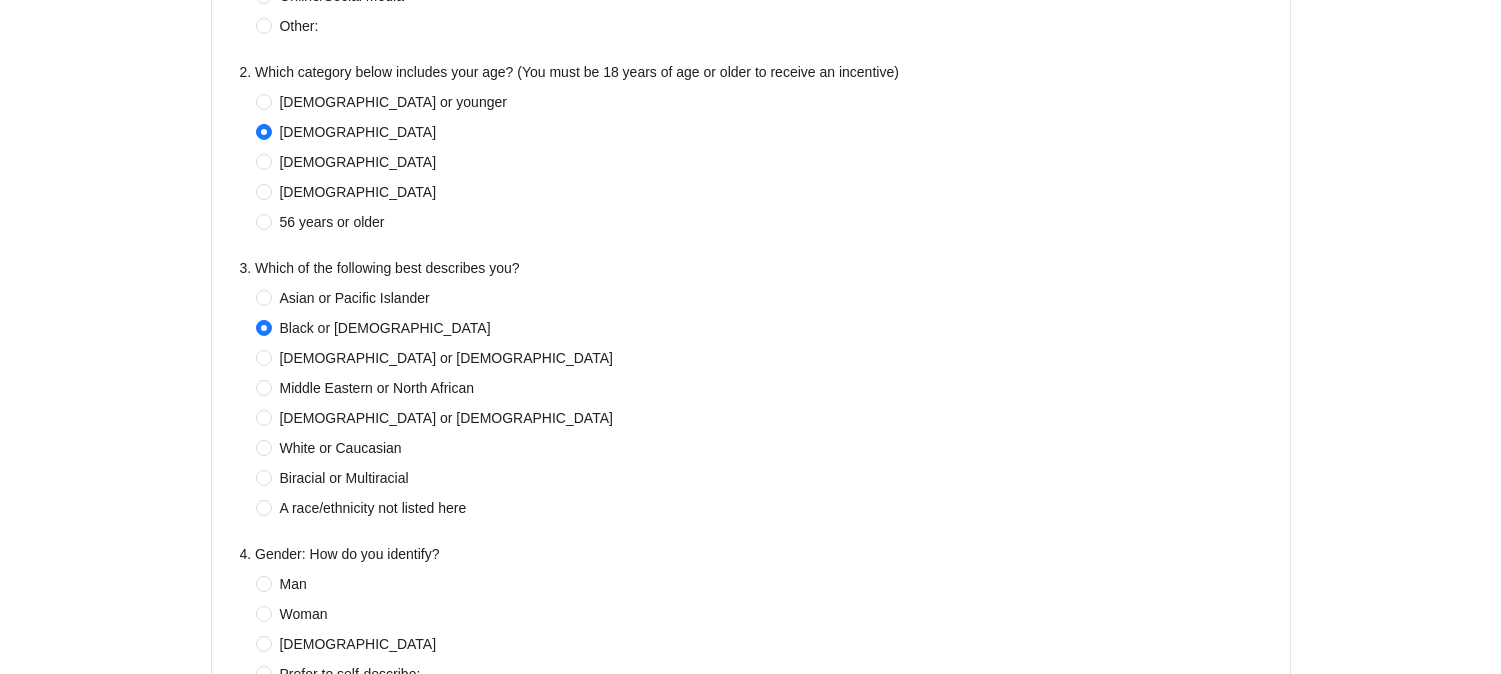 scroll, scrollTop: 888, scrollLeft: 0, axis: vertical 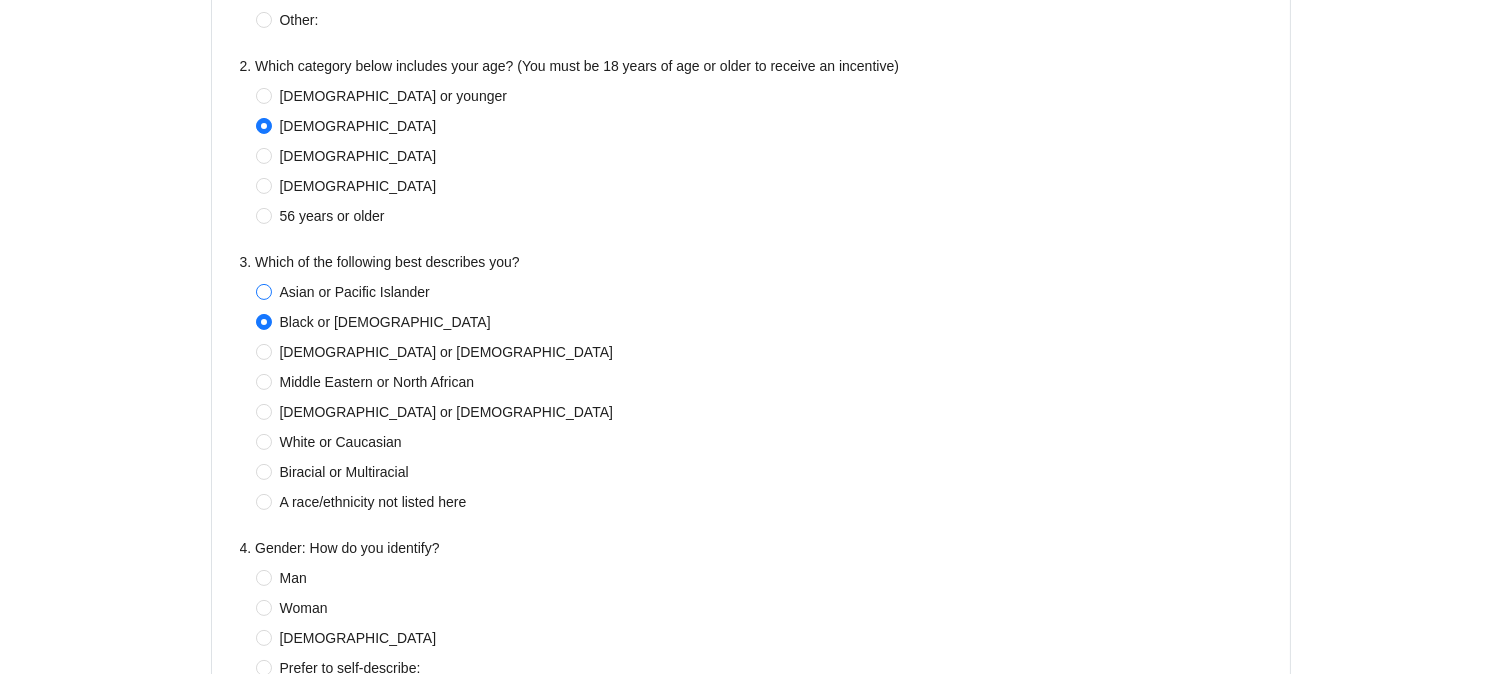click on "Asian or Pacific Islander" at bounding box center [355, 292] 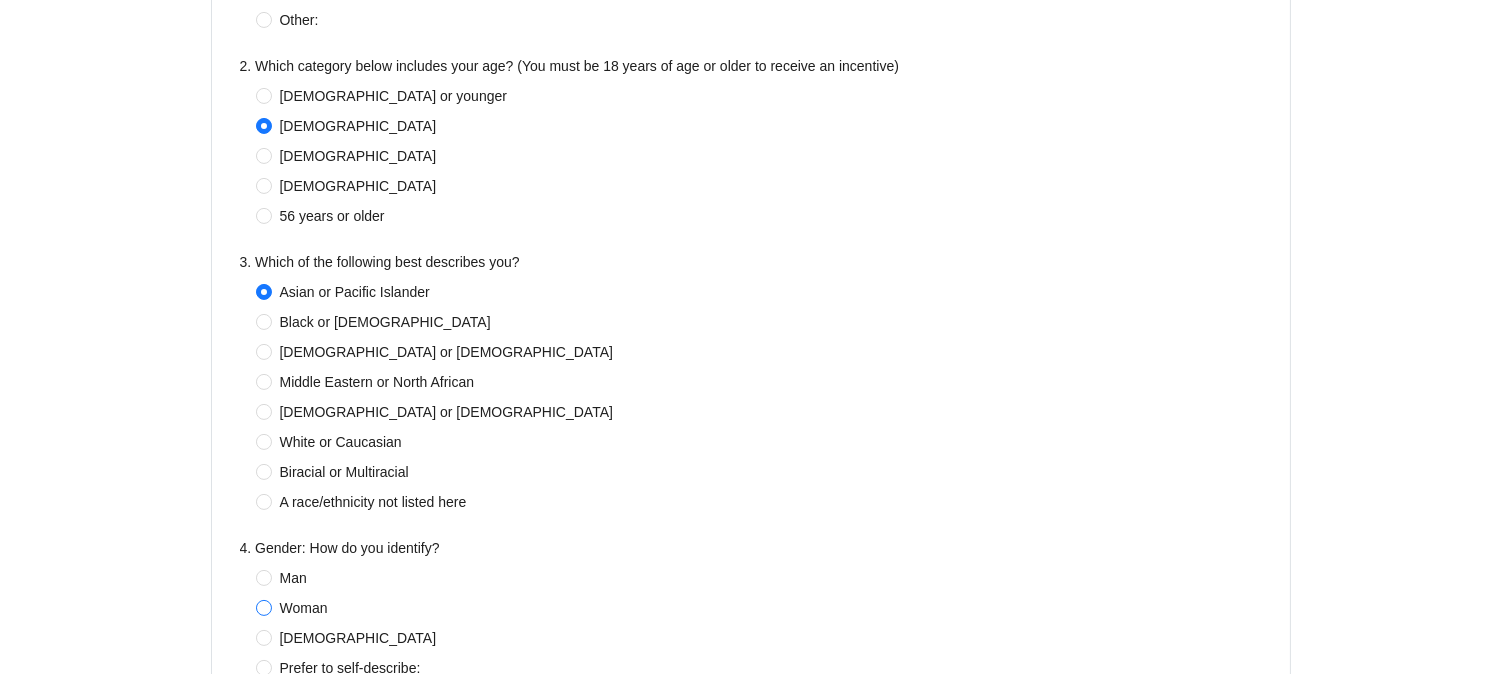click on "Woman" at bounding box center [304, 608] 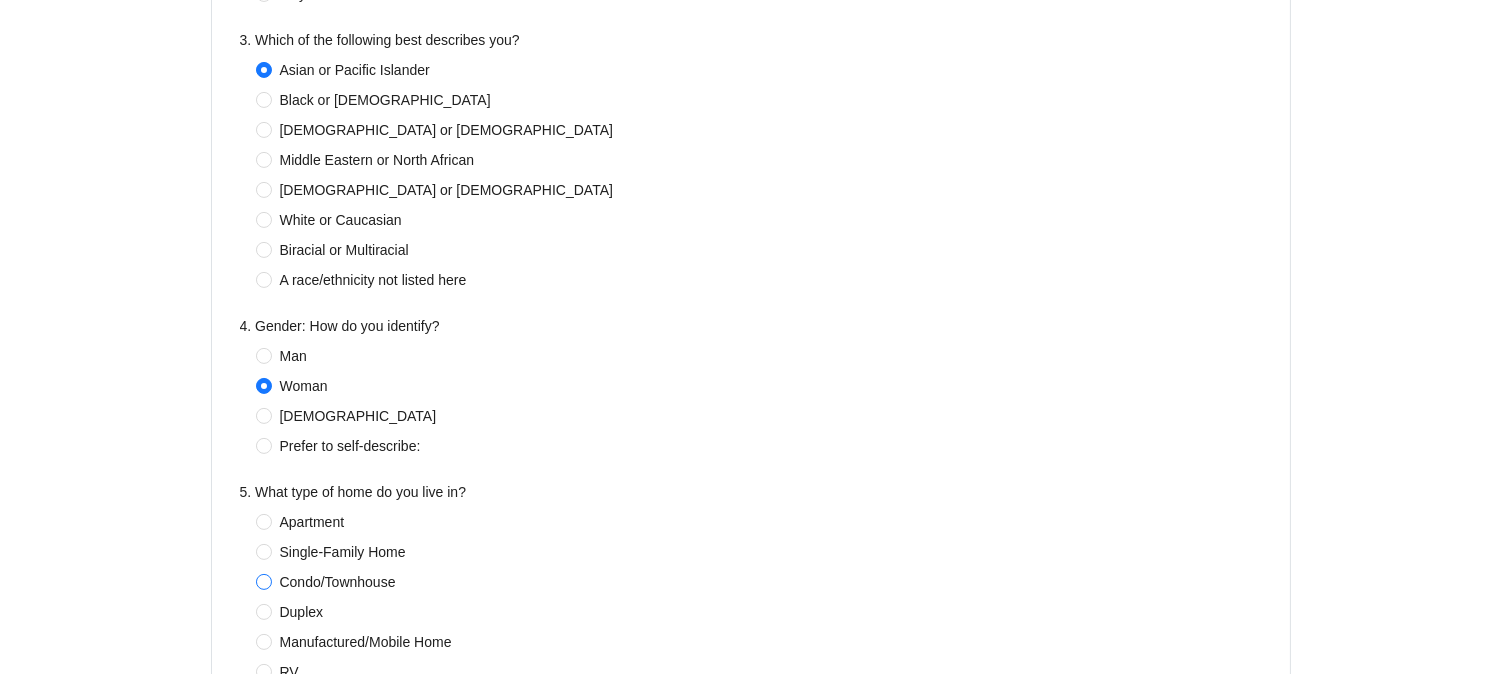 scroll, scrollTop: 1111, scrollLeft: 0, axis: vertical 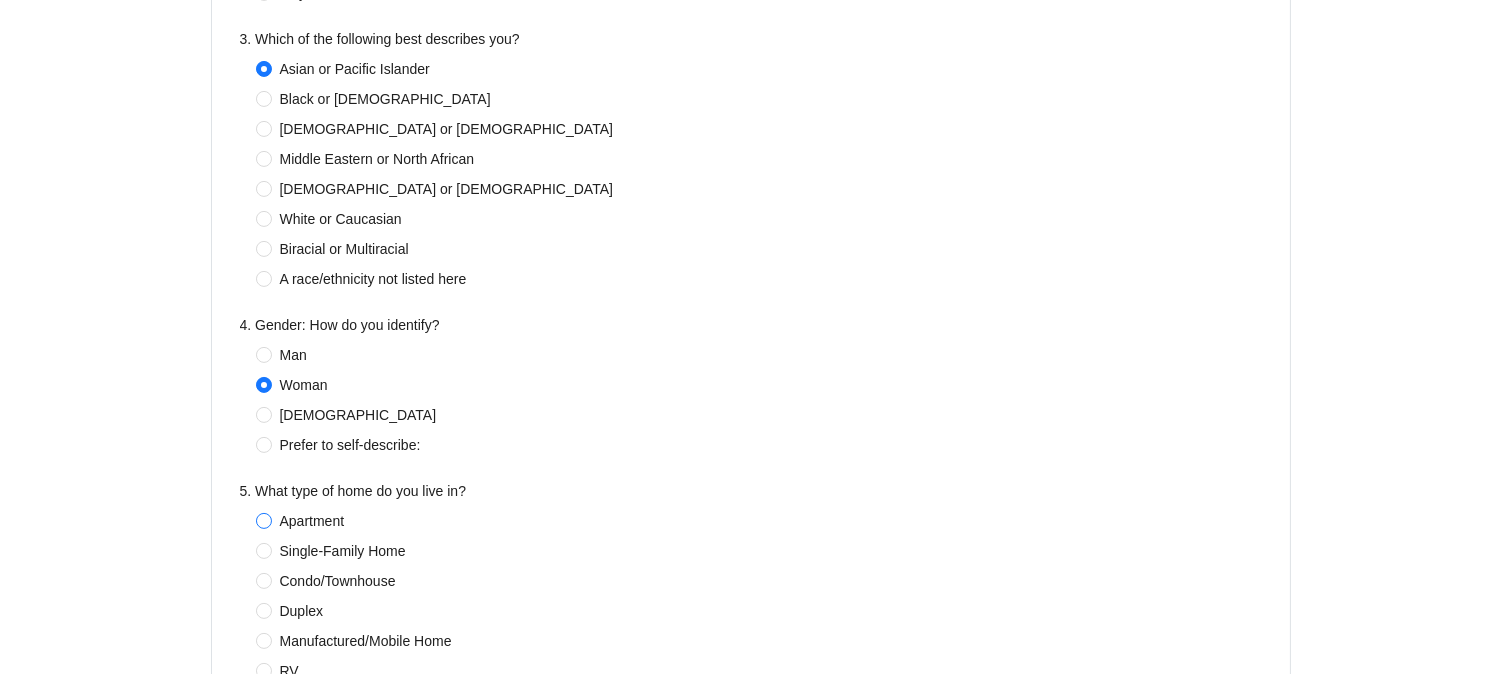 click on "Apartment" at bounding box center (312, 521) 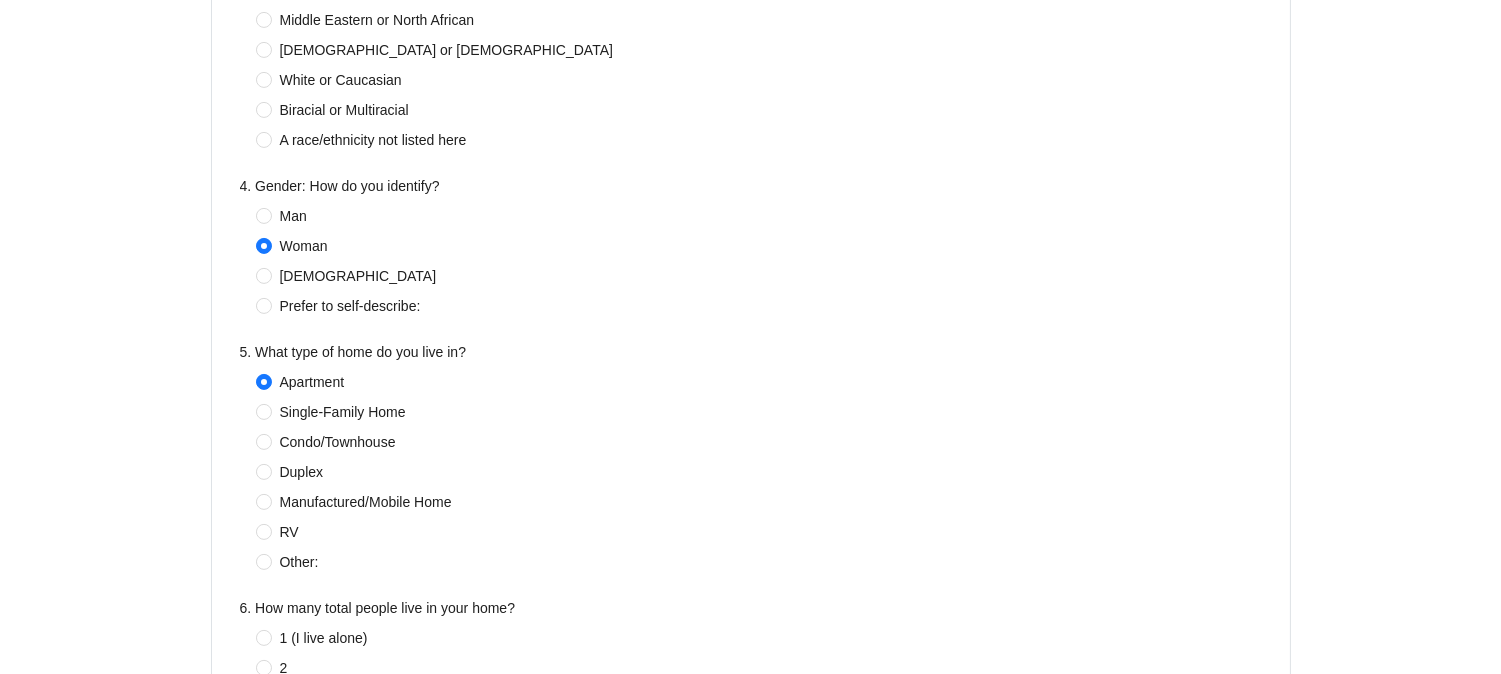 scroll, scrollTop: 1444, scrollLeft: 0, axis: vertical 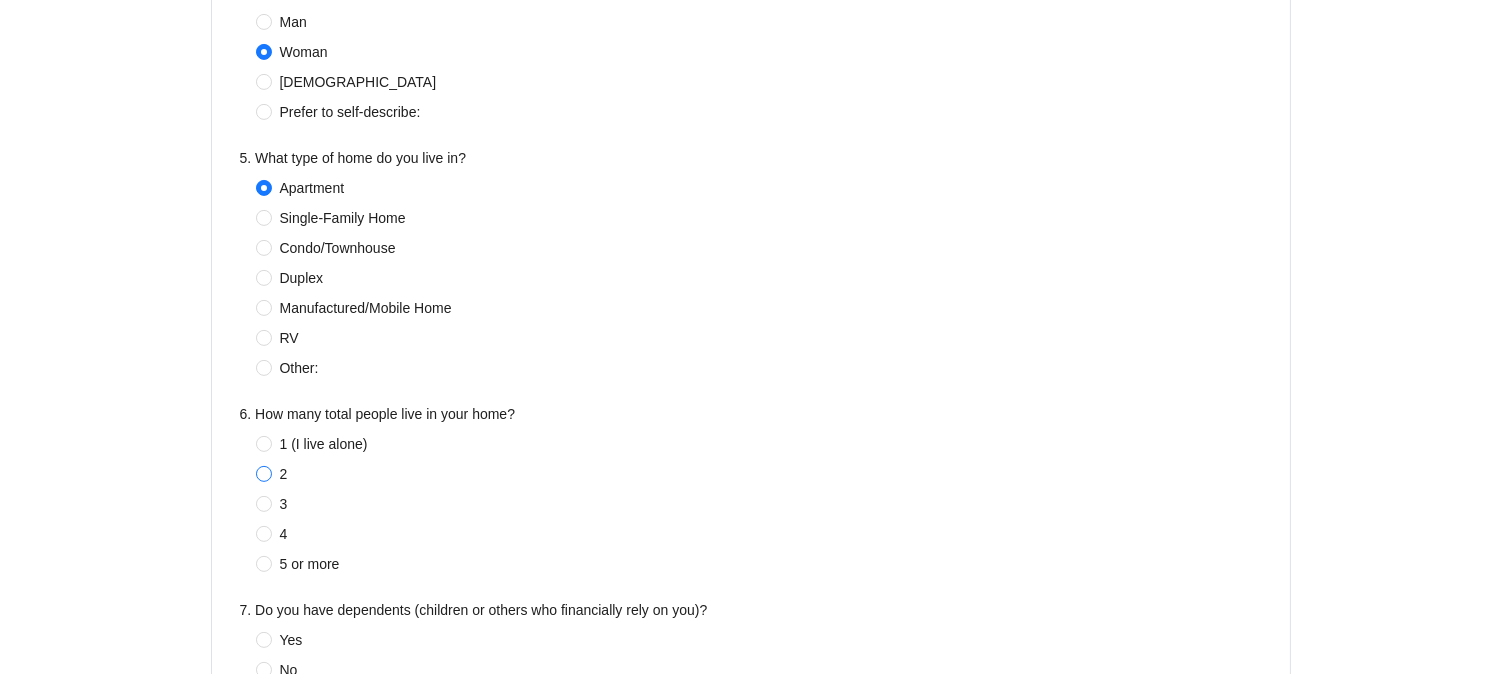 click on "2" at bounding box center (284, 474) 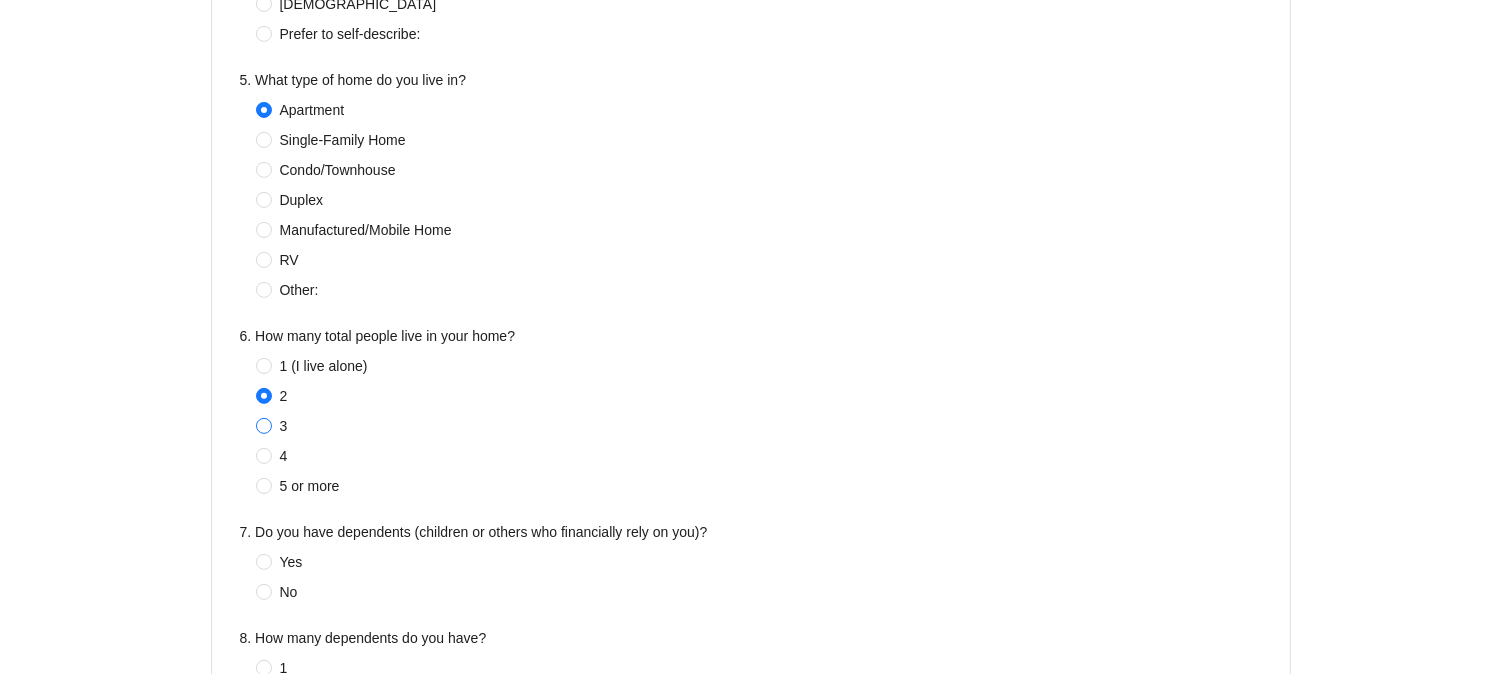 scroll, scrollTop: 1666, scrollLeft: 0, axis: vertical 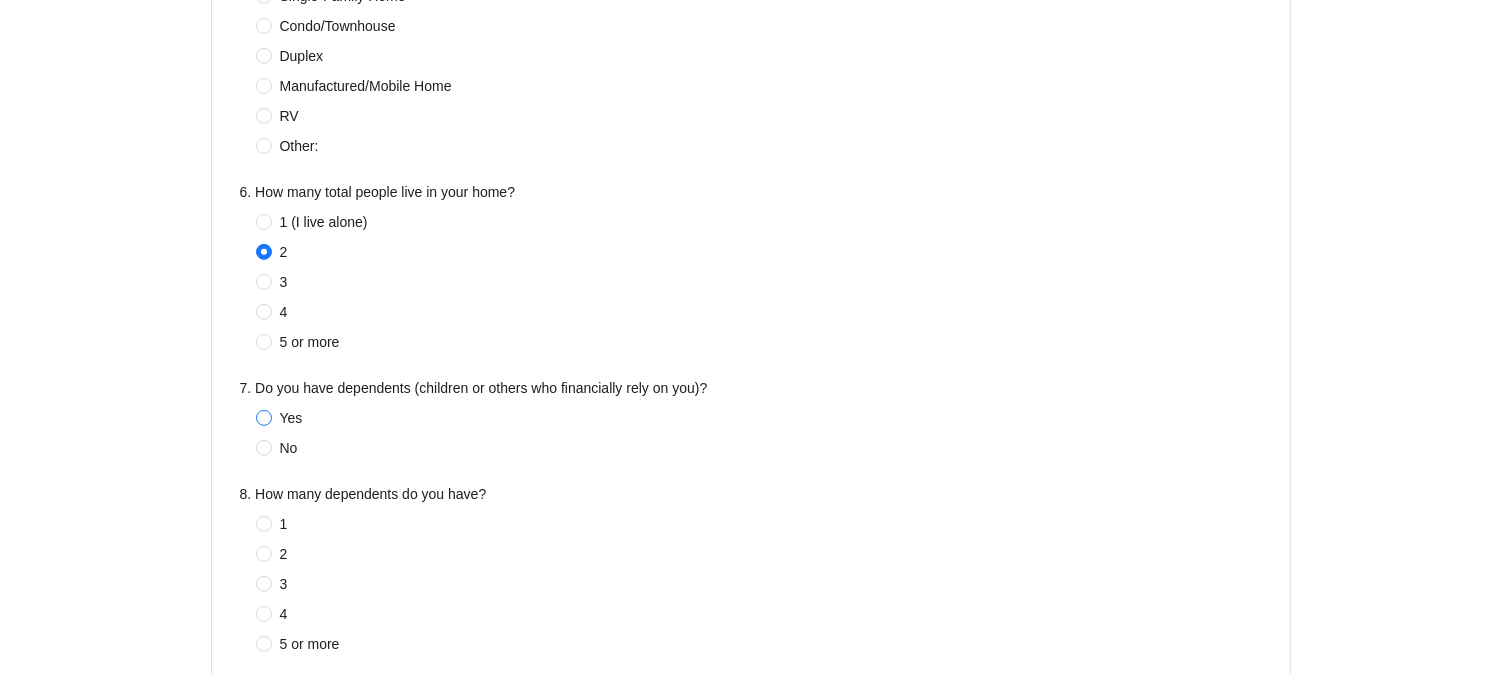 click on "Yes" at bounding box center [291, 418] 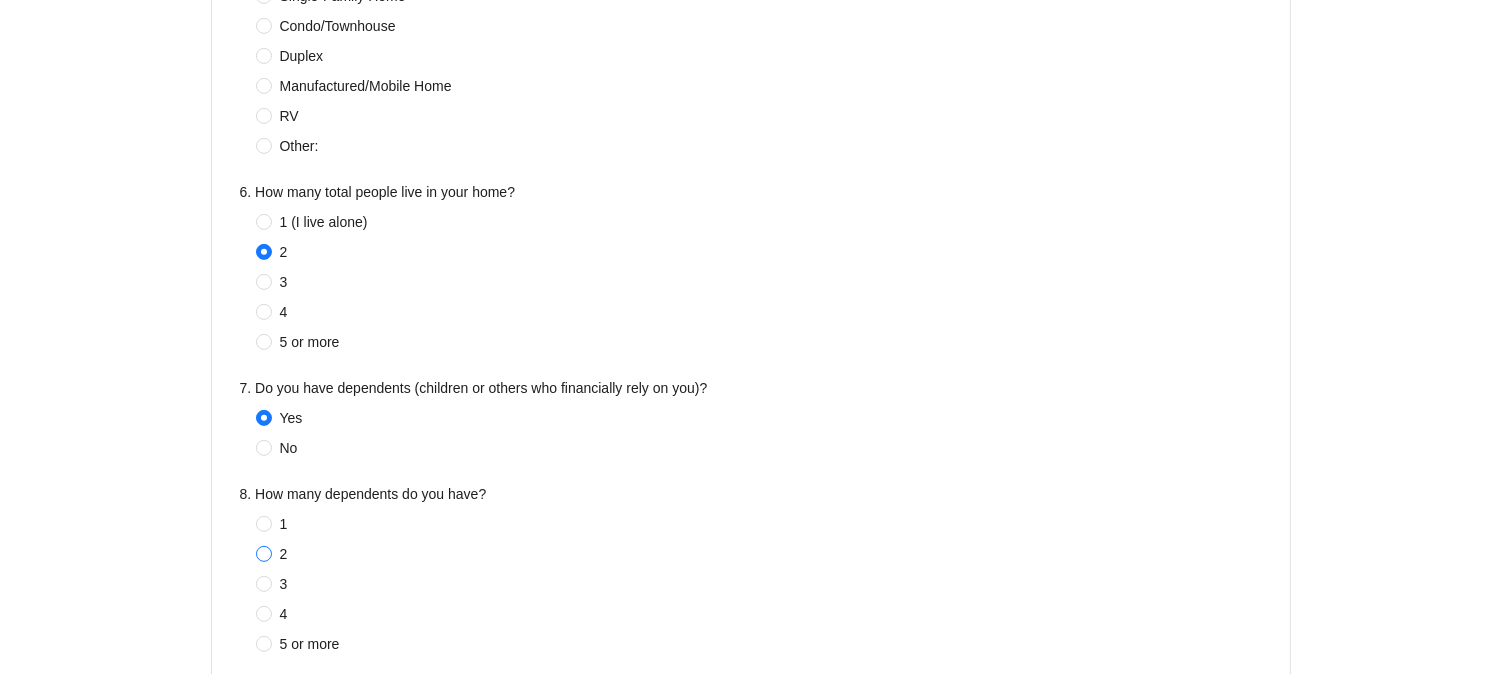 click on "2" at bounding box center (284, 554) 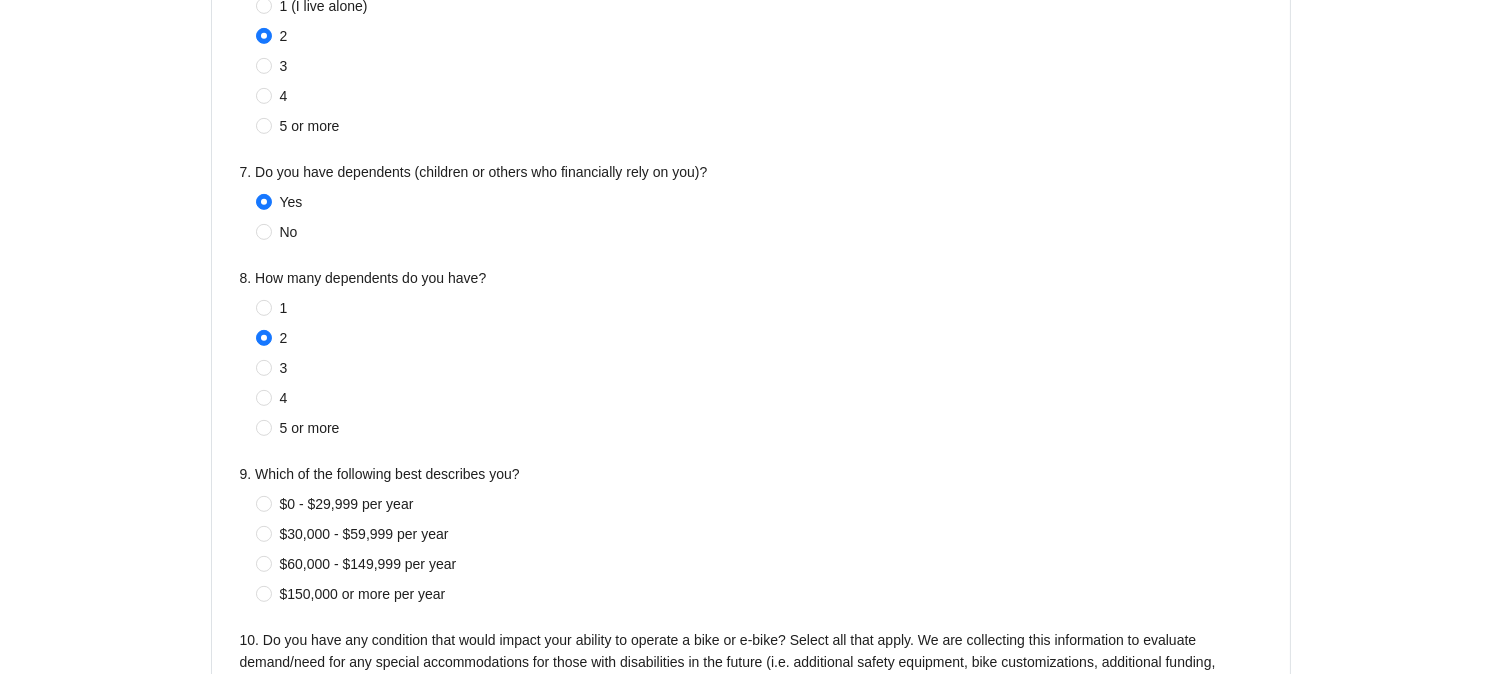 scroll, scrollTop: 1888, scrollLeft: 0, axis: vertical 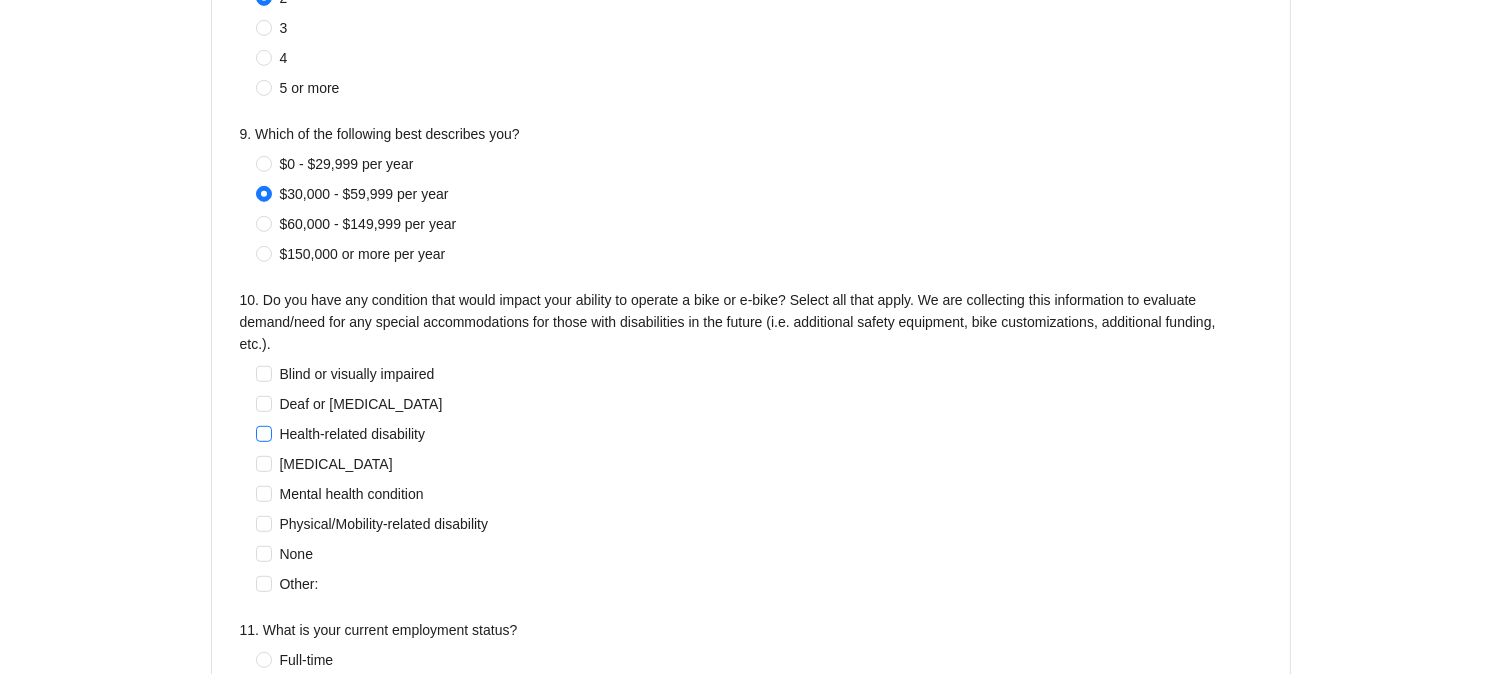 click on "Health-related disability" at bounding box center [353, 434] 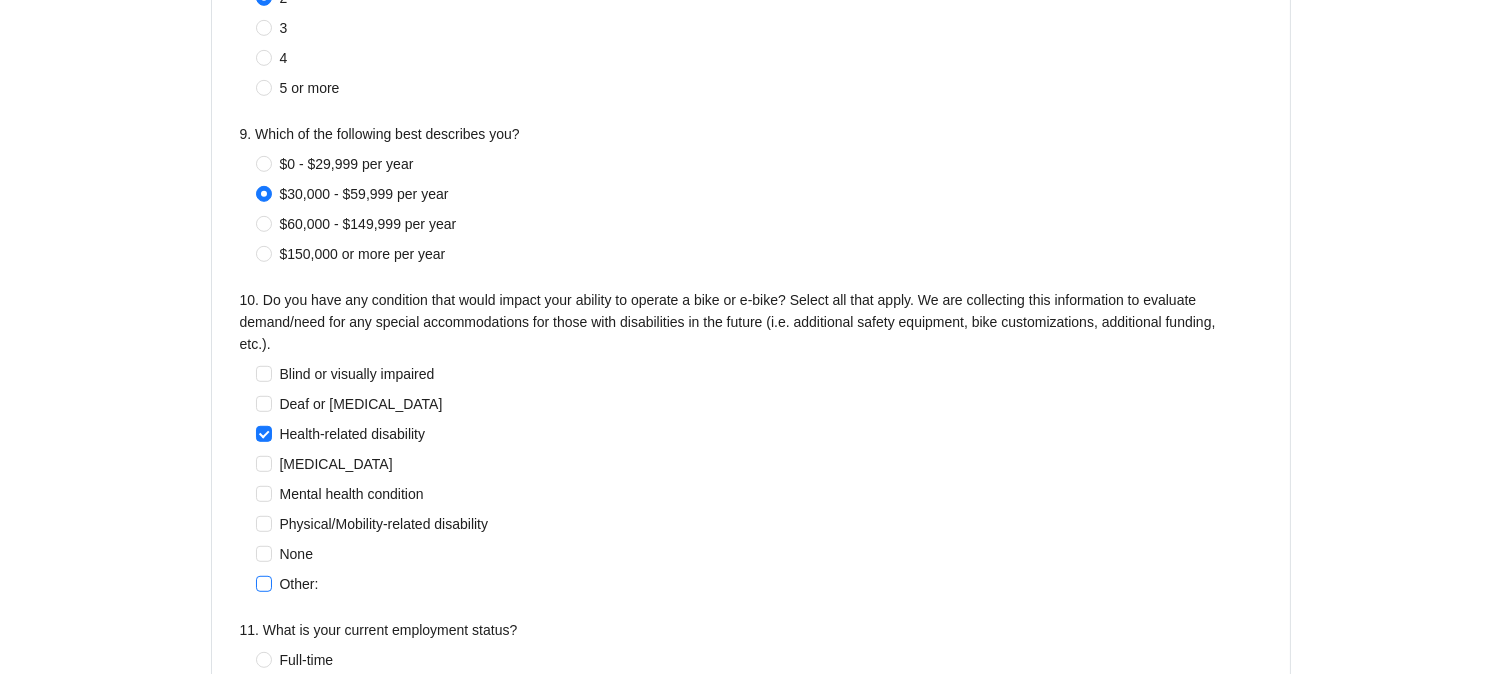 scroll, scrollTop: 2333, scrollLeft: 0, axis: vertical 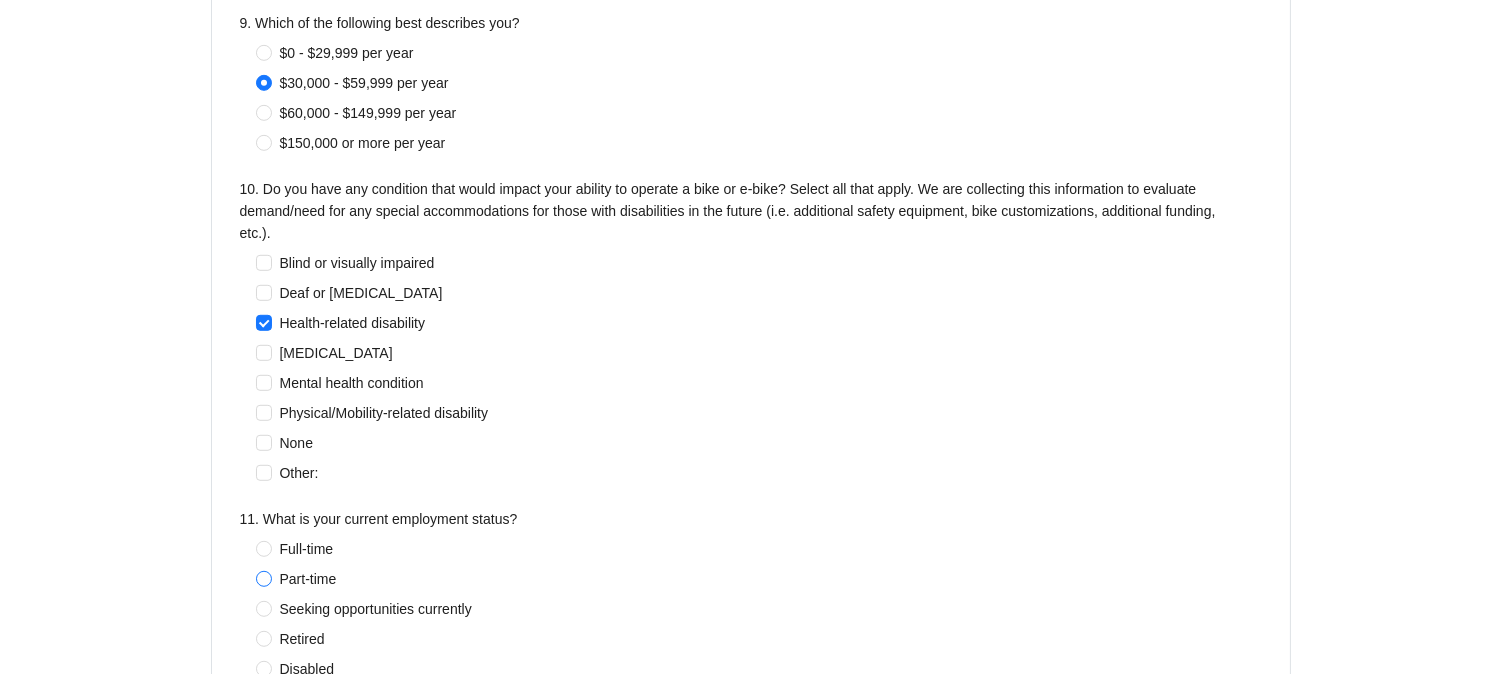 click on "Part-time" at bounding box center (308, 579) 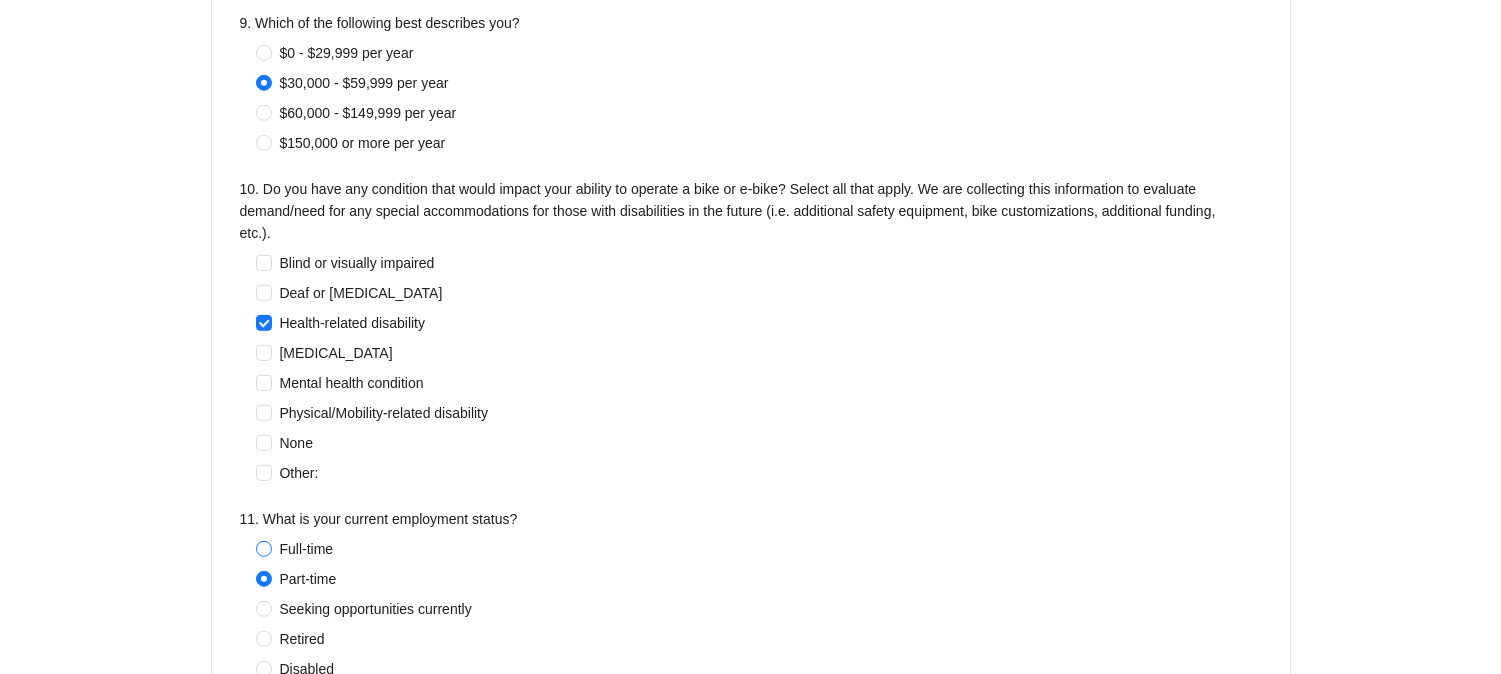 click on "Full-time" at bounding box center [307, 549] 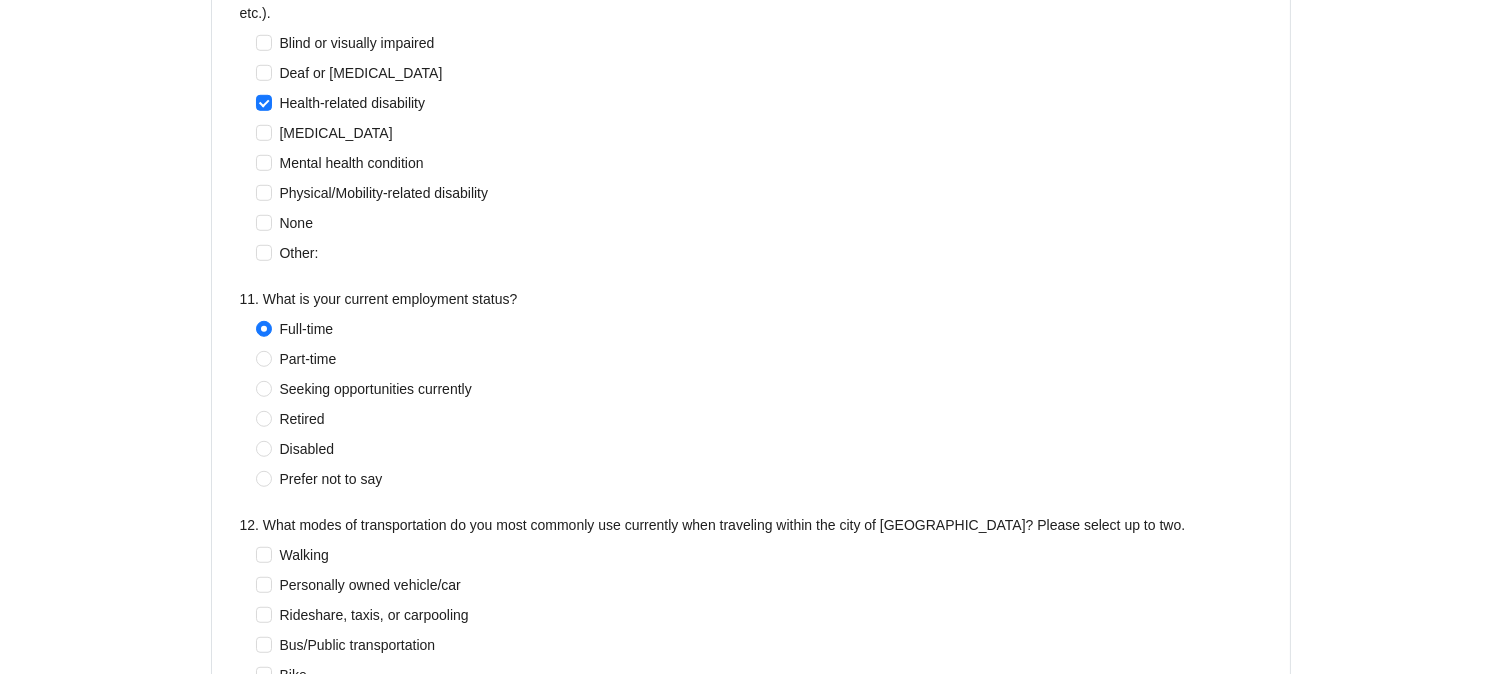 scroll, scrollTop: 2555, scrollLeft: 0, axis: vertical 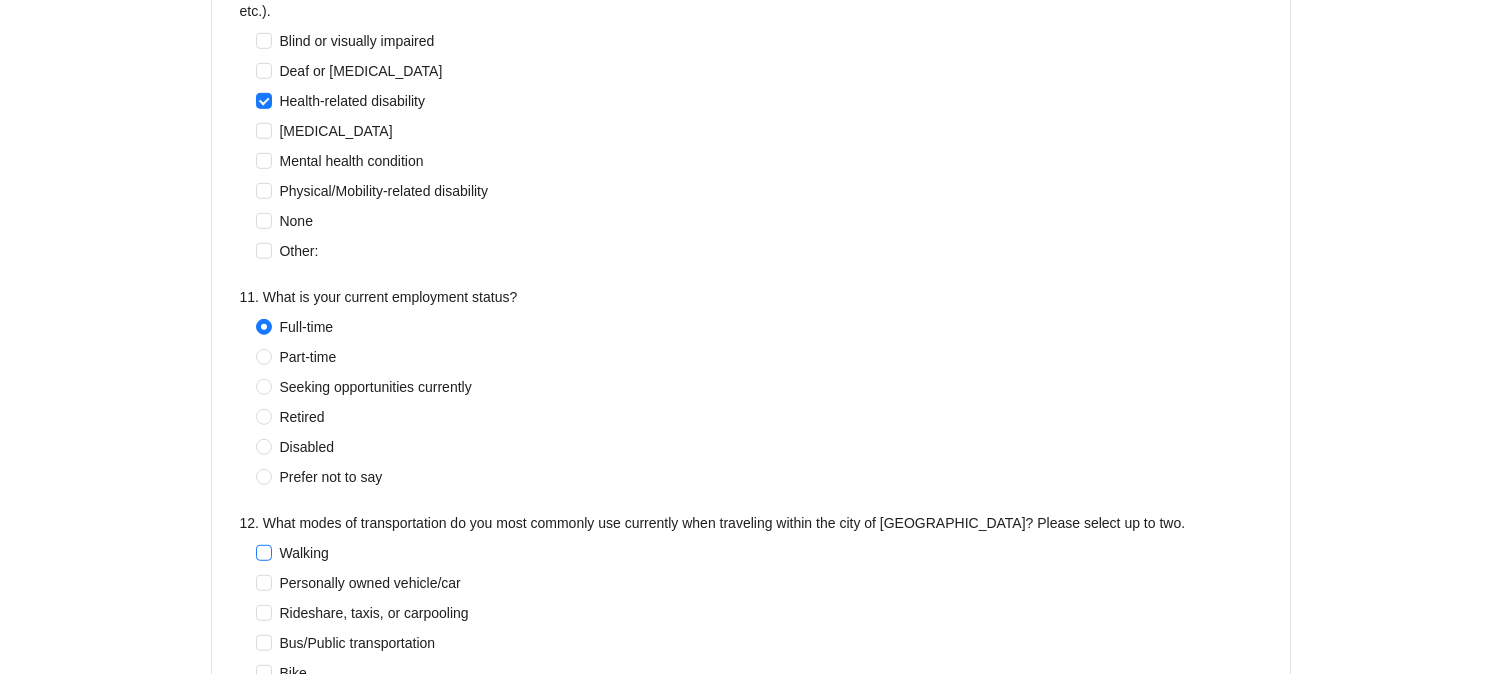 click on "Walking" at bounding box center [304, 553] 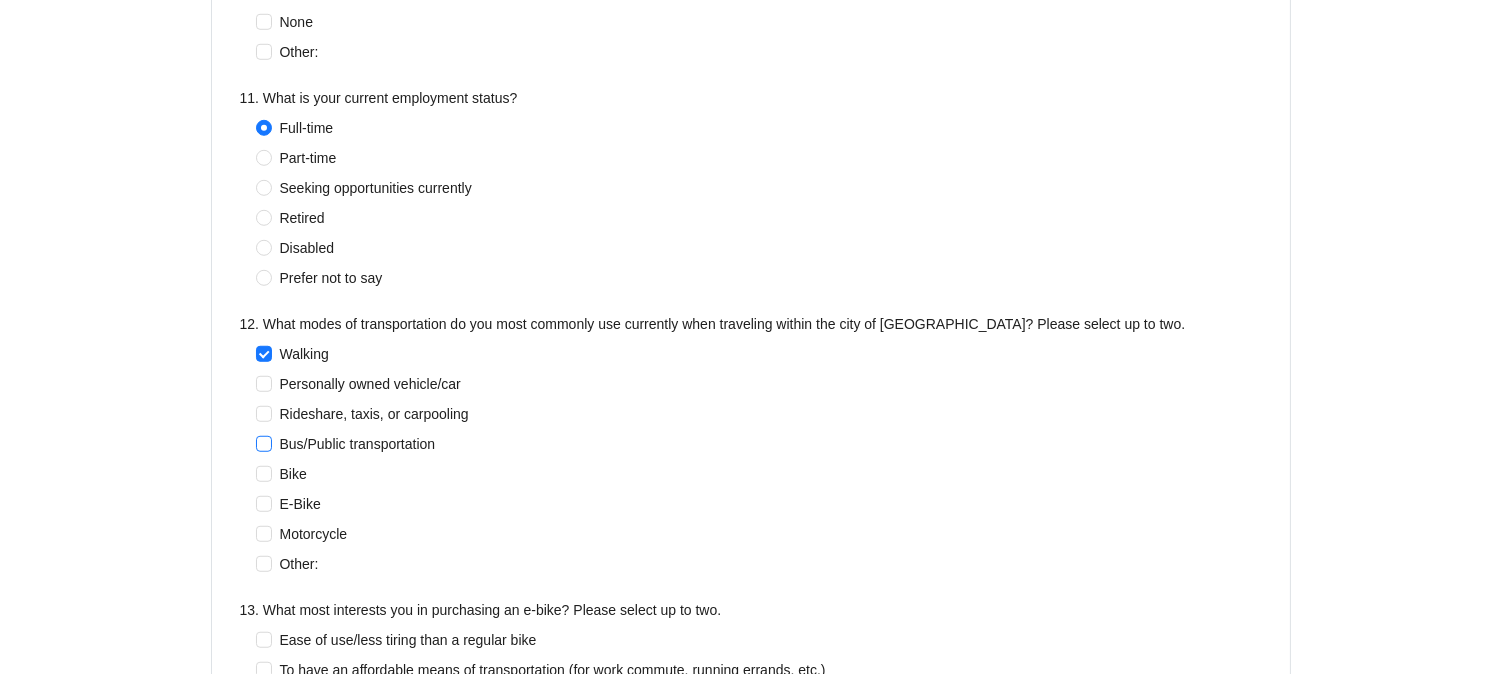 scroll, scrollTop: 2777, scrollLeft: 0, axis: vertical 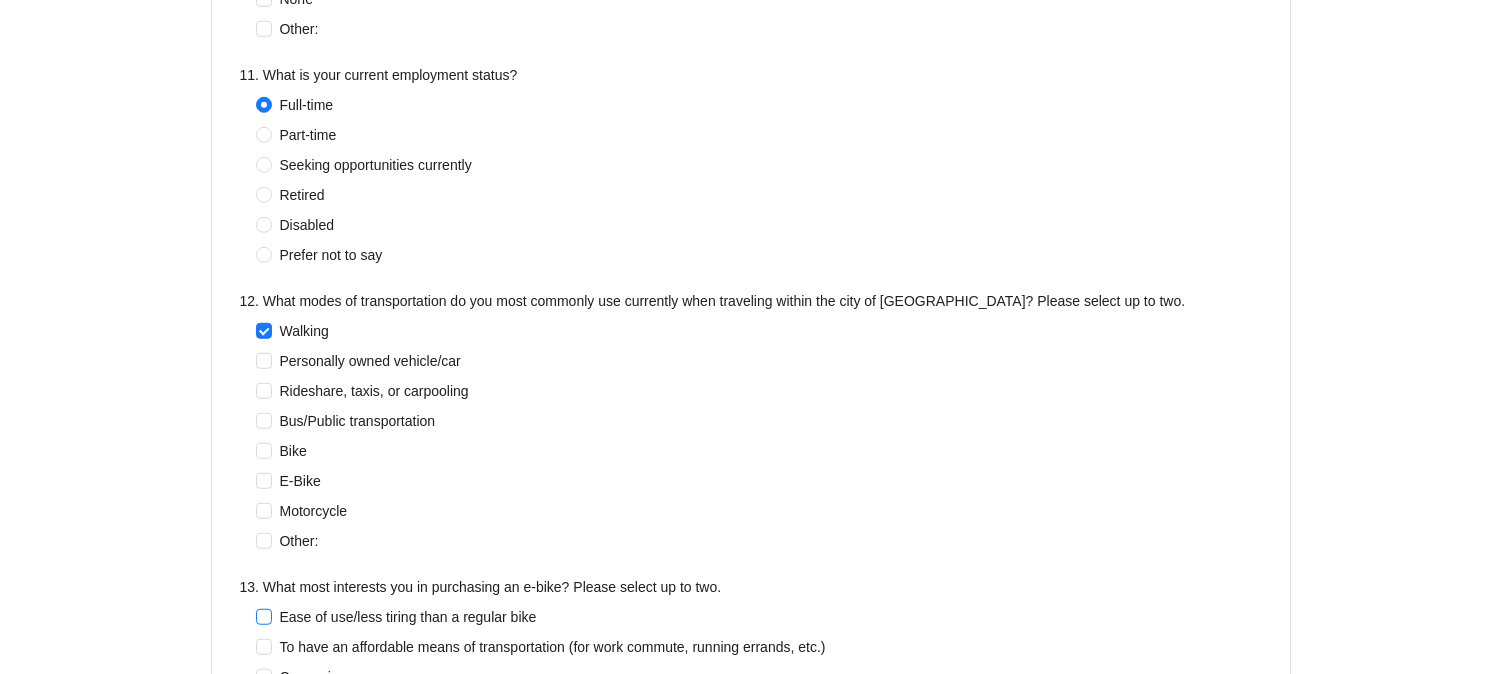 click on "Ease of use/less tiring than a regular bike" at bounding box center (408, 617) 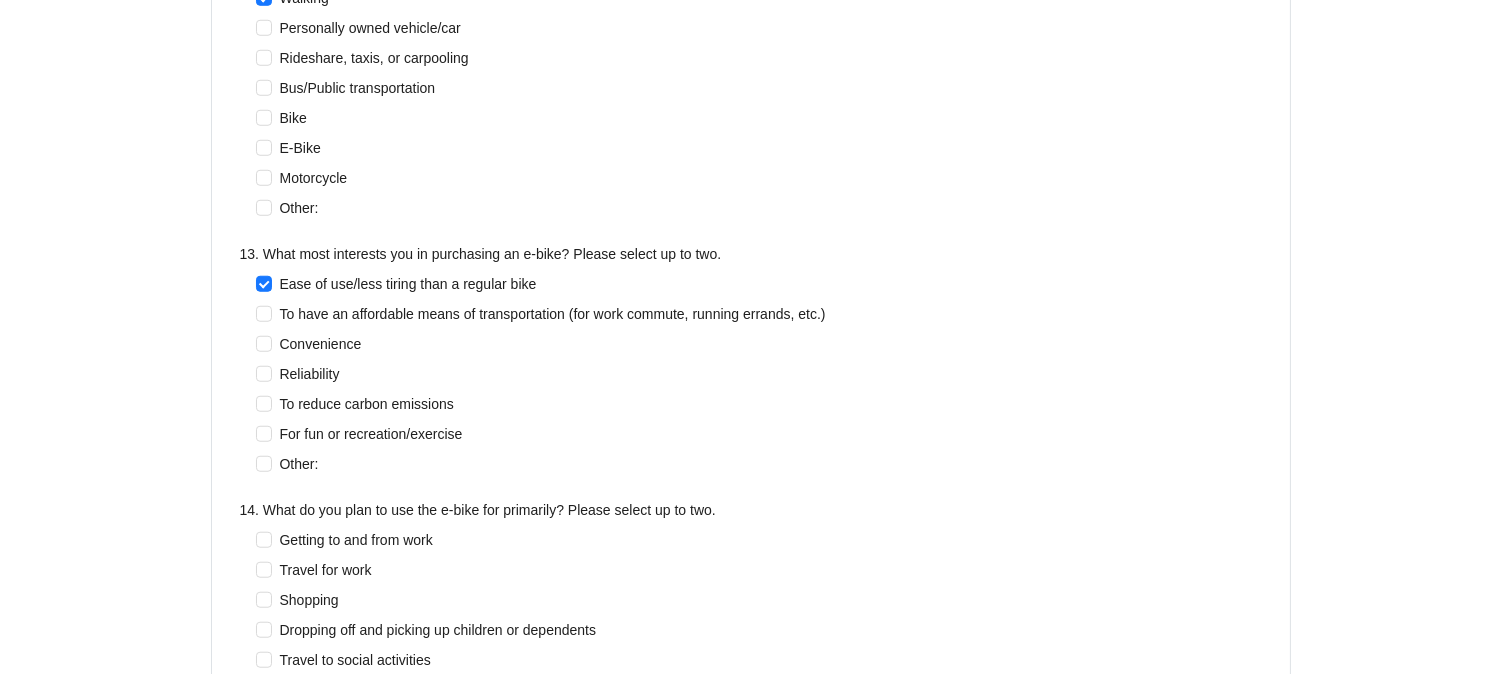 scroll, scrollTop: 3111, scrollLeft: 0, axis: vertical 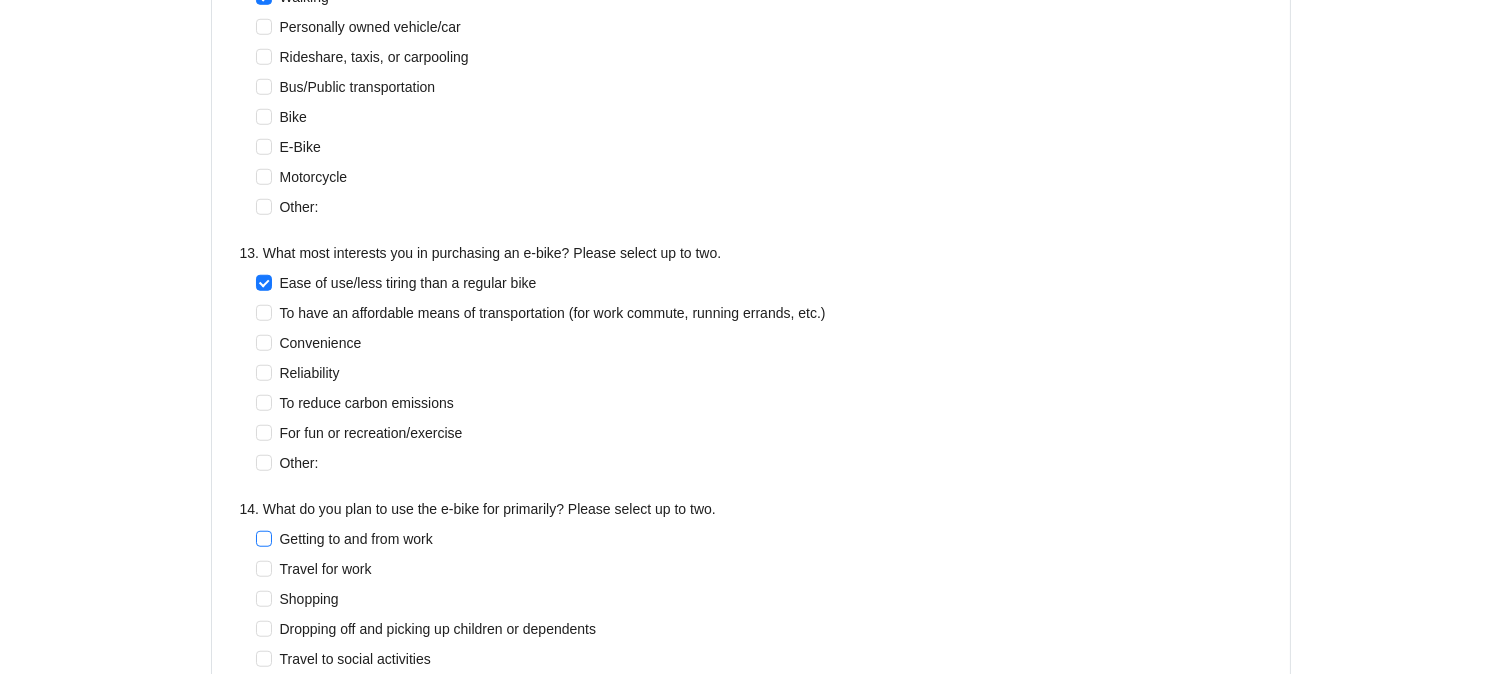 click on "Getting to and from work" at bounding box center (356, 539) 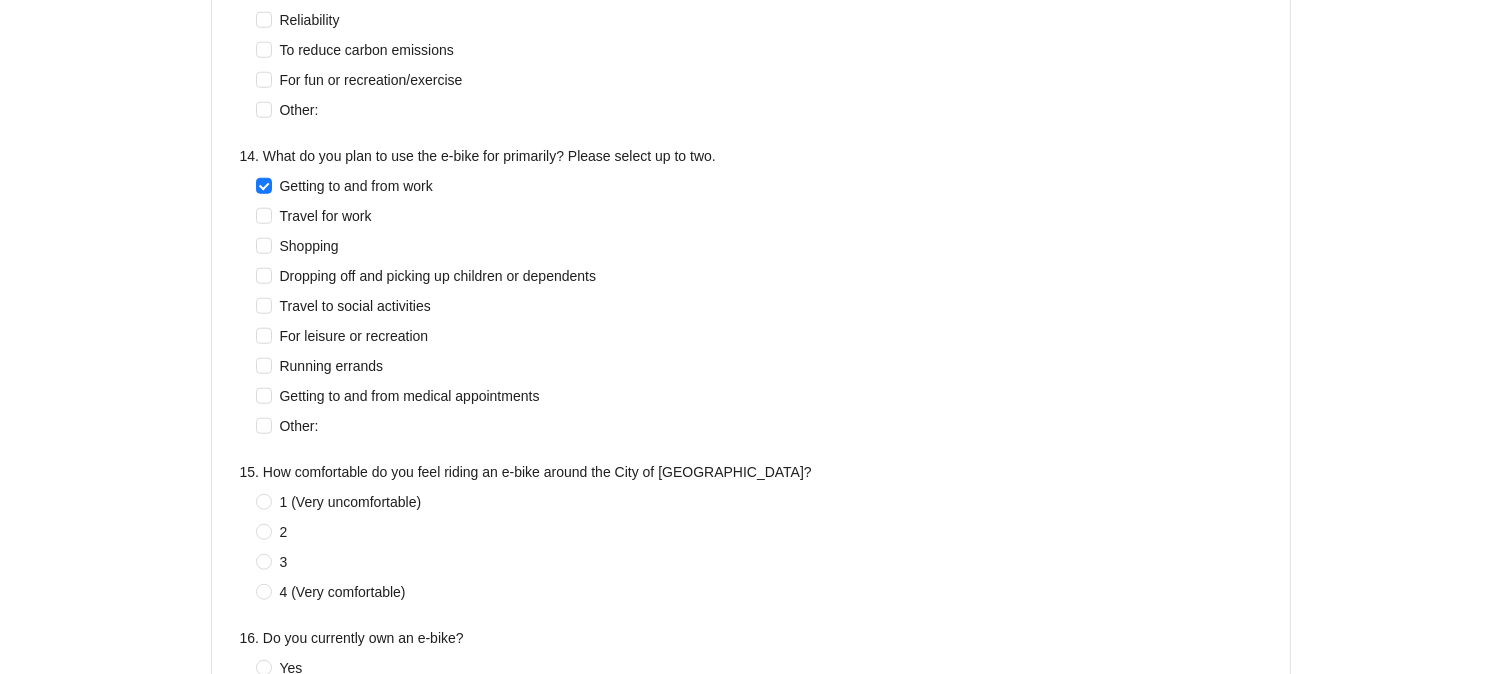 scroll, scrollTop: 3666, scrollLeft: 0, axis: vertical 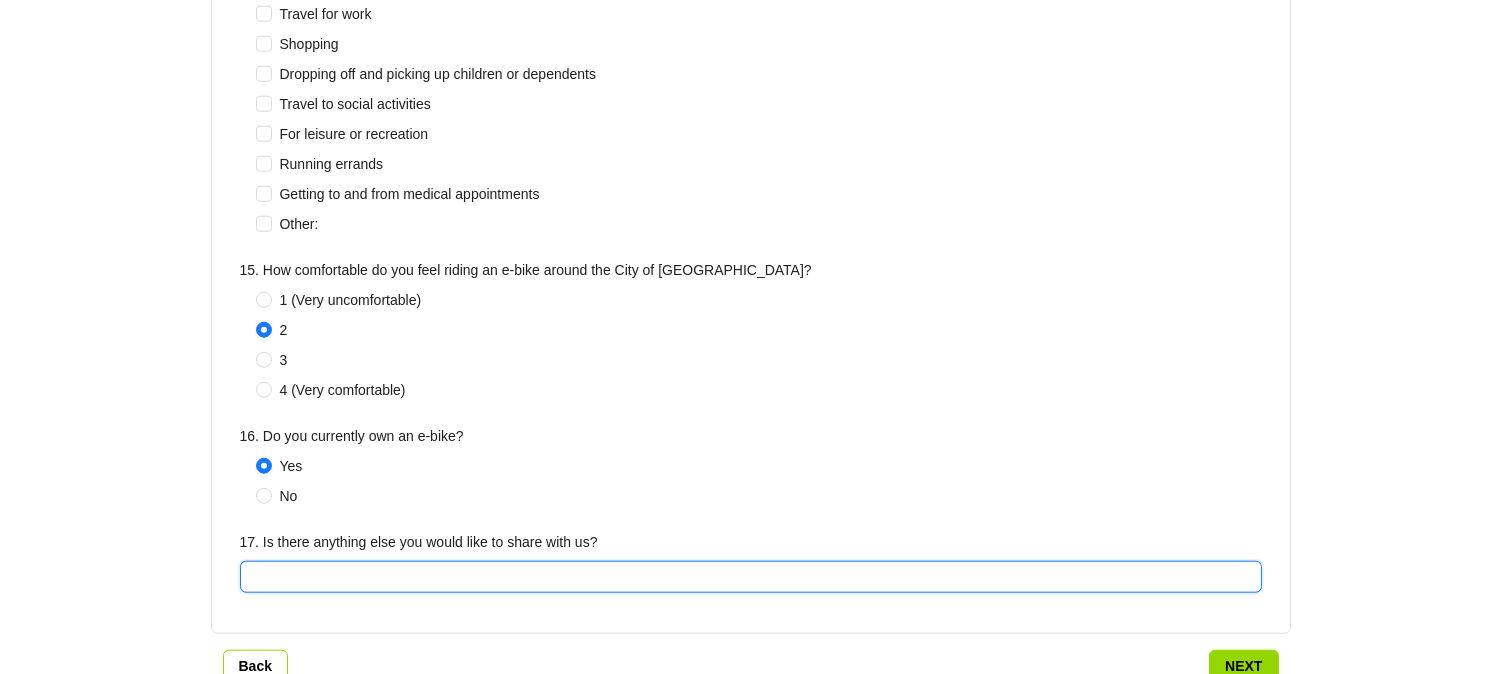 click on "17. Is there anything else you would like to share with us?" at bounding box center (751, 577) 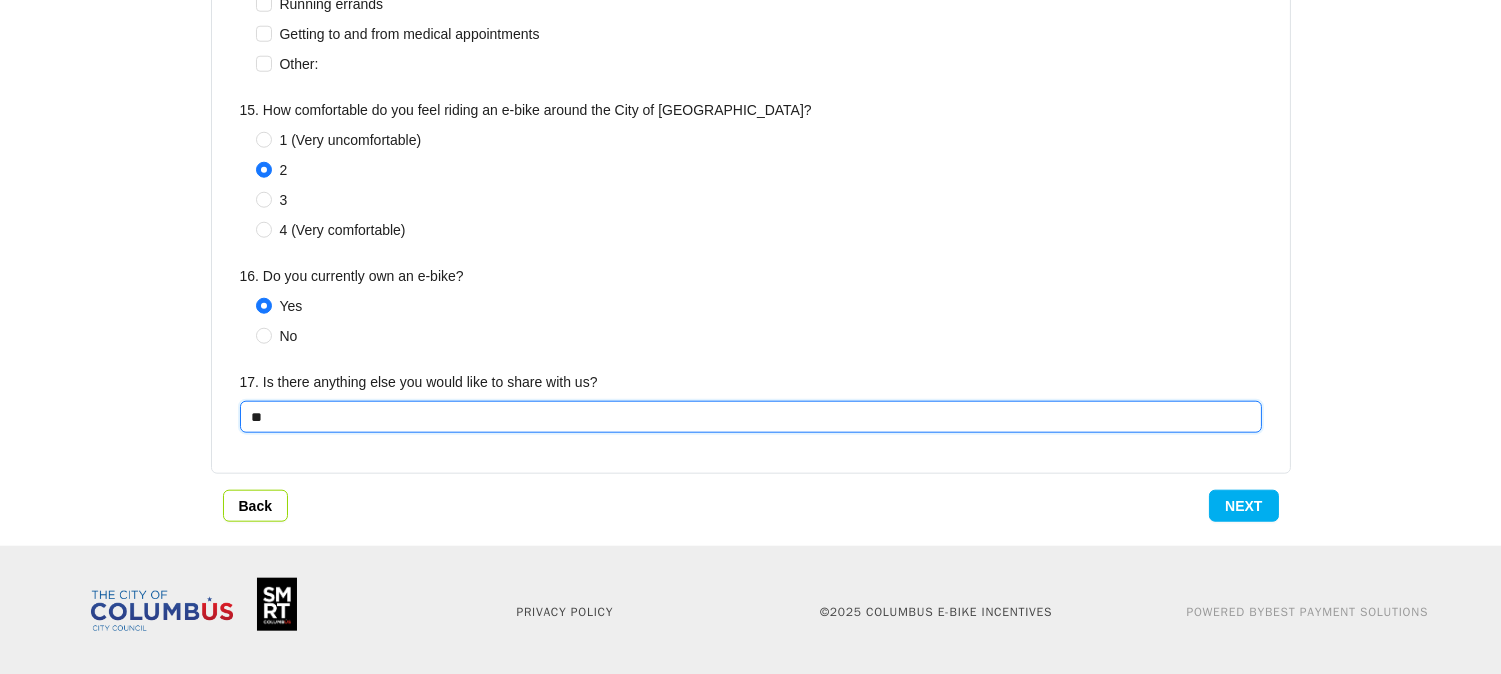 type on "**" 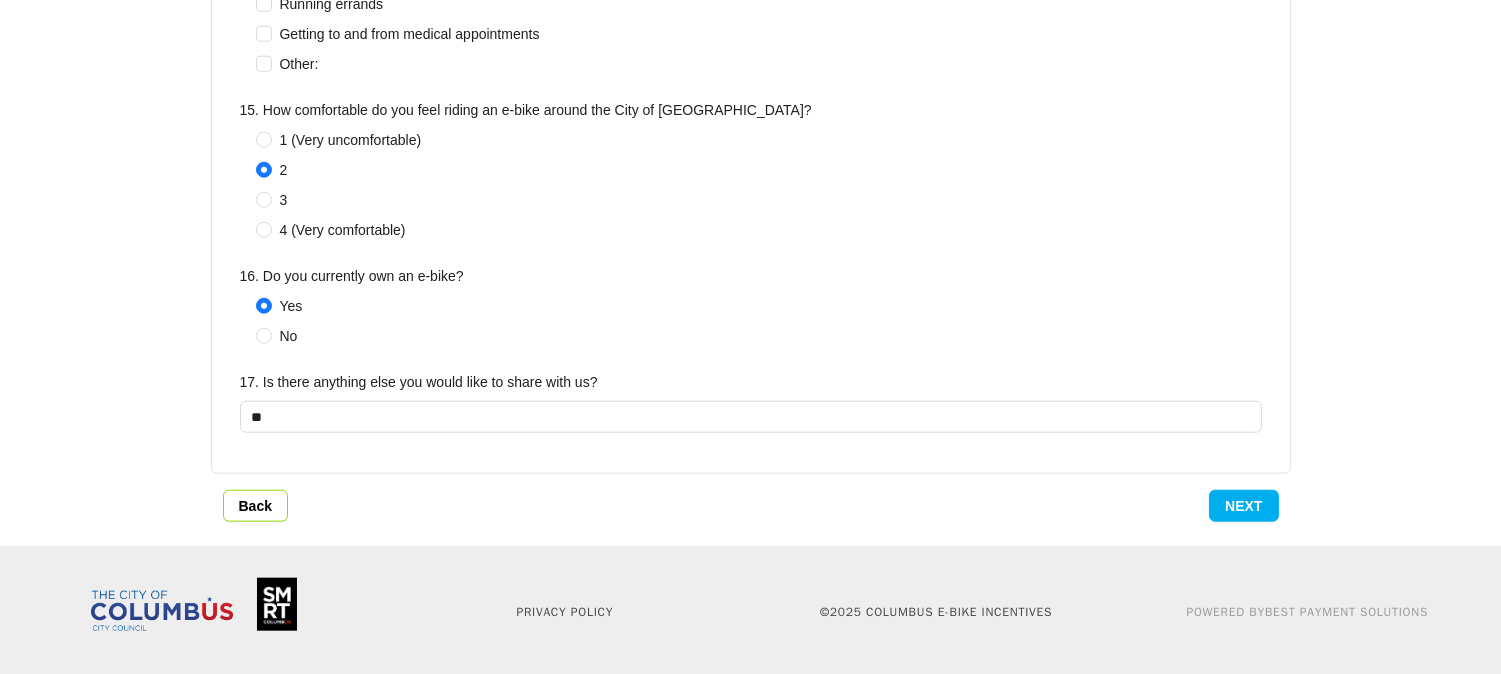 click on "Next" at bounding box center (1243, 506) 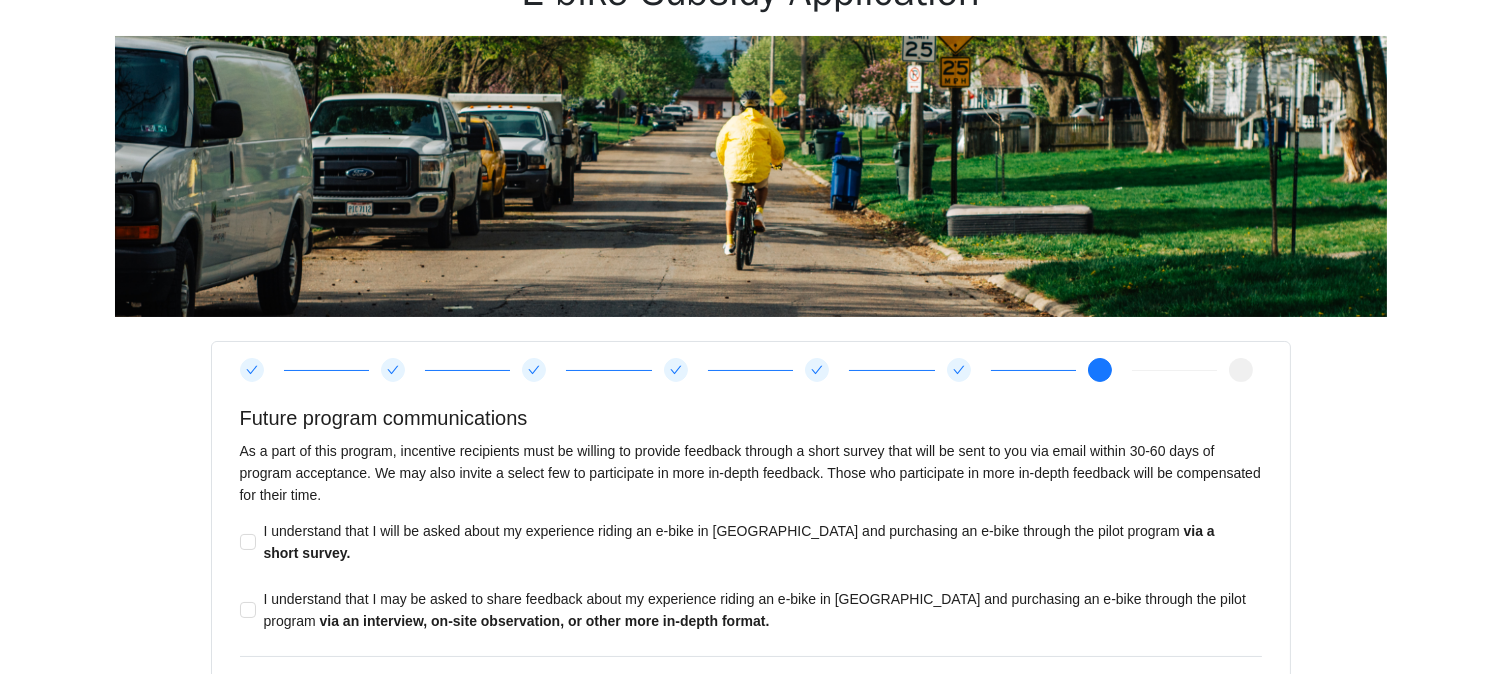 scroll, scrollTop: 571, scrollLeft: 0, axis: vertical 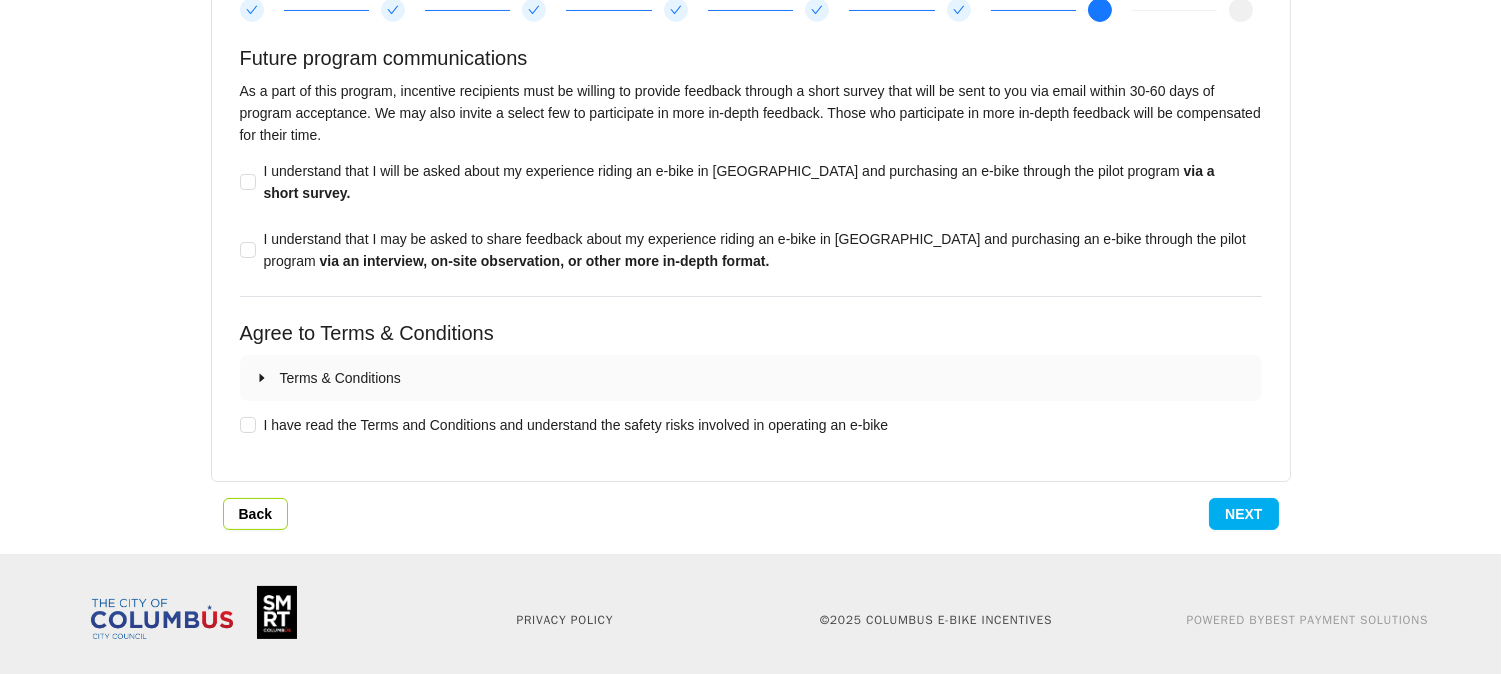 click on "Next" at bounding box center (1243, 514) 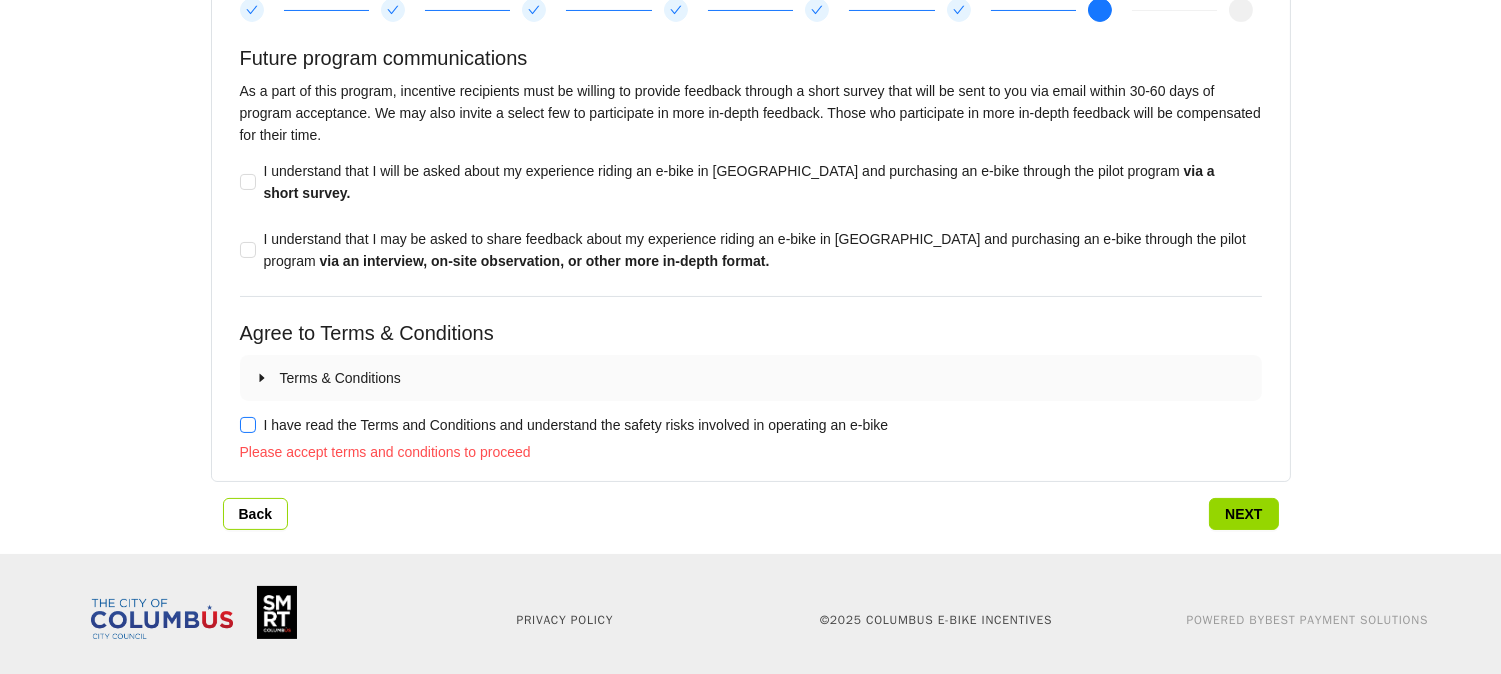 click on "I have read the Terms and Conditions and understand the safety risks involved in operating an e-bike" at bounding box center [576, 425] 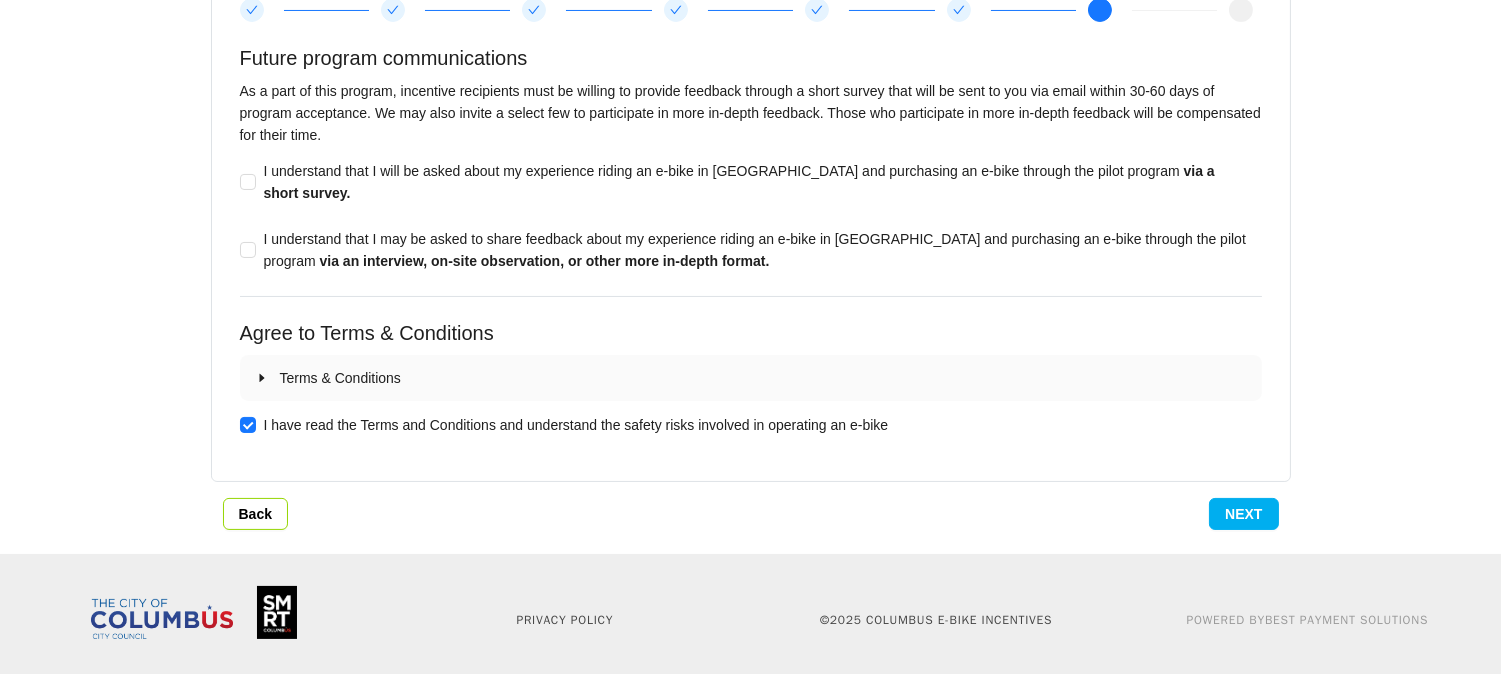 click on "Next" at bounding box center (1243, 514) 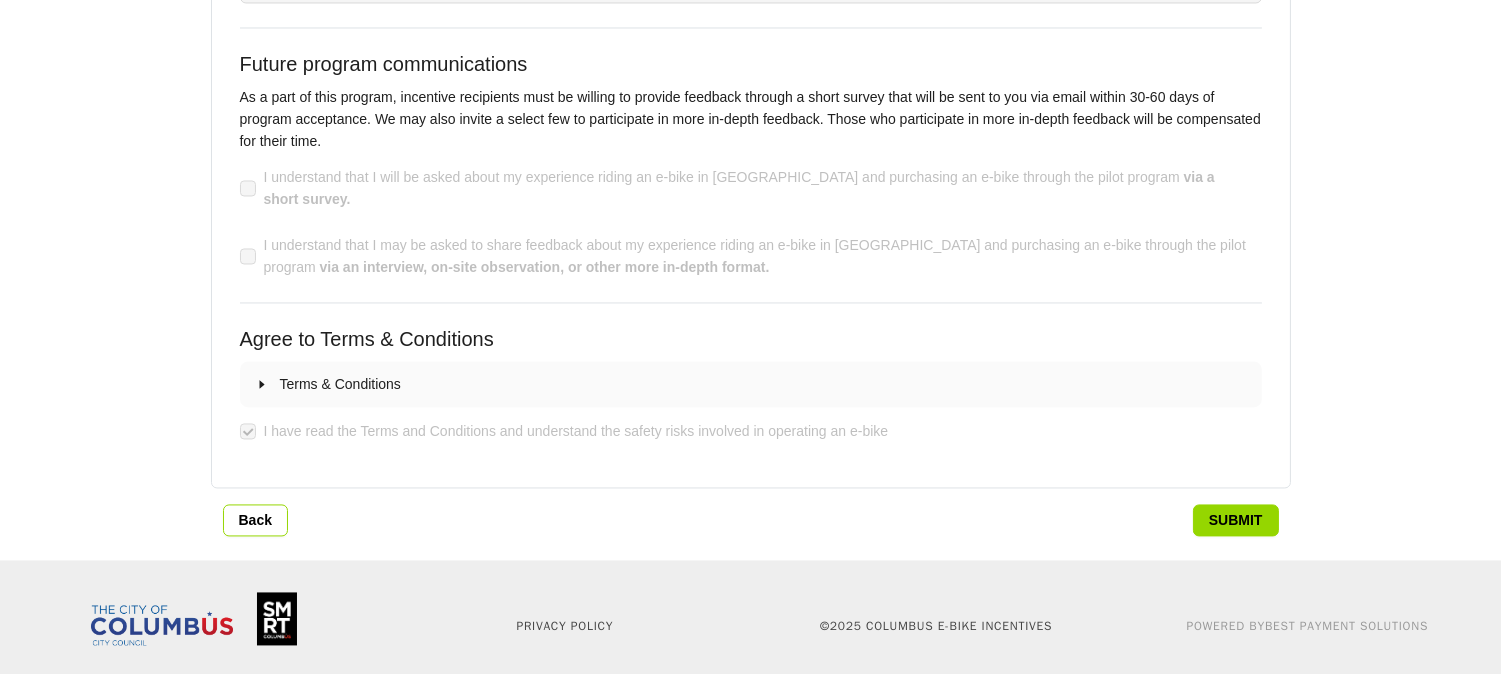 scroll, scrollTop: 7106, scrollLeft: 0, axis: vertical 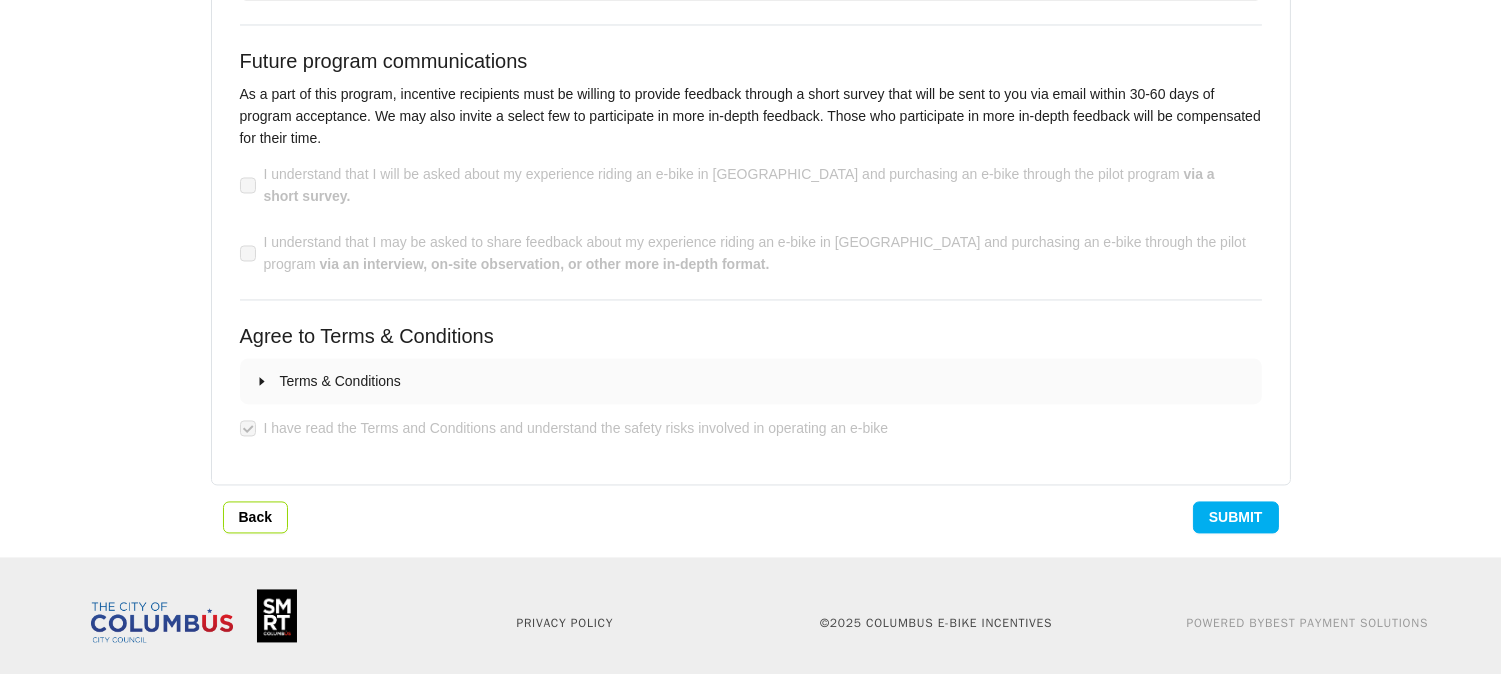 click on "Submit" at bounding box center [1236, 517] 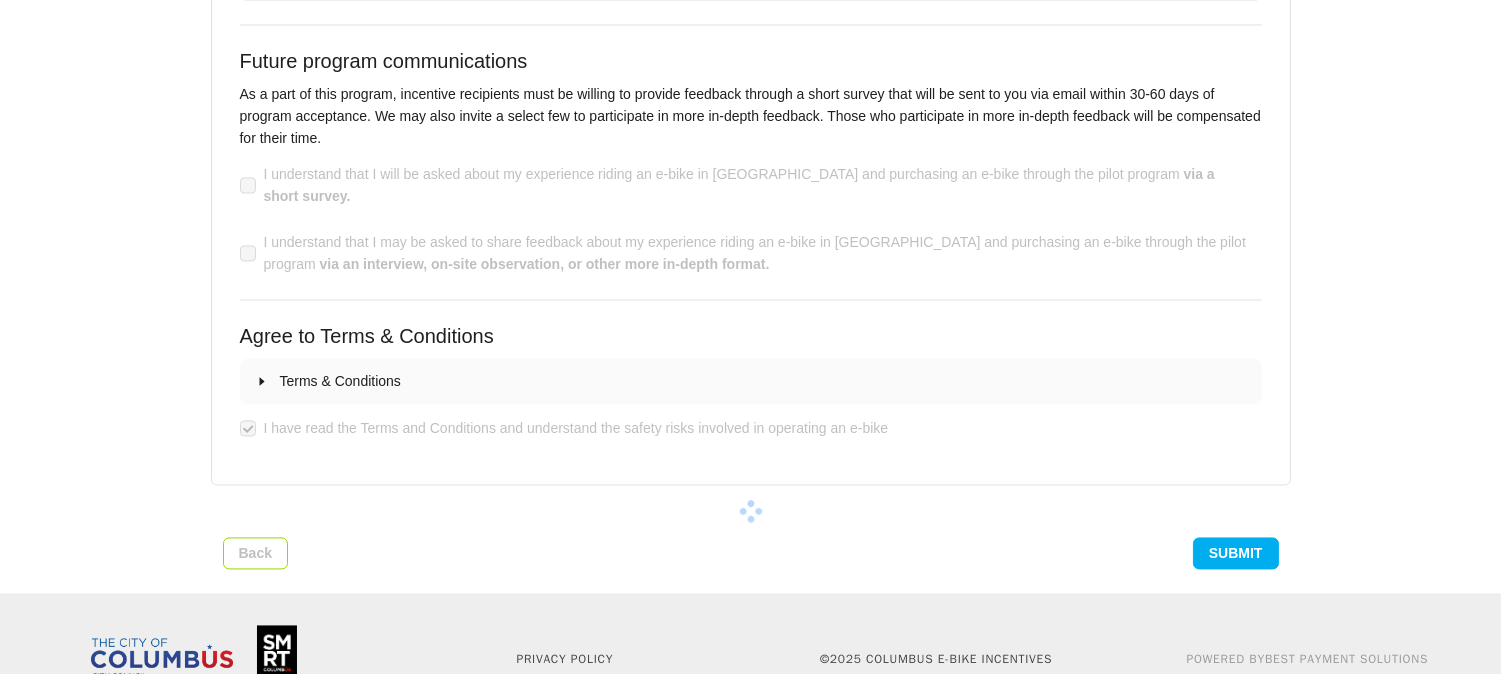 scroll, scrollTop: 0, scrollLeft: 0, axis: both 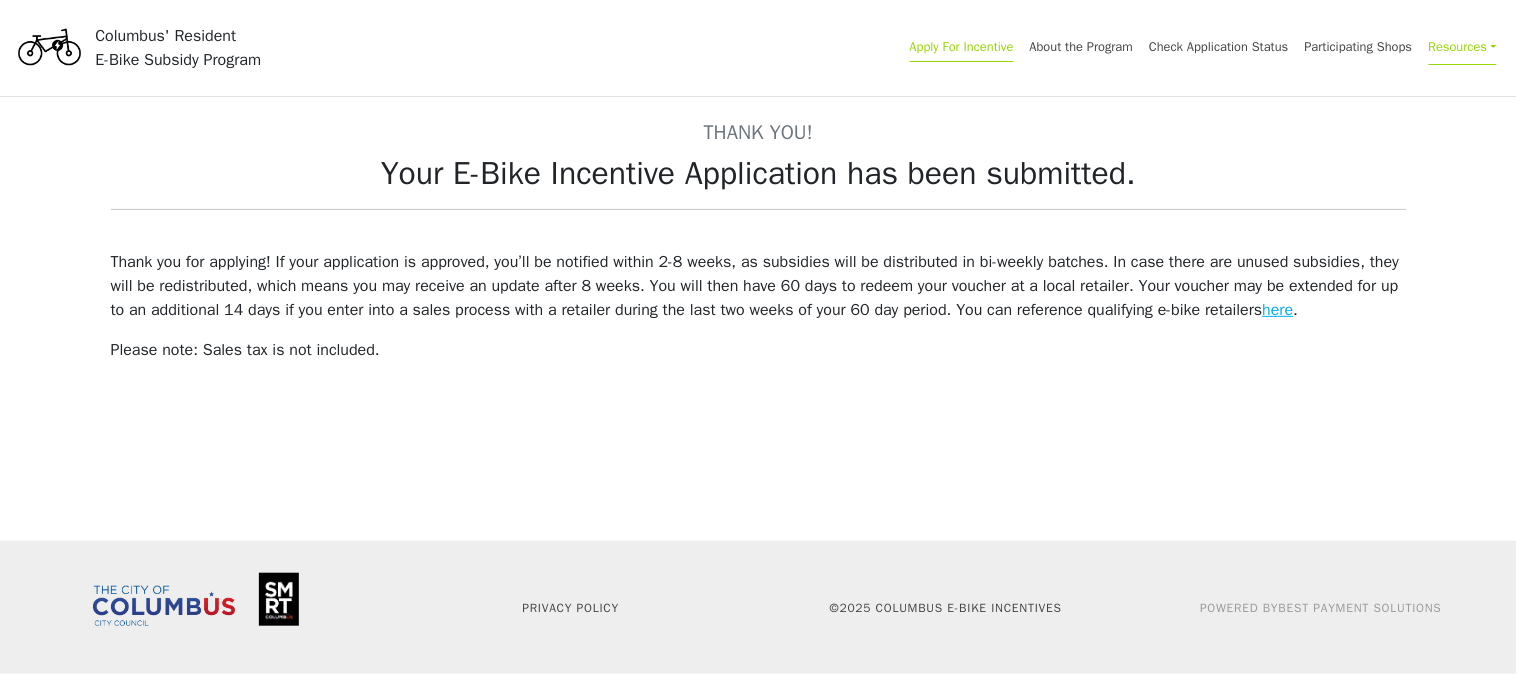 click on "Resources" at bounding box center [1463, 47] 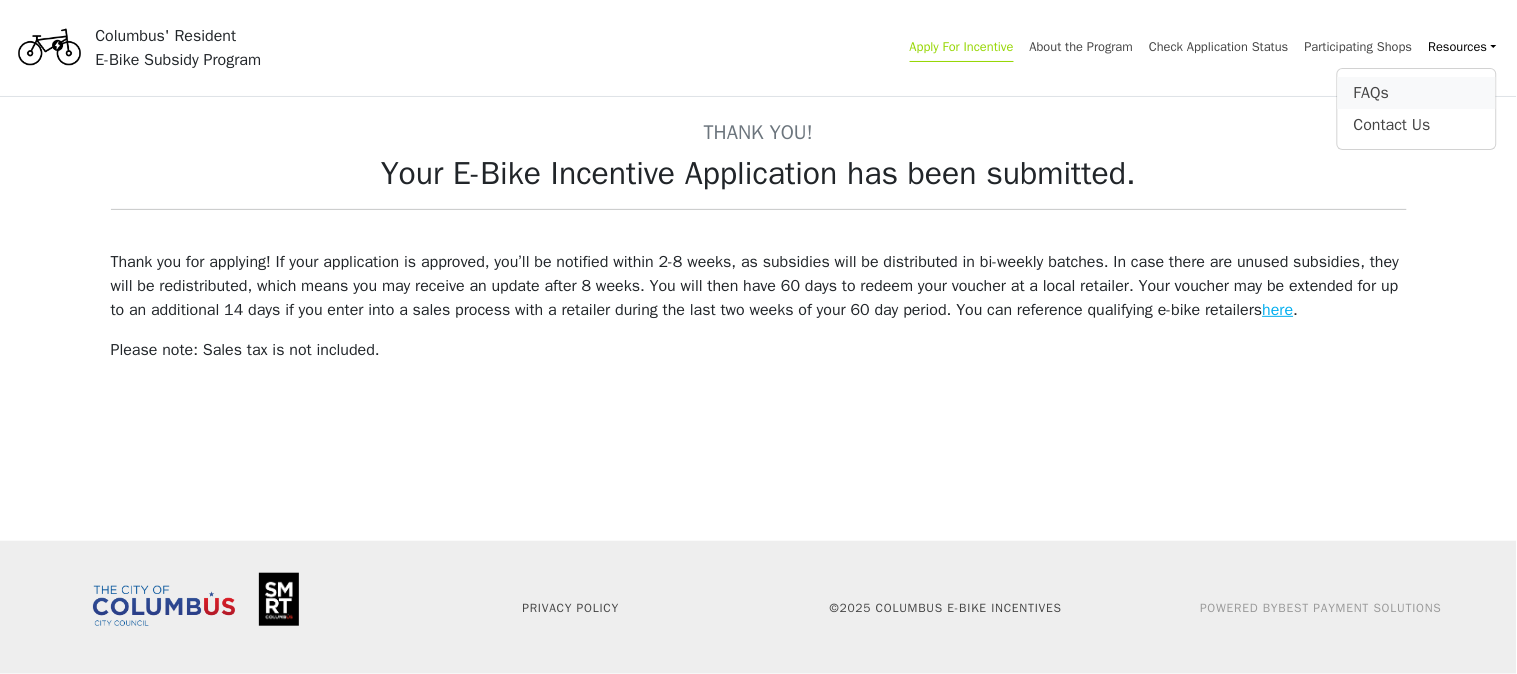 click on "FAQs" at bounding box center [1417, 93] 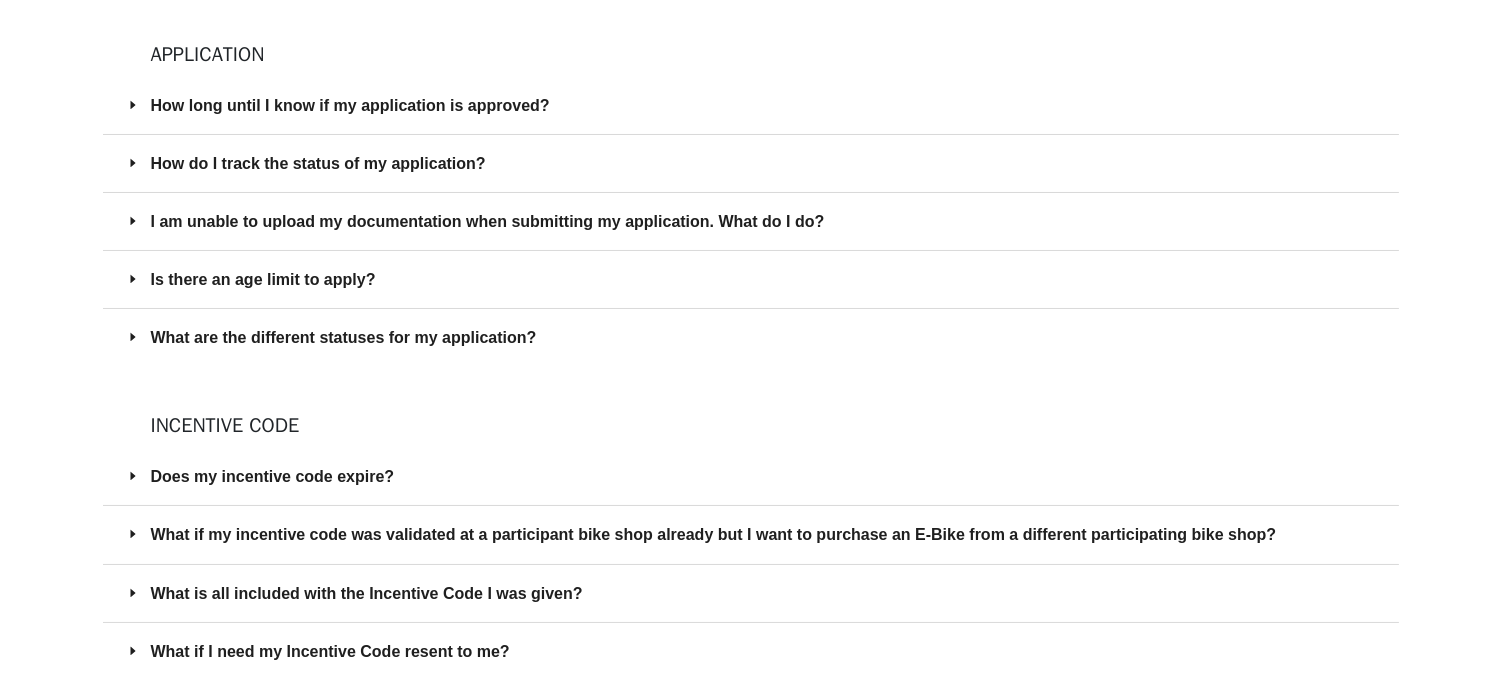 scroll, scrollTop: 333, scrollLeft: 0, axis: vertical 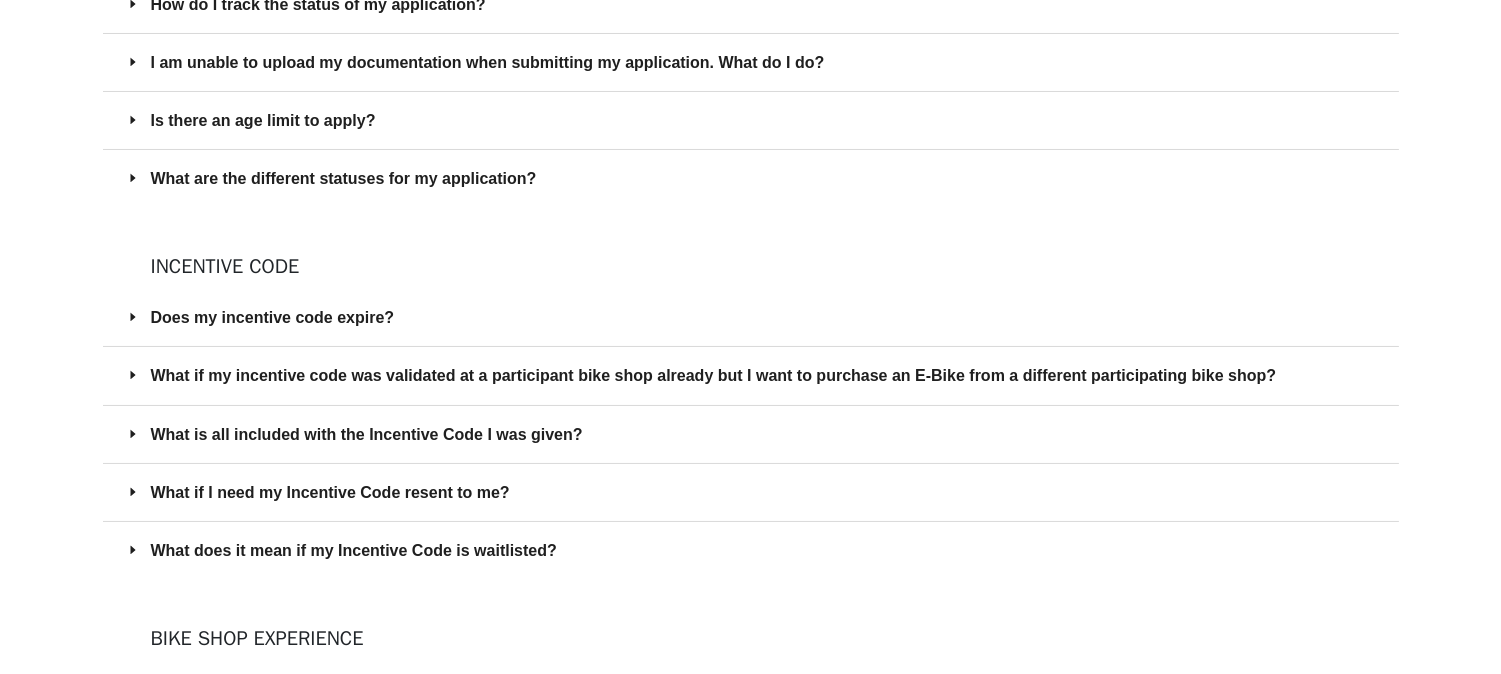 click on "Does my incentive code expire?" at bounding box center (763, 317) 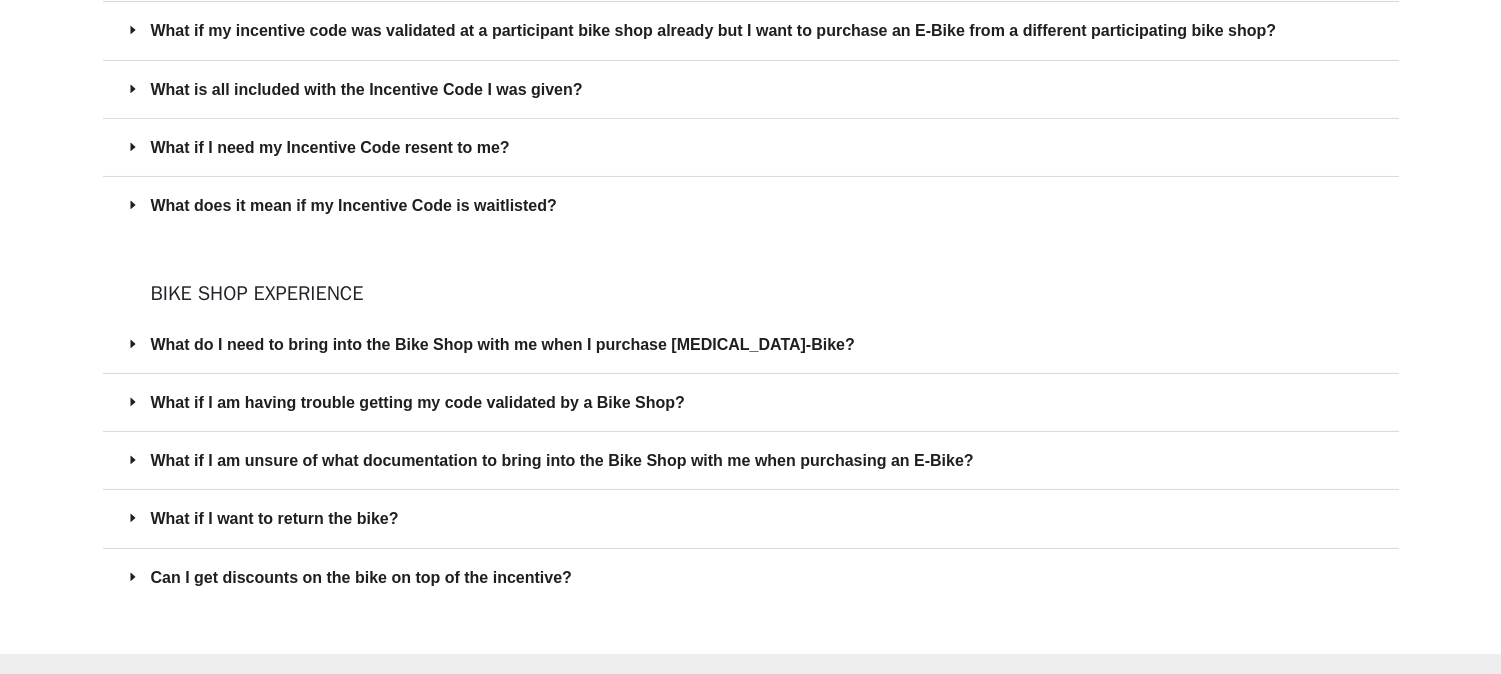 scroll, scrollTop: 777, scrollLeft: 0, axis: vertical 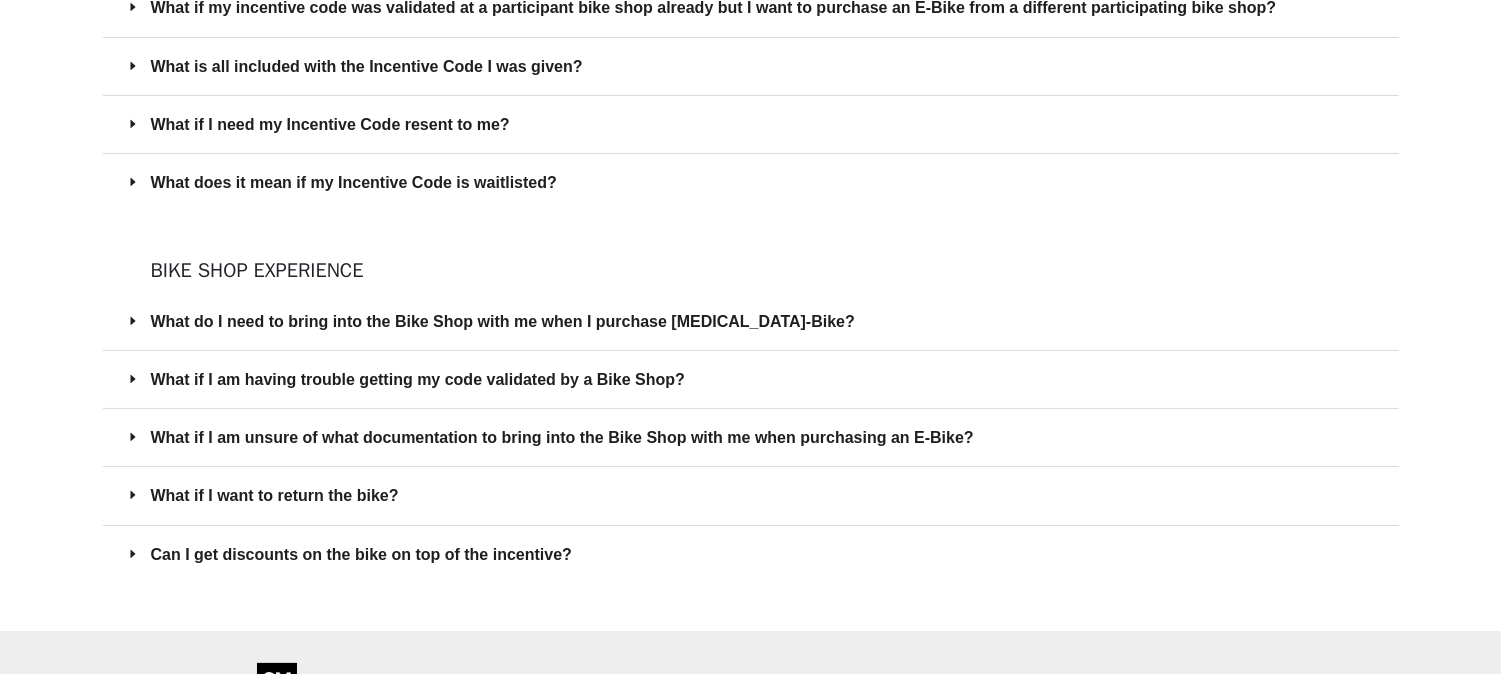 click on "What do I need to bring into the Bike Shop with me when I purchase [MEDICAL_DATA]-Bike?" at bounding box center (751, 321) 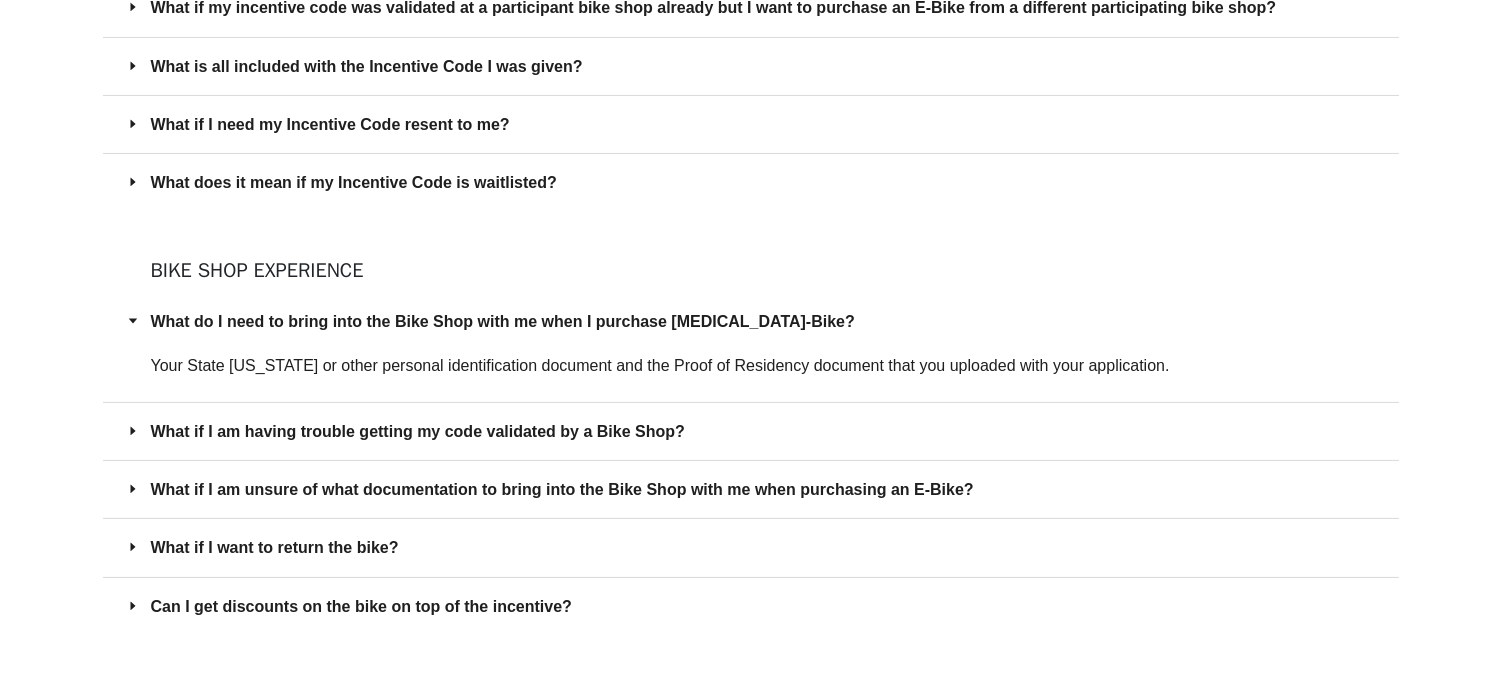 click on "What if I am having trouble getting my code validated by a Bike Shop?" at bounding box center (763, 431) 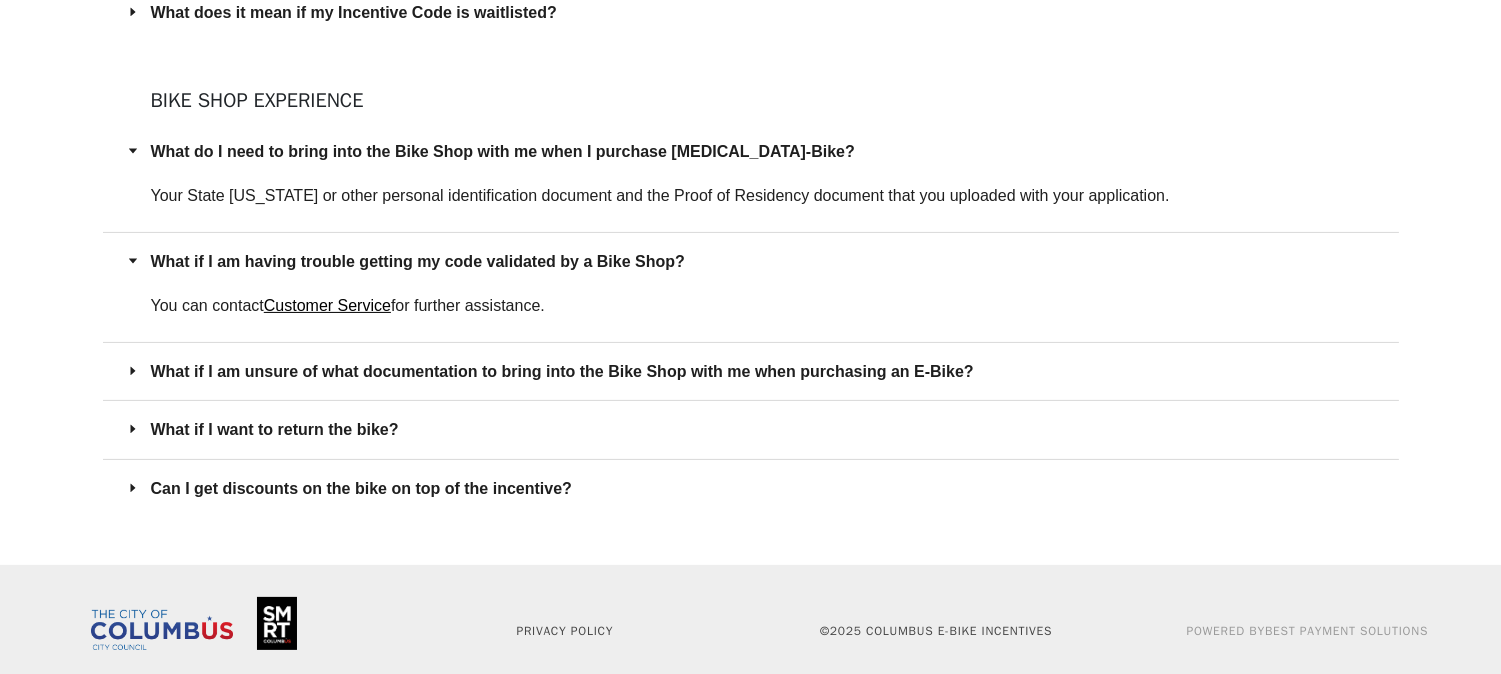 scroll, scrollTop: 971, scrollLeft: 0, axis: vertical 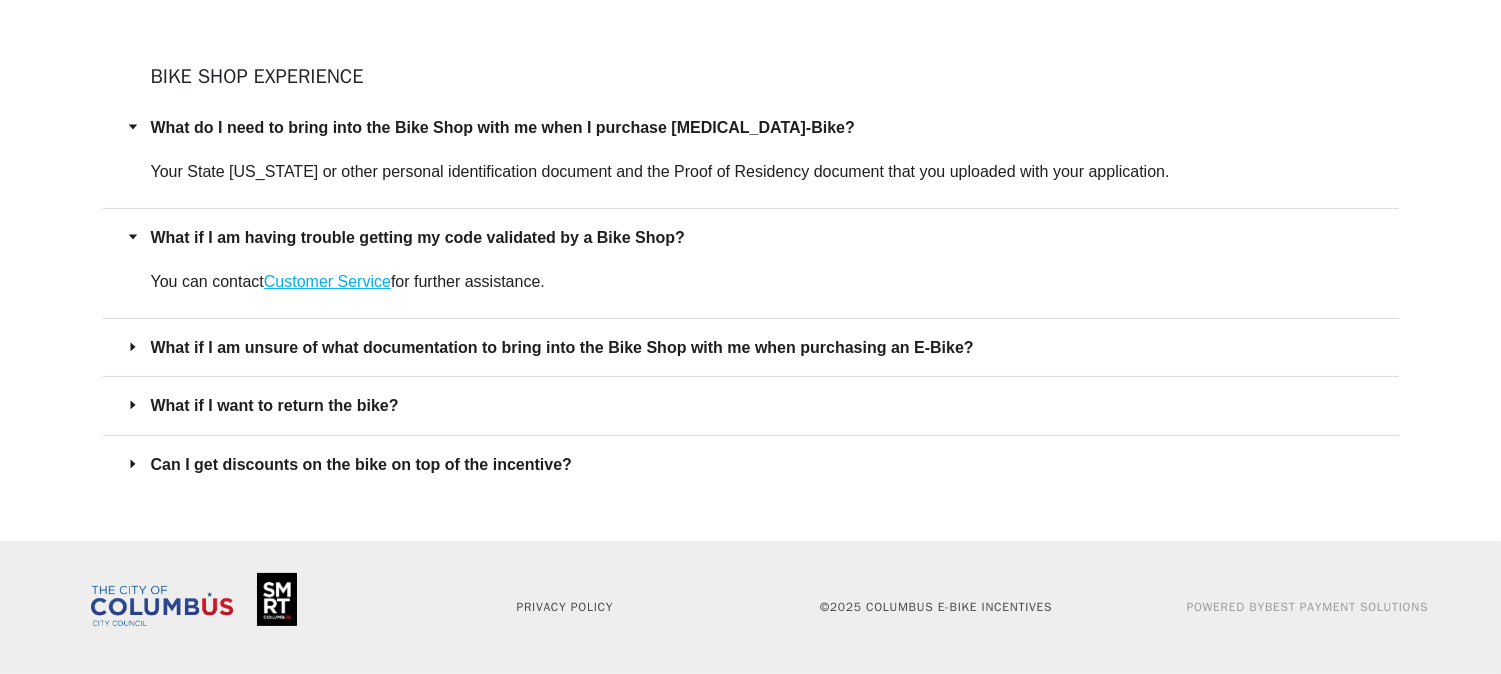 click on "What if I am unsure of what documentation to bring into the Bike Shop with me when purchasing an E-Bike?" at bounding box center [763, 347] 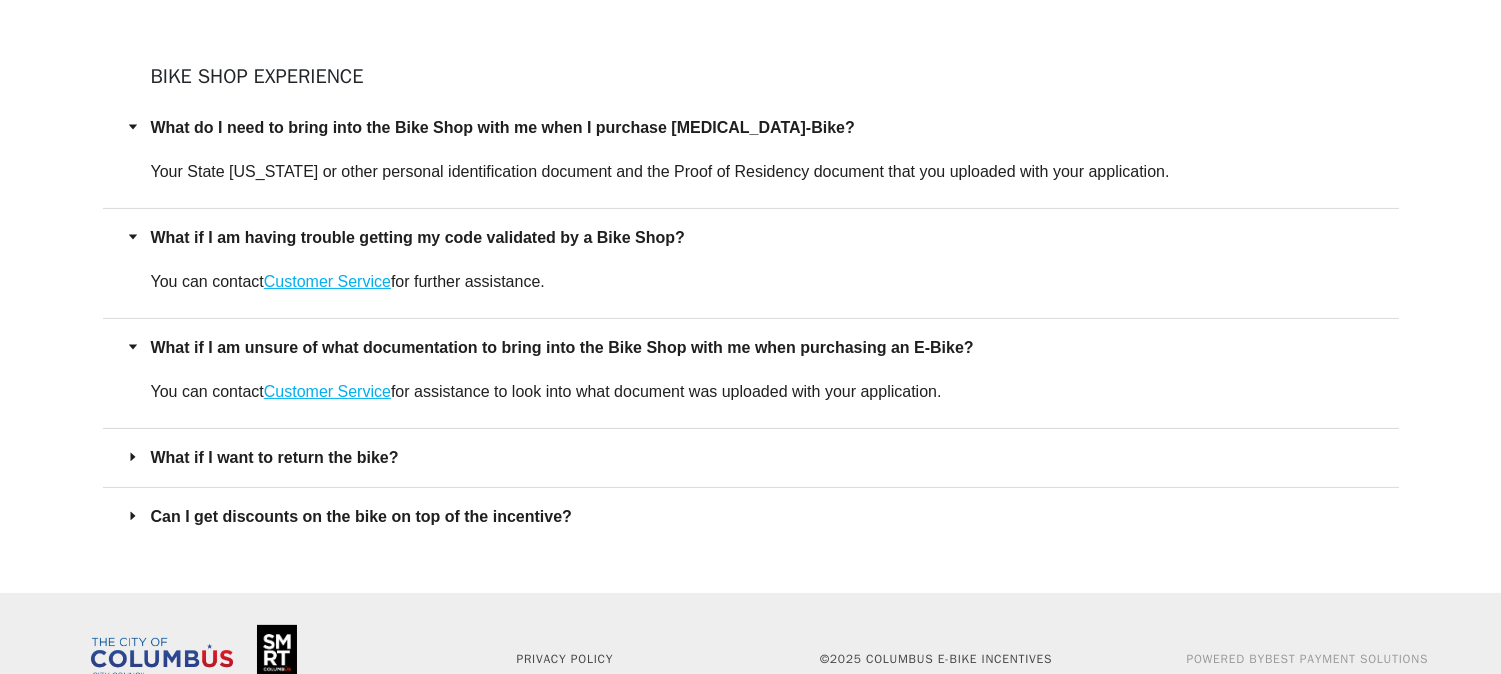 click on "What if I want to return the bike?" at bounding box center (763, 457) 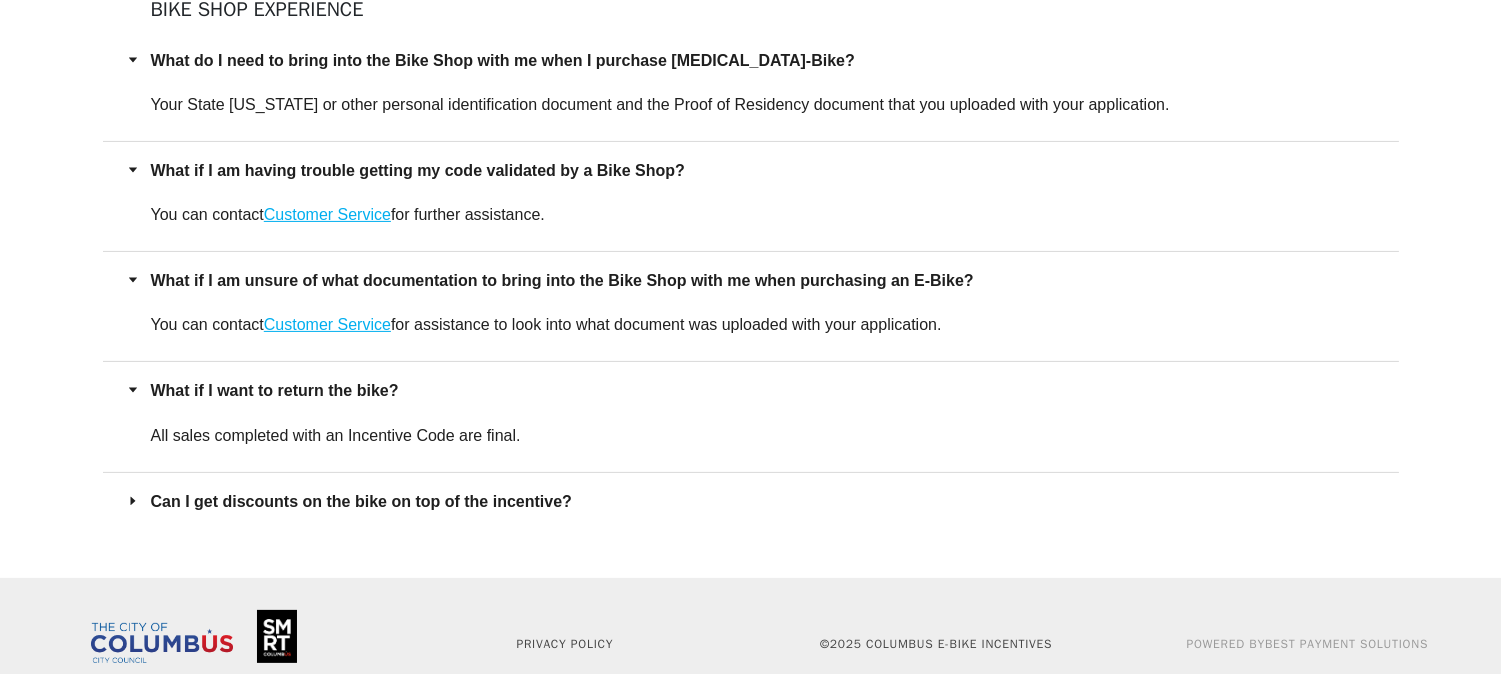 scroll, scrollTop: 1075, scrollLeft: 0, axis: vertical 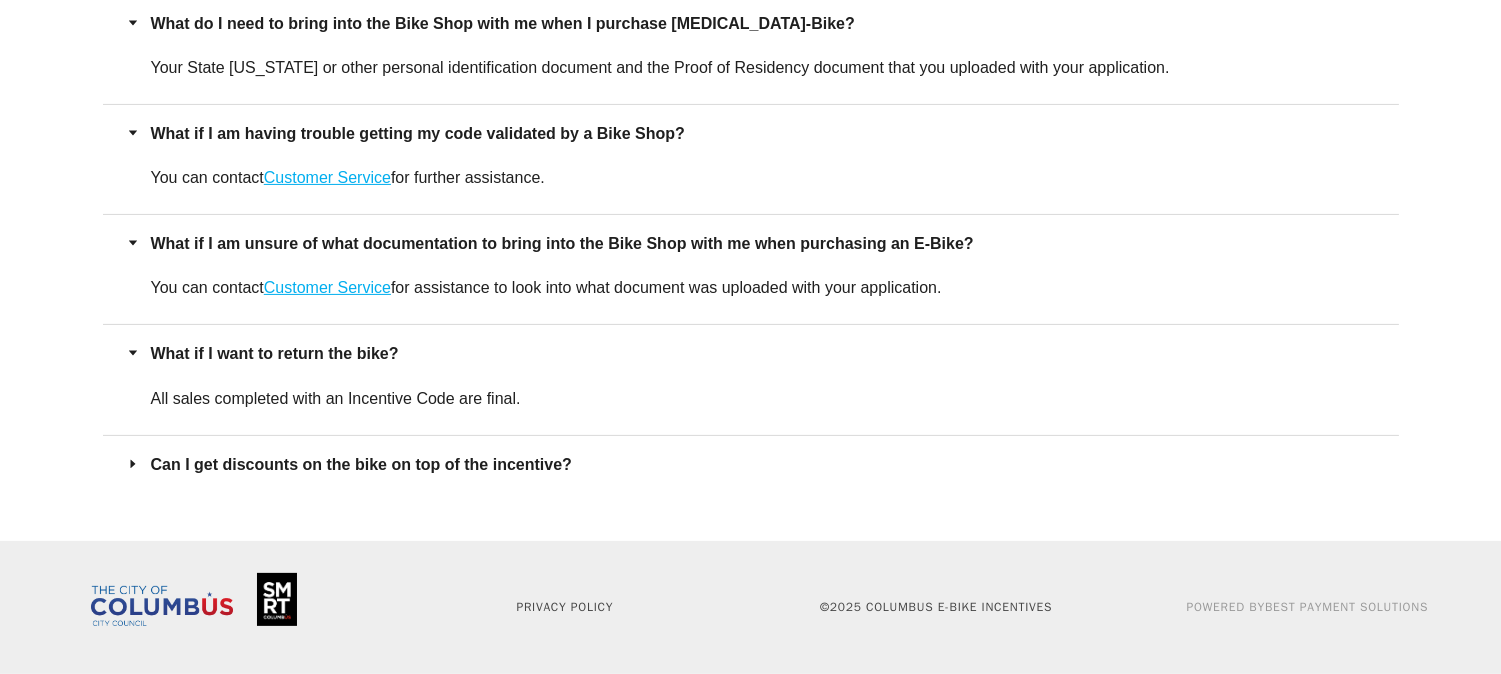 click on "Can I get discounts on the bike on top of the incentive?" at bounding box center [763, 464] 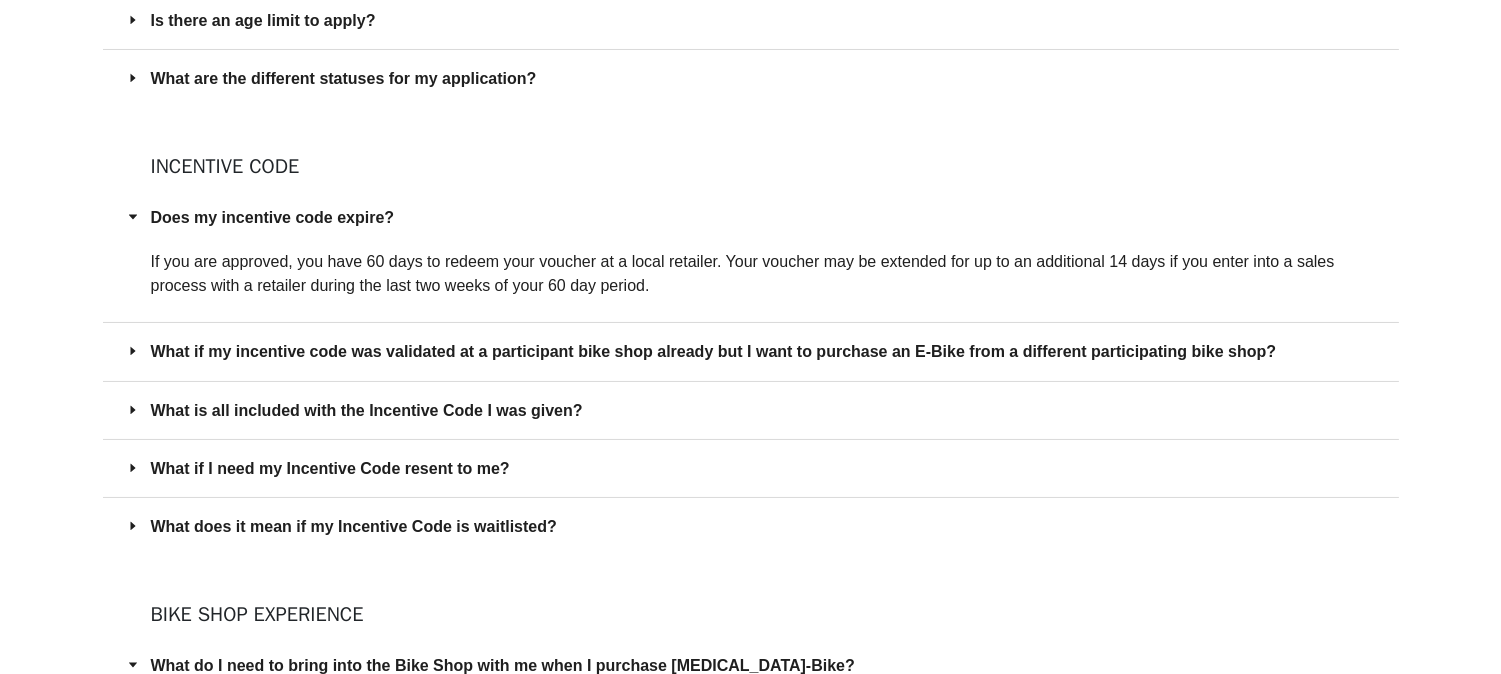 scroll, scrollTop: 408, scrollLeft: 0, axis: vertical 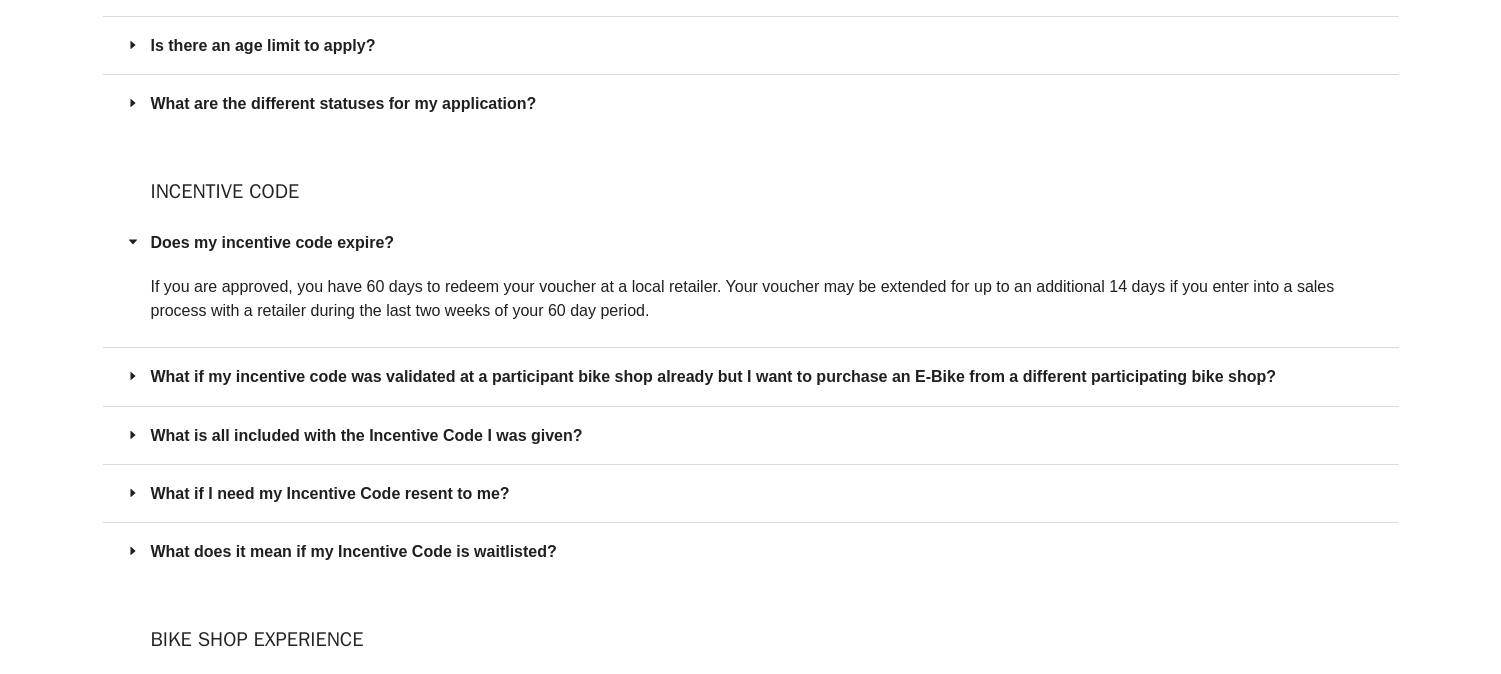 click on "What is all included with the Incentive Code I was given?" at bounding box center [751, 435] 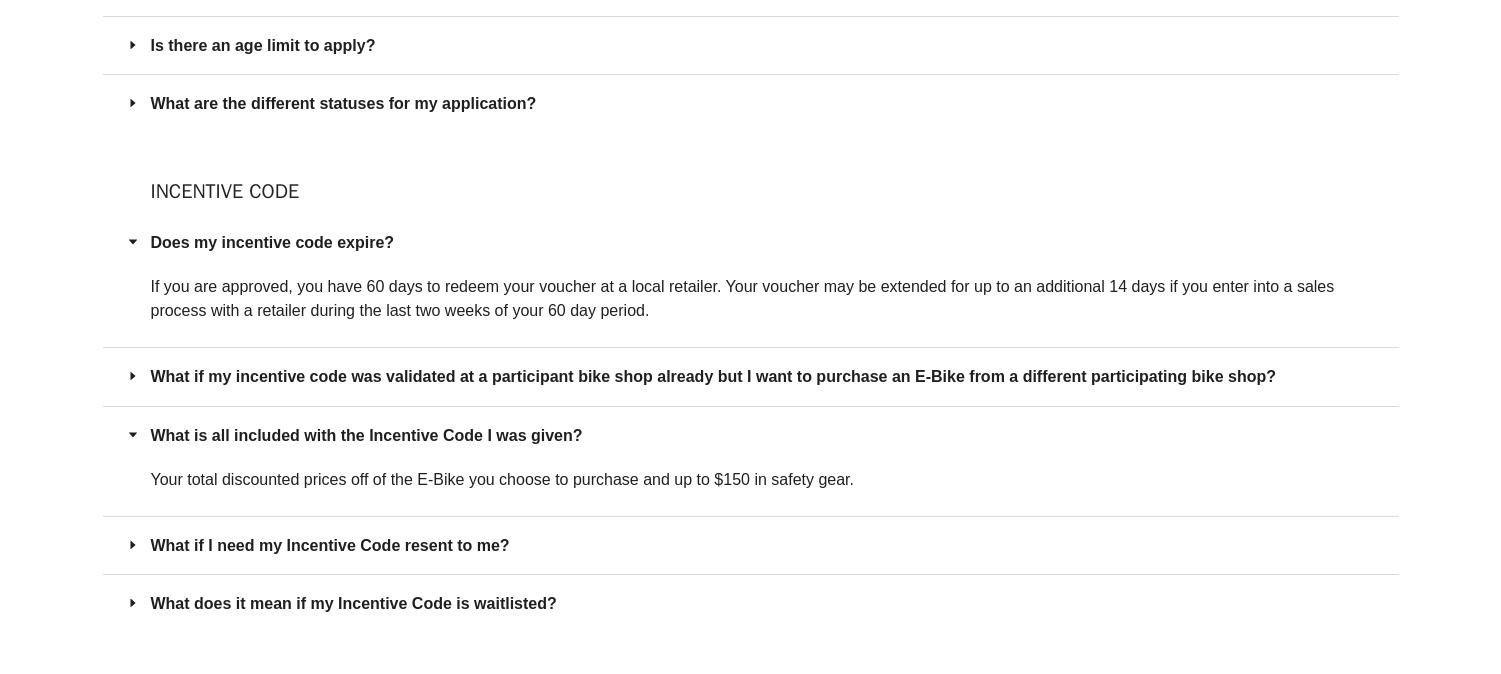 click on "What if I need my Incentive Code resent to me?" at bounding box center (763, 545) 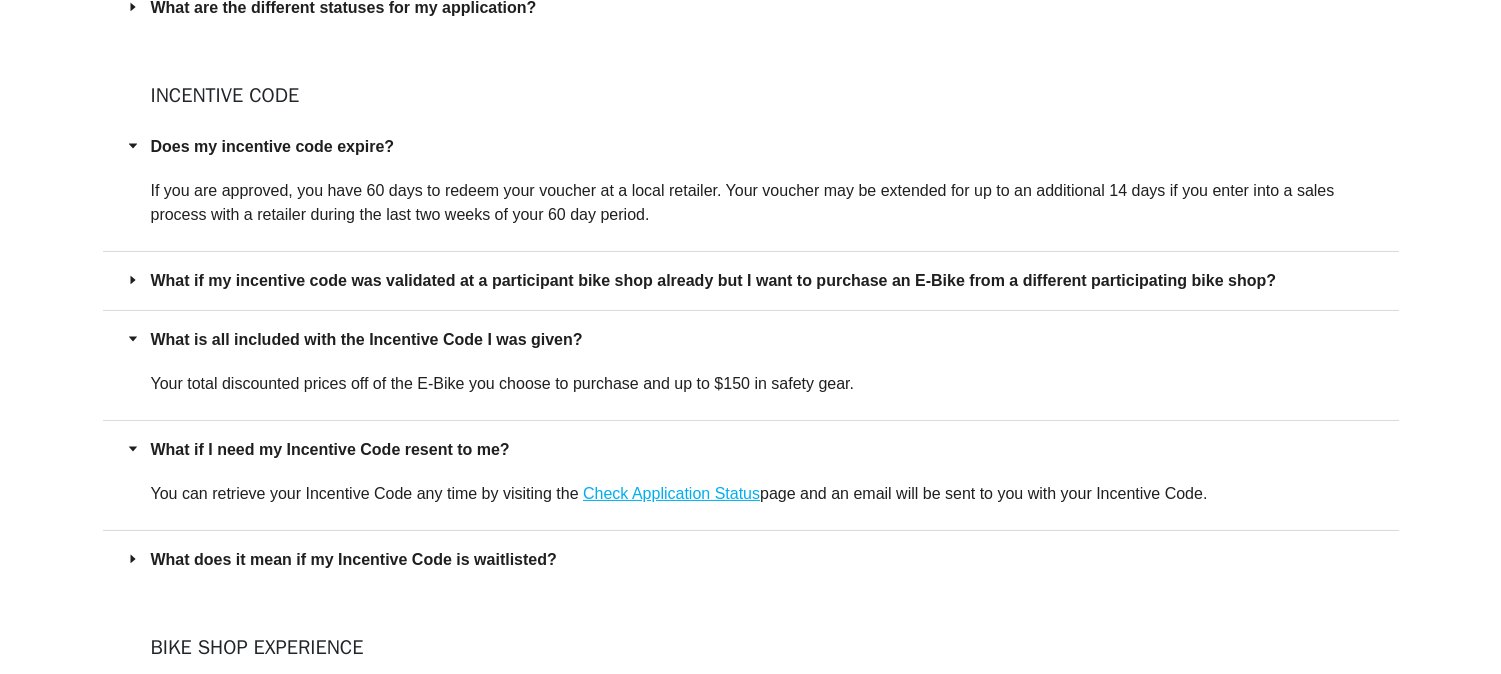 scroll, scrollTop: 631, scrollLeft: 0, axis: vertical 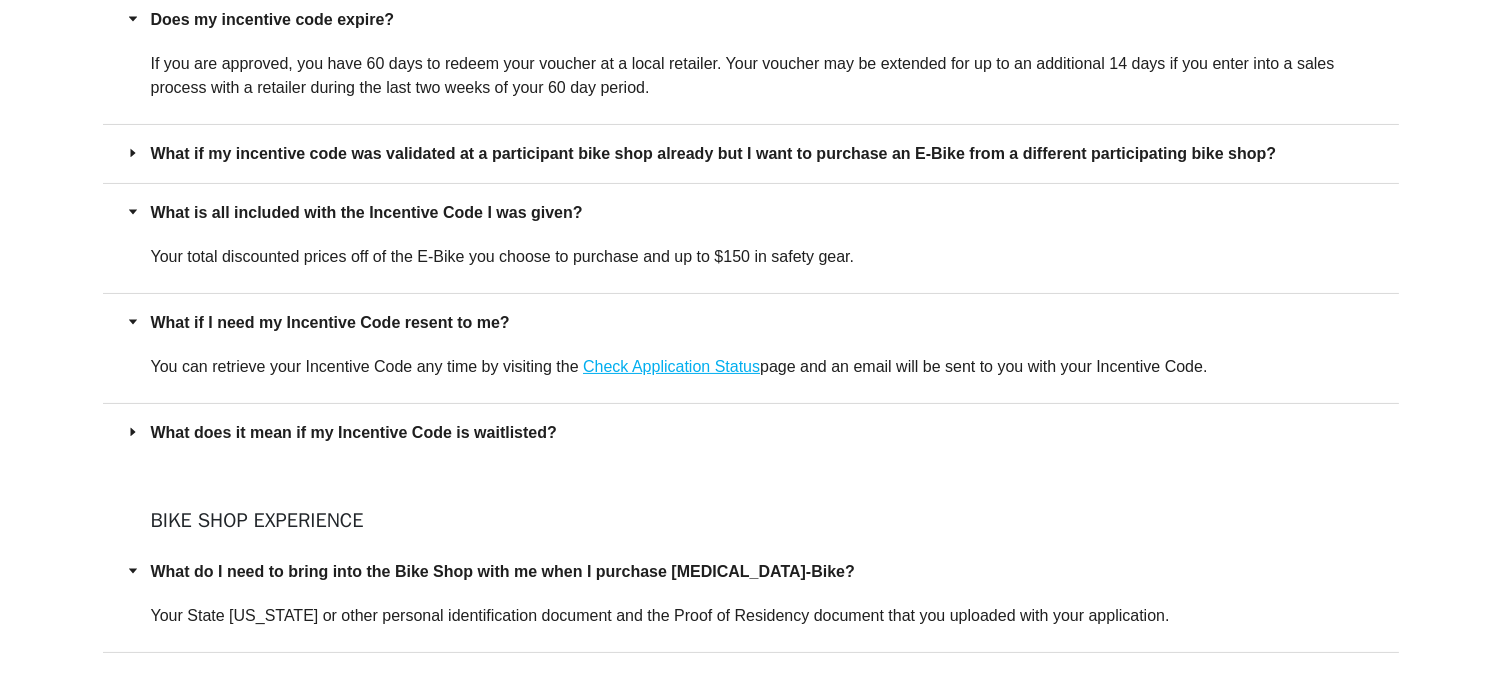 click on "What does it mean if my Incentive Code is waitlisted?" at bounding box center [751, 432] 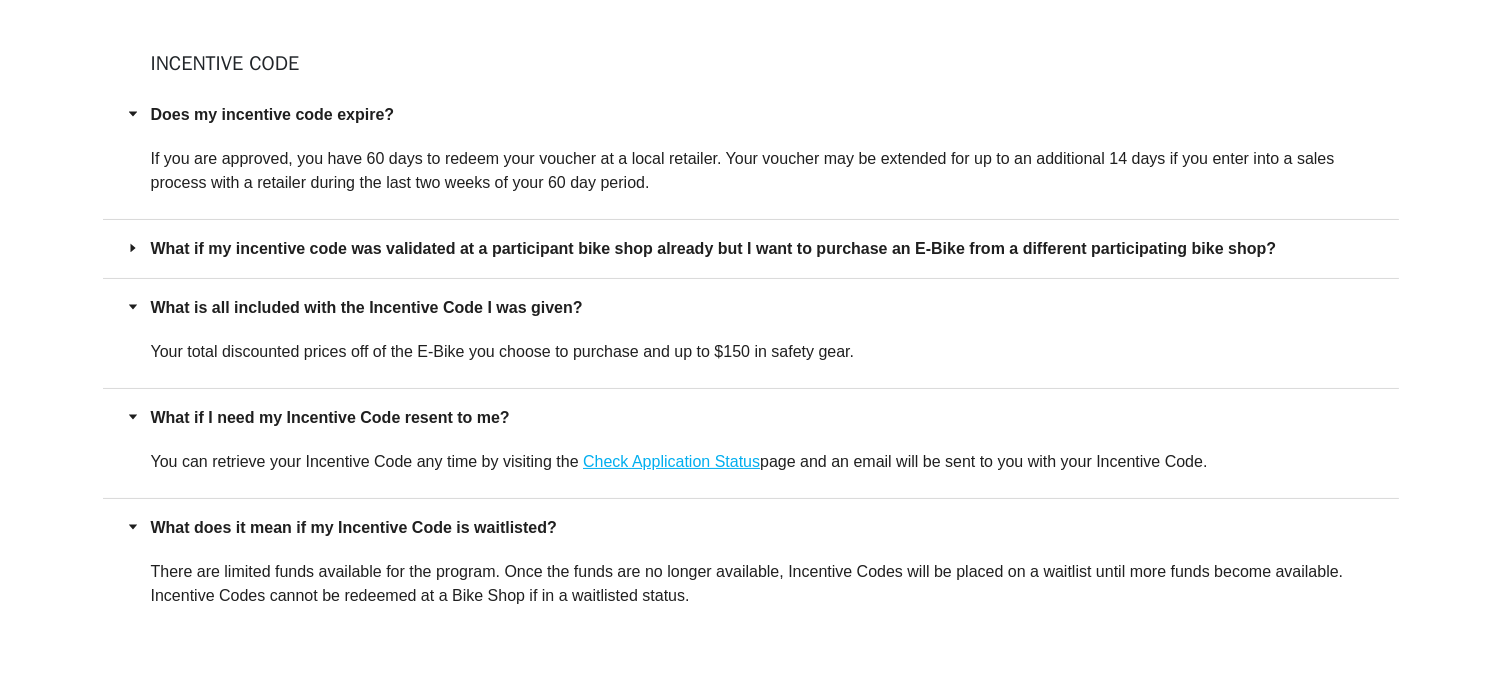 scroll, scrollTop: 408, scrollLeft: 0, axis: vertical 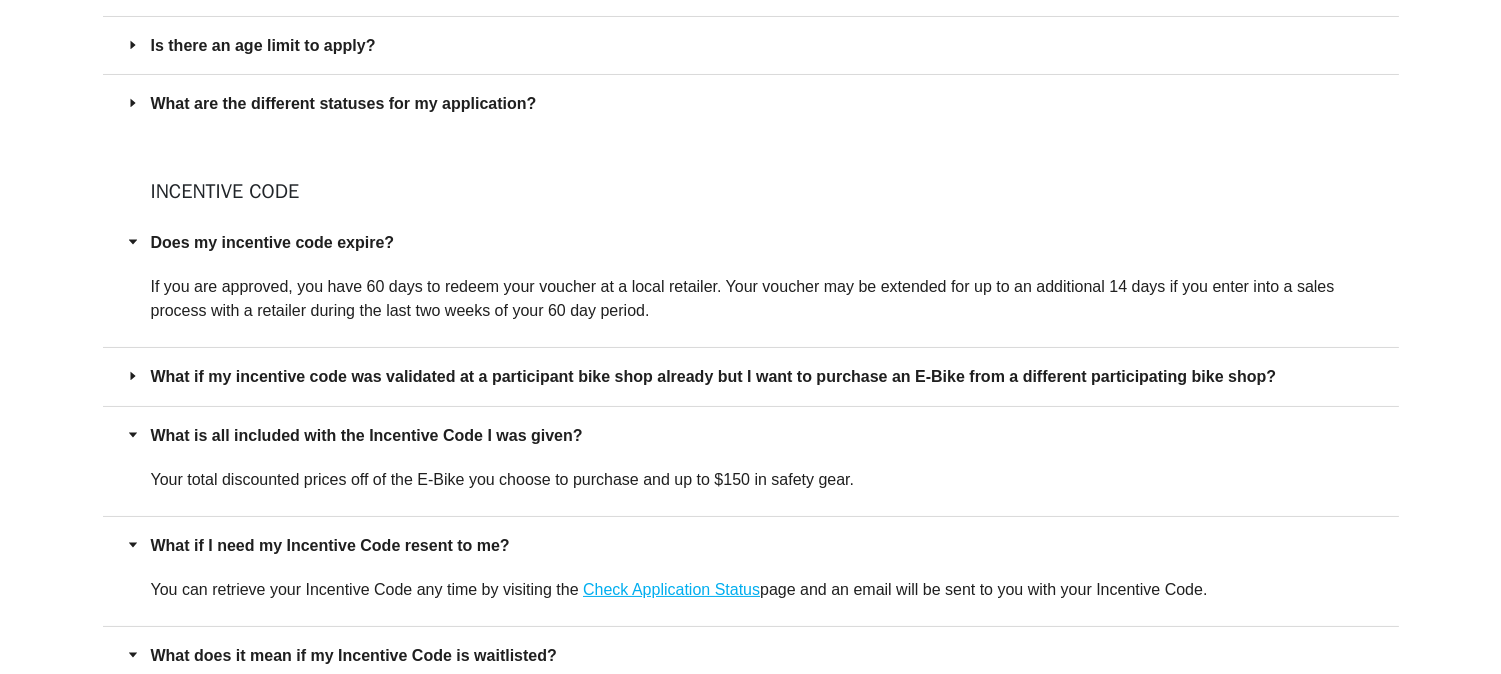 click on "What is all included with the Incentive Code I was given?" at bounding box center [751, 435] 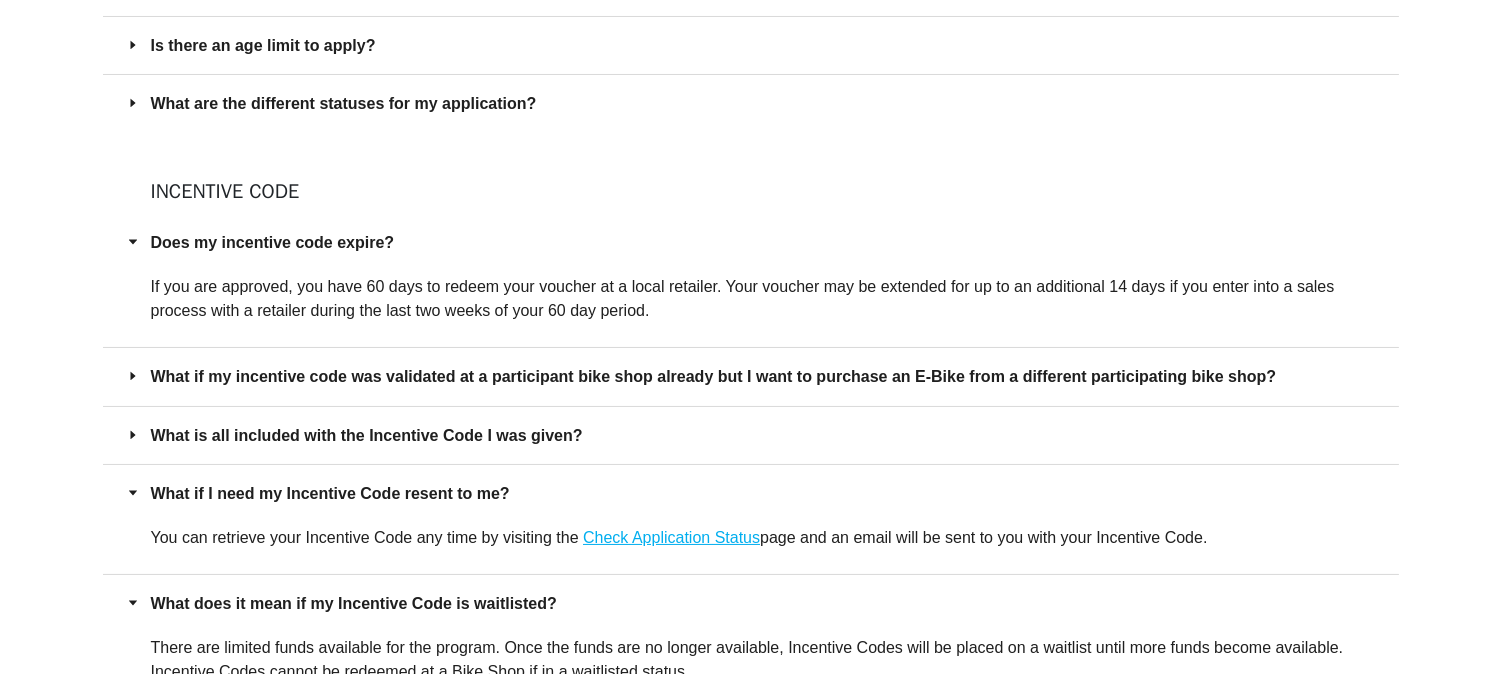 click on "What is all included with the Incentive Code I was given?" at bounding box center (763, 435) 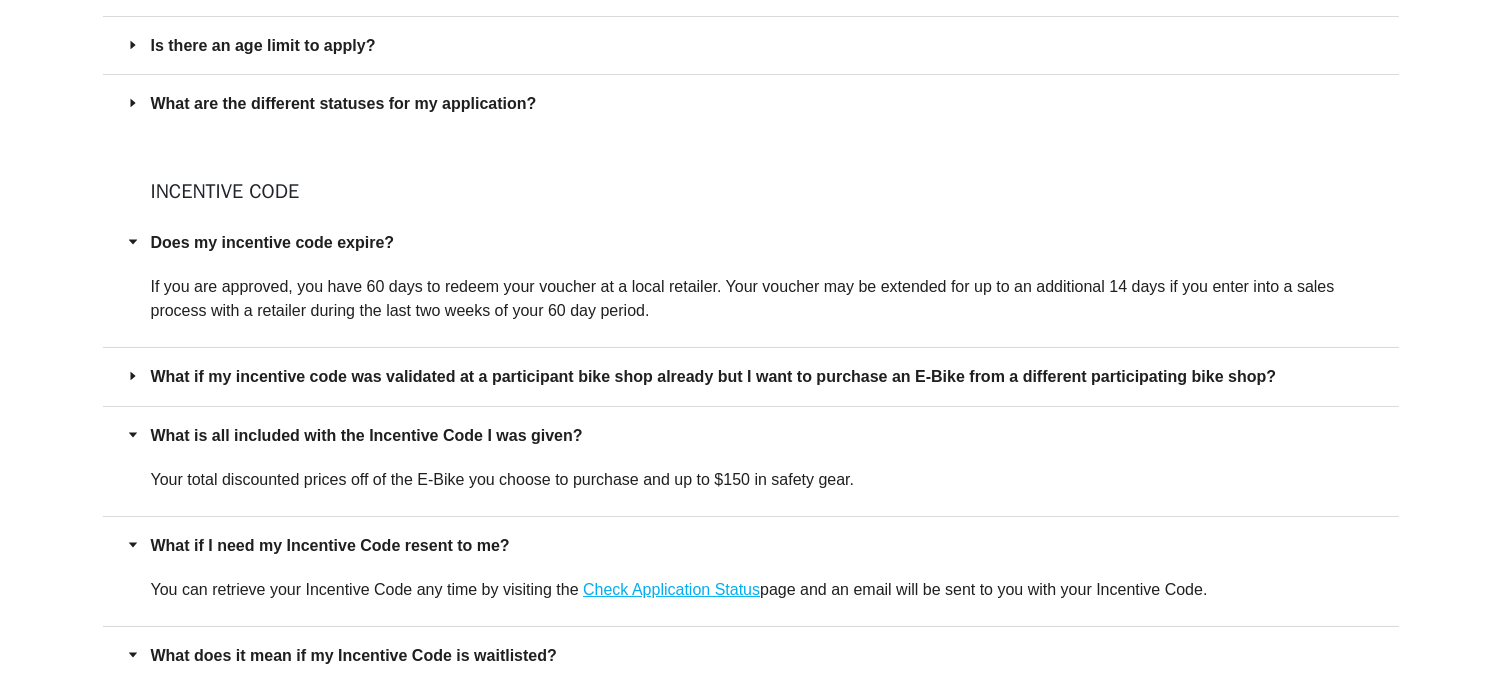 click on "What if my incentive code was validated at a participant bike shop already but I want to purchase an E-Bike from a different participating bike shop?" at bounding box center [763, 376] 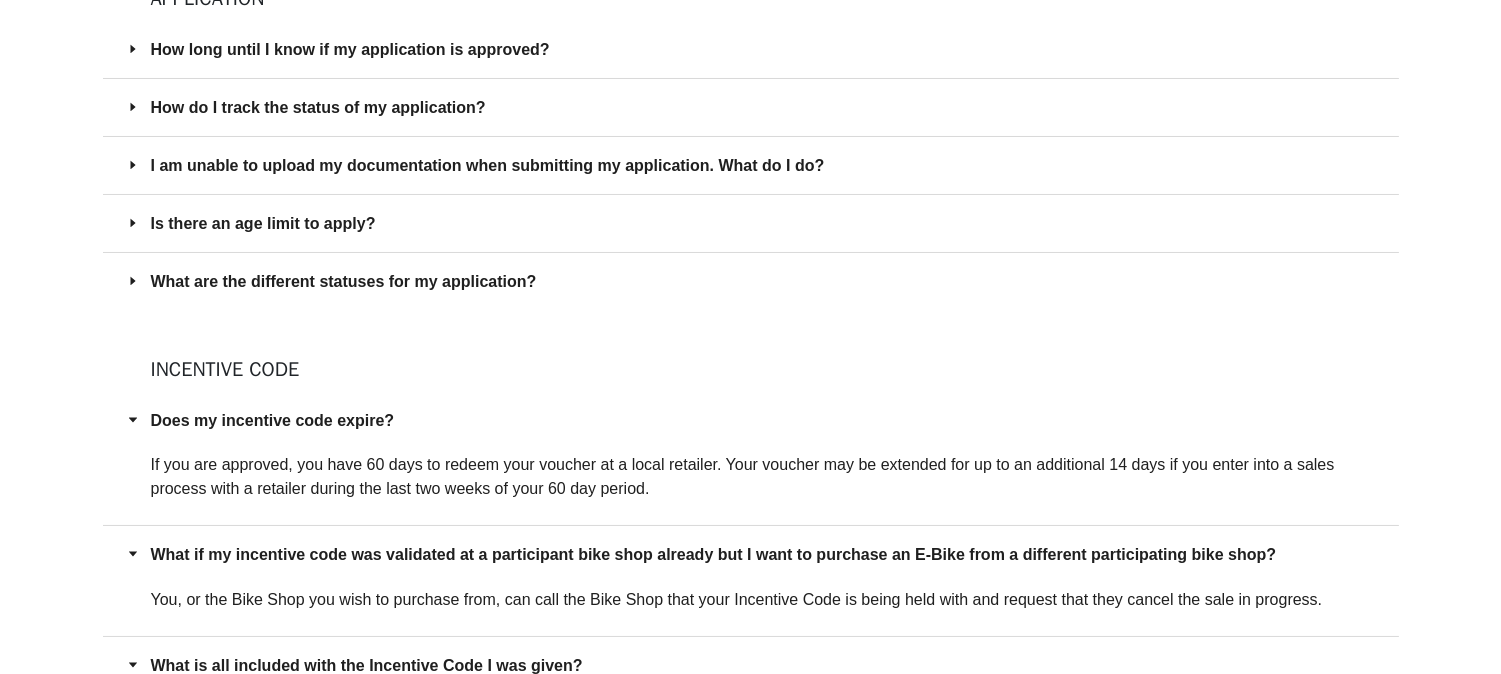 scroll, scrollTop: 0, scrollLeft: 0, axis: both 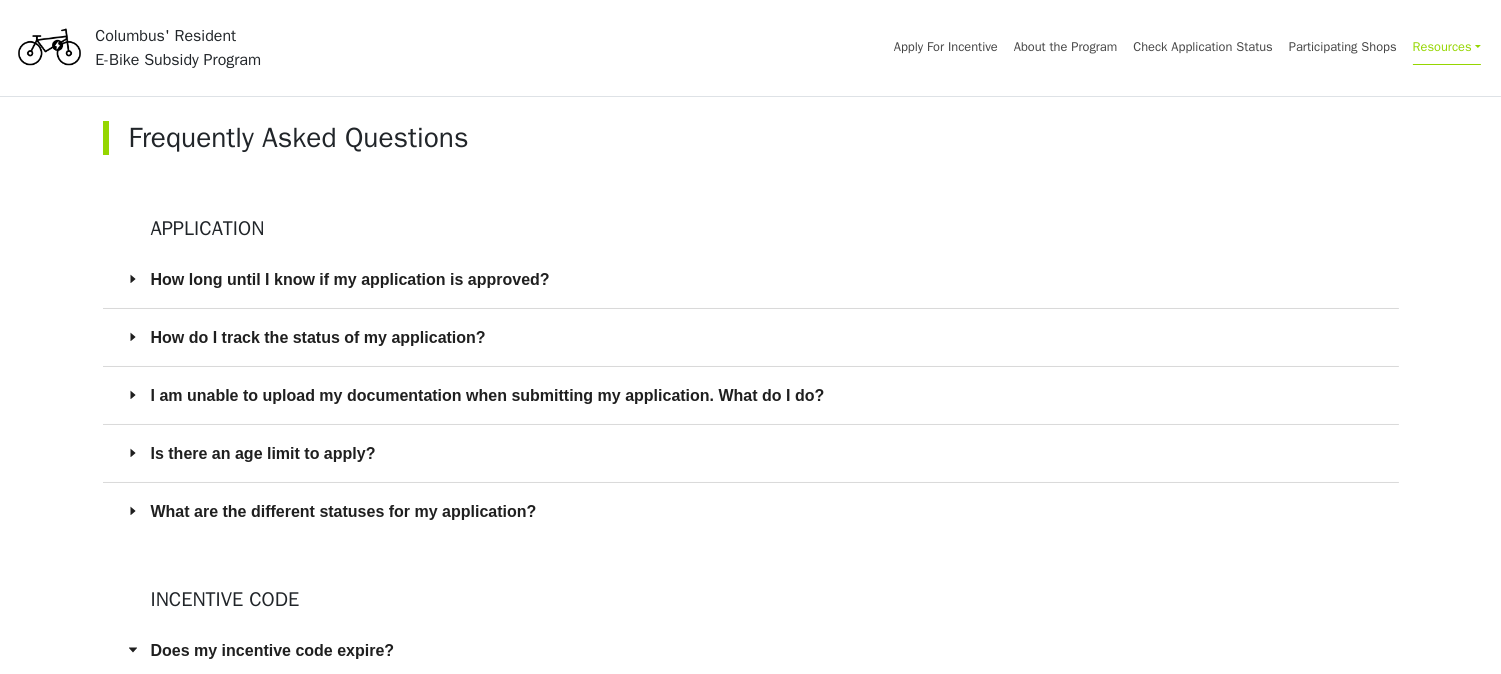 click on "How do I track the status of my application?" at bounding box center [751, 337] 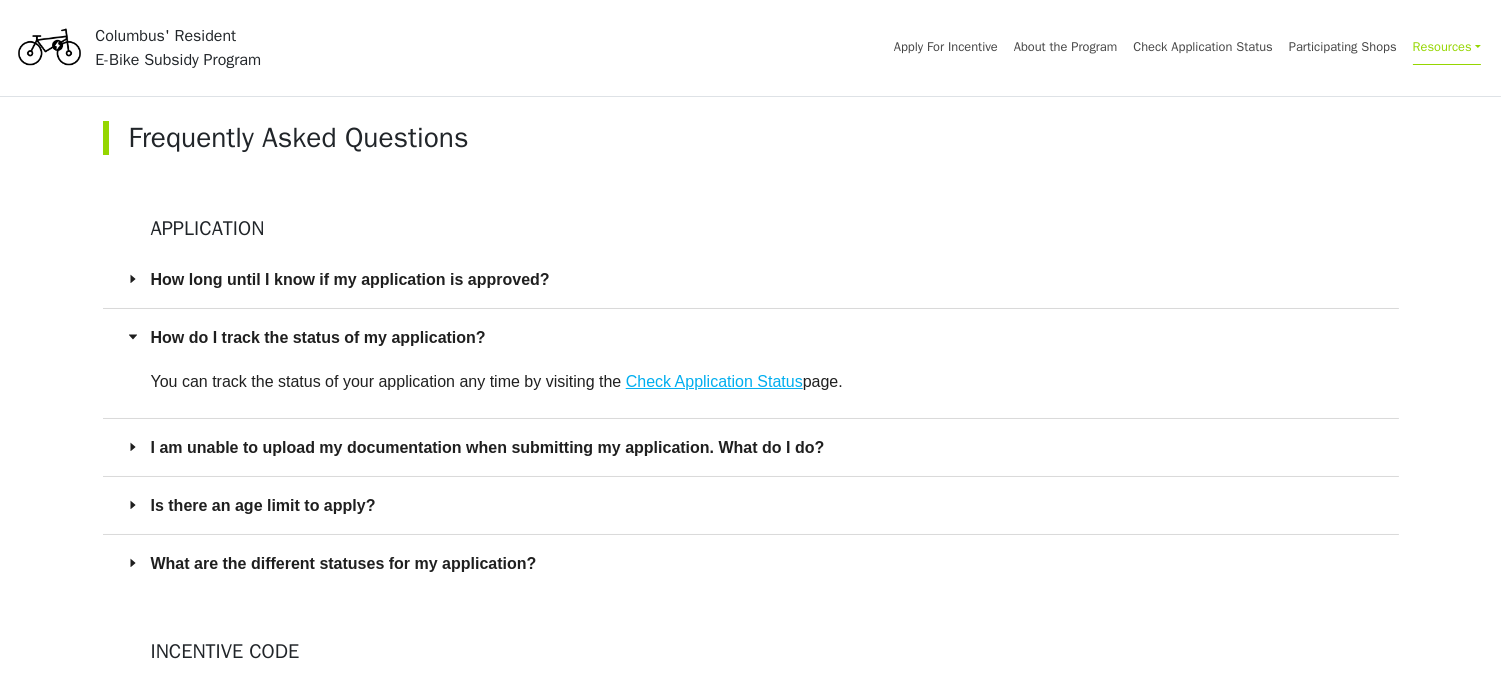click on "How long until I know if my application is approved?" at bounding box center (763, 279) 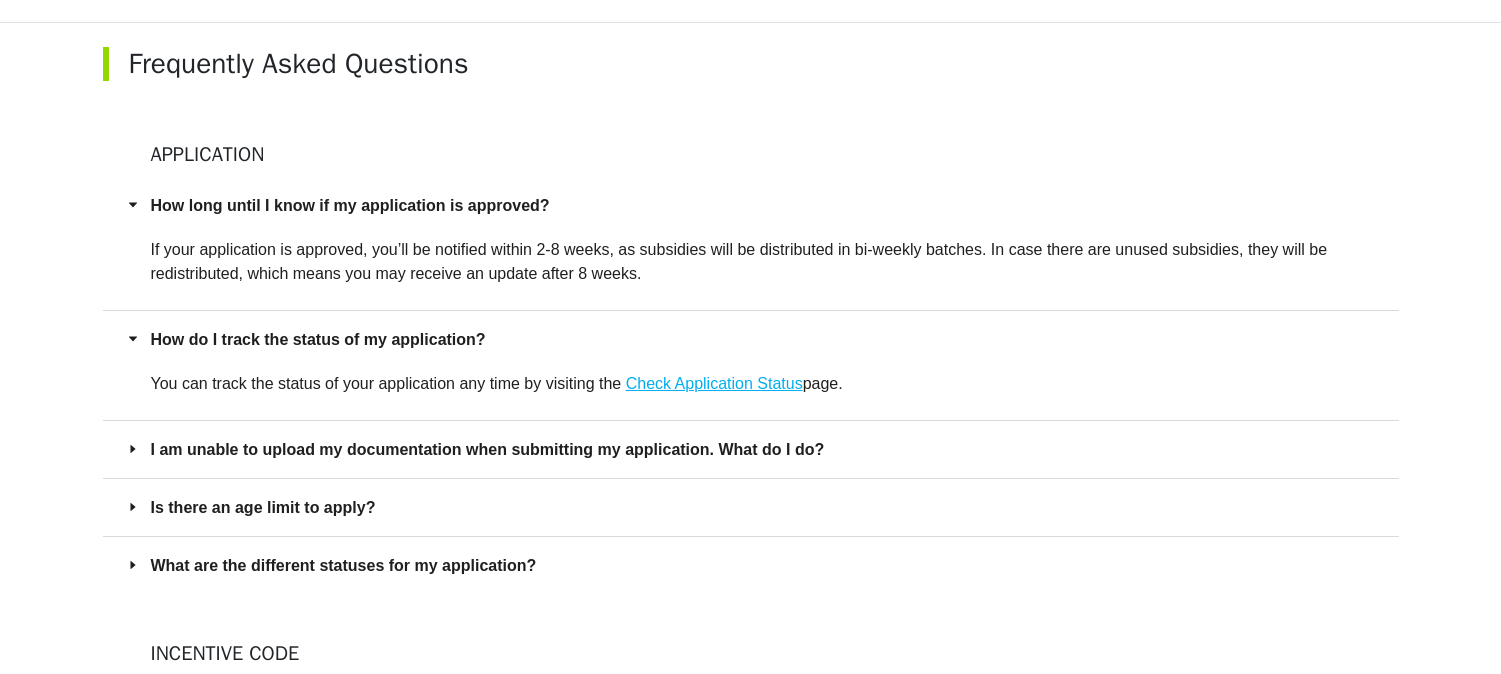 scroll, scrollTop: 111, scrollLeft: 0, axis: vertical 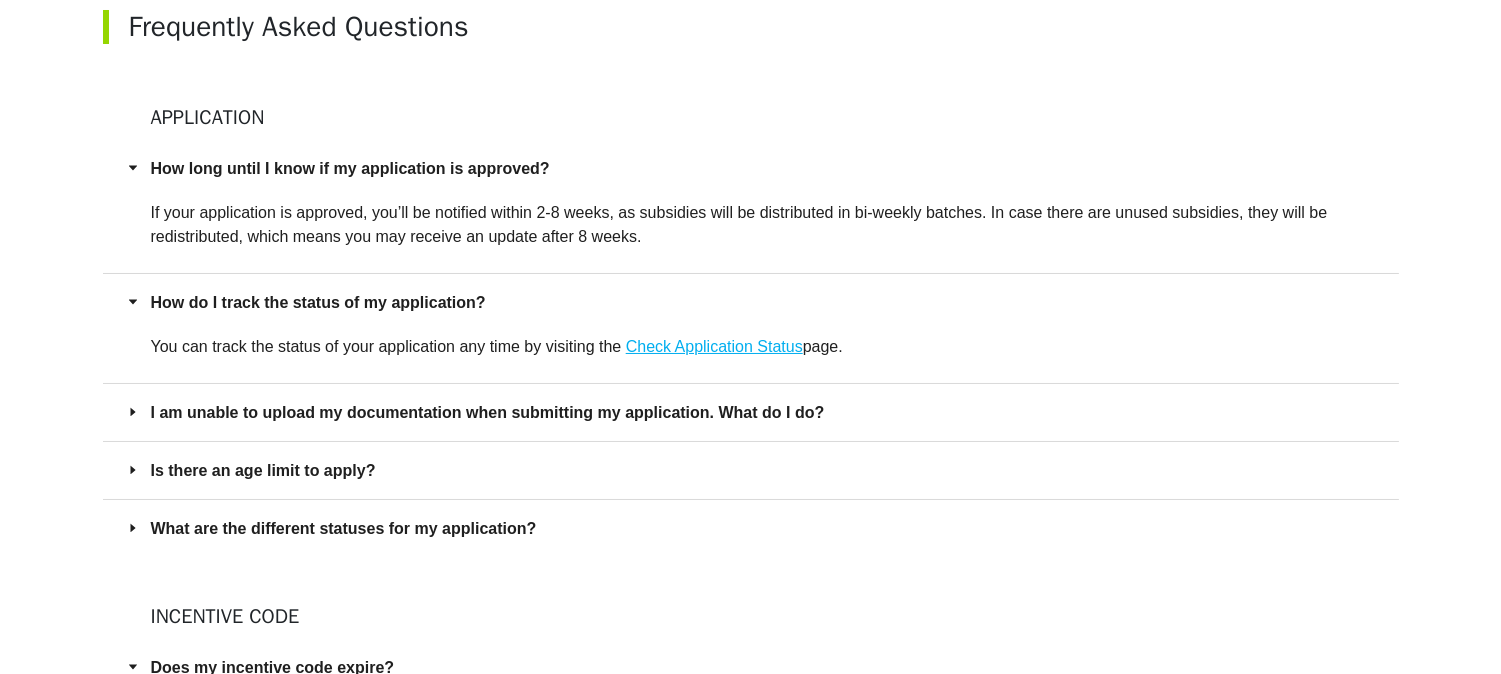 click on "I am unable to upload my documentation when submitting my application. What do I do?" at bounding box center (763, 412) 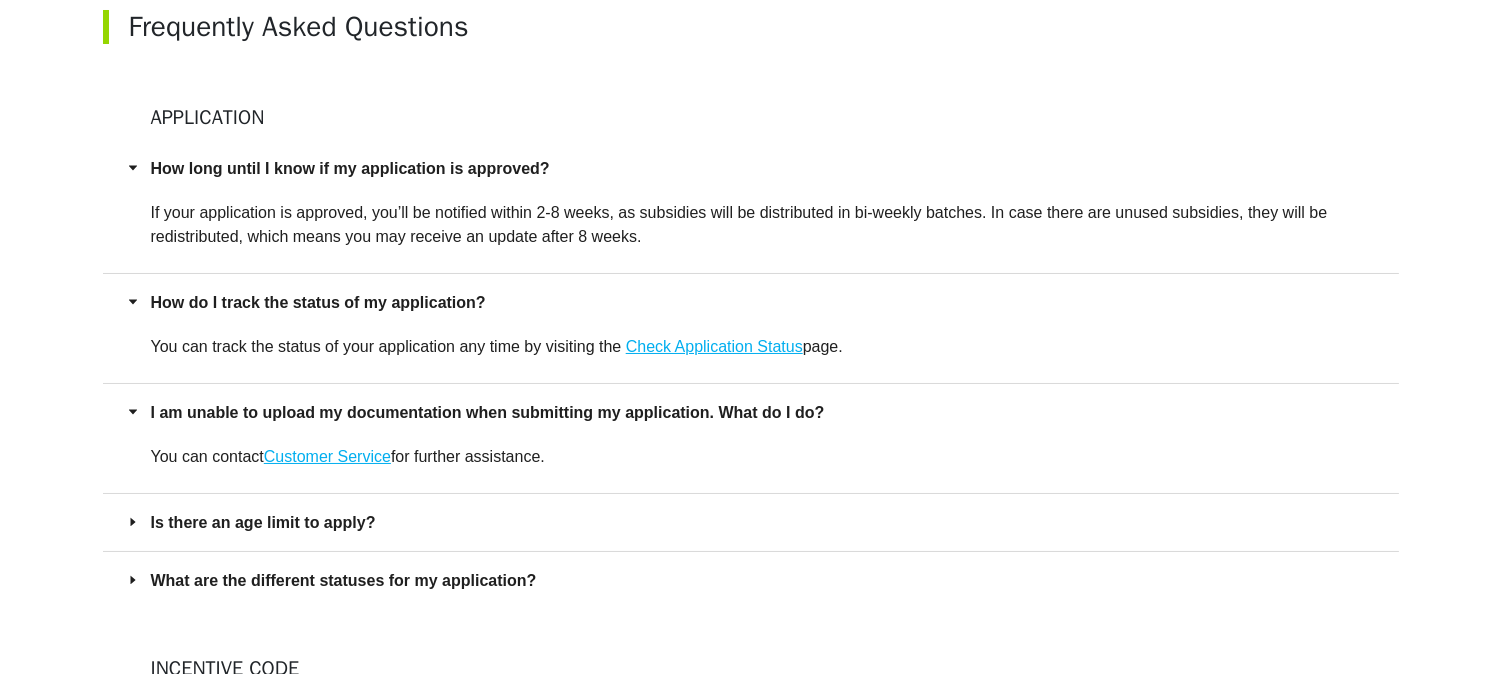 click on "Is there an age limit to apply?" at bounding box center (751, 522) 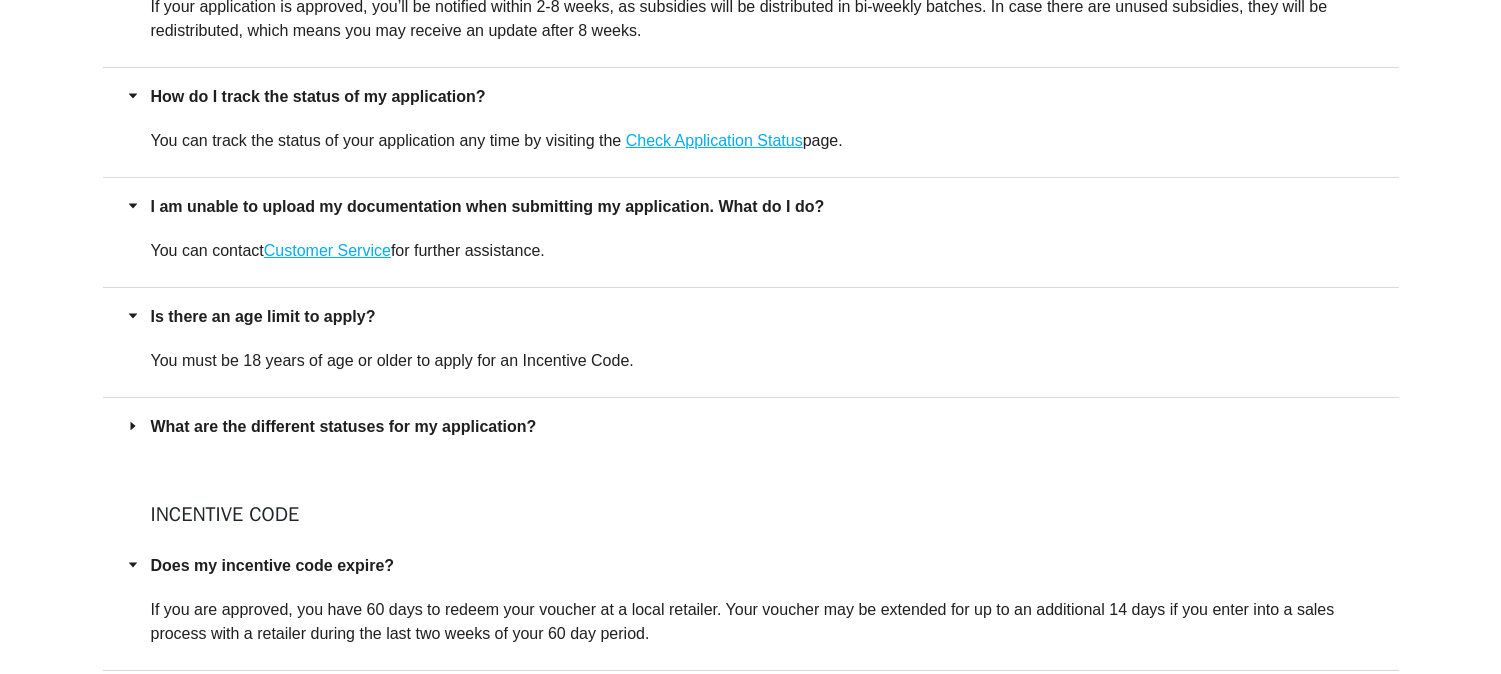 scroll, scrollTop: 333, scrollLeft: 0, axis: vertical 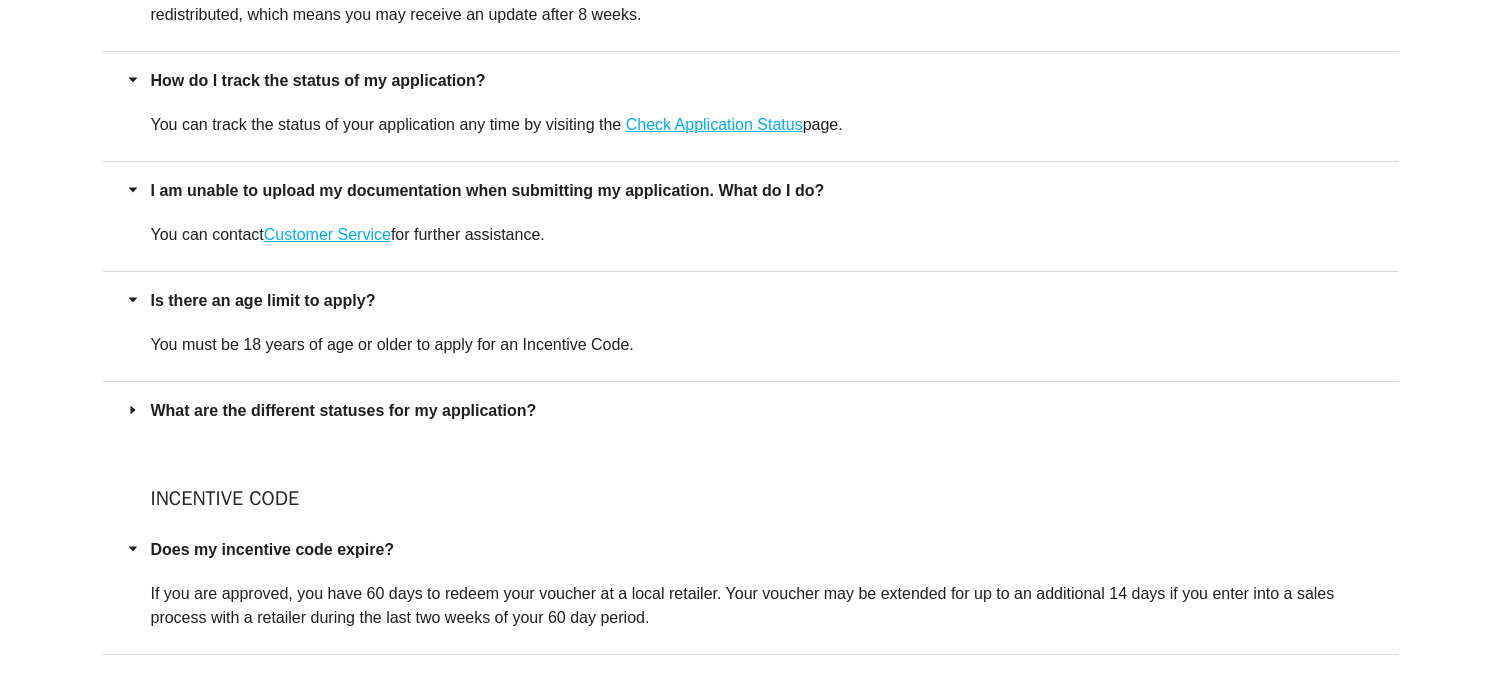 click on "What are the different statuses for my application?" at bounding box center (751, 410) 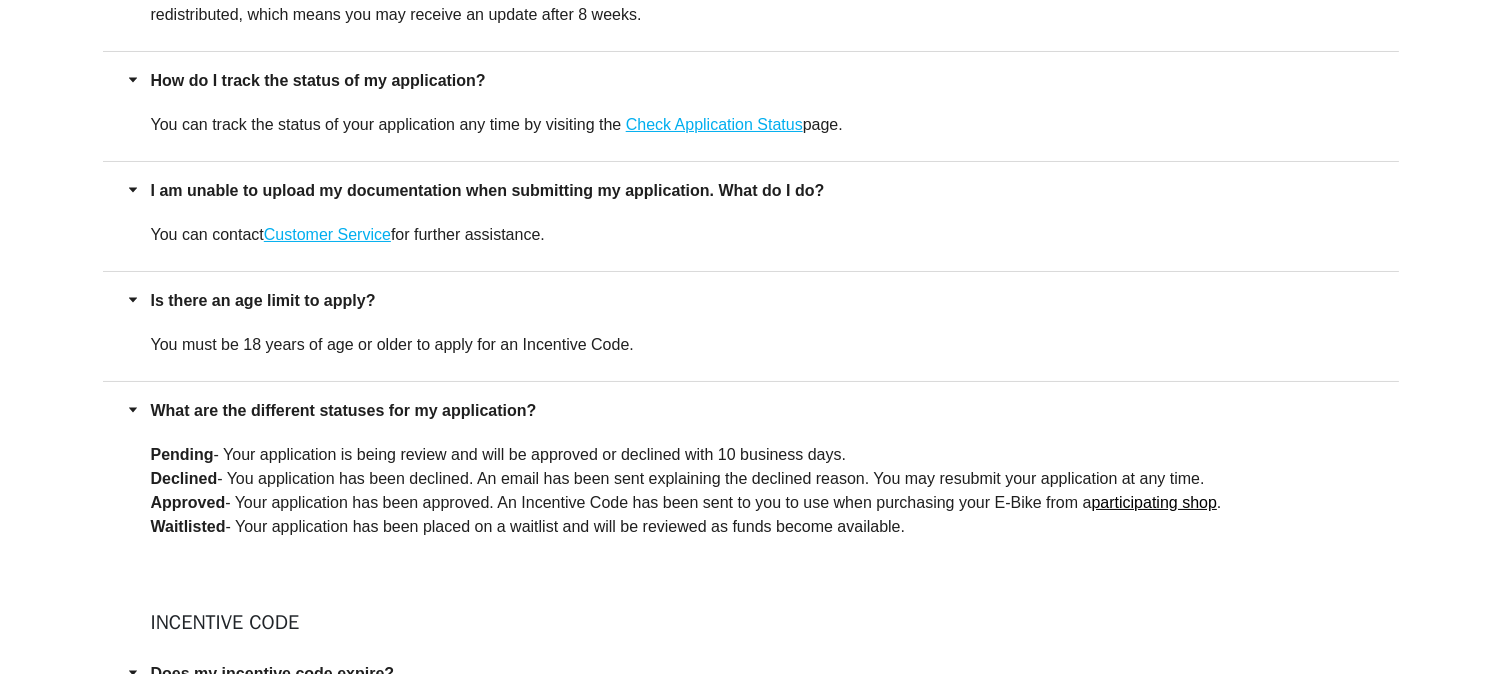 click on "participating shop" at bounding box center (1154, 502) 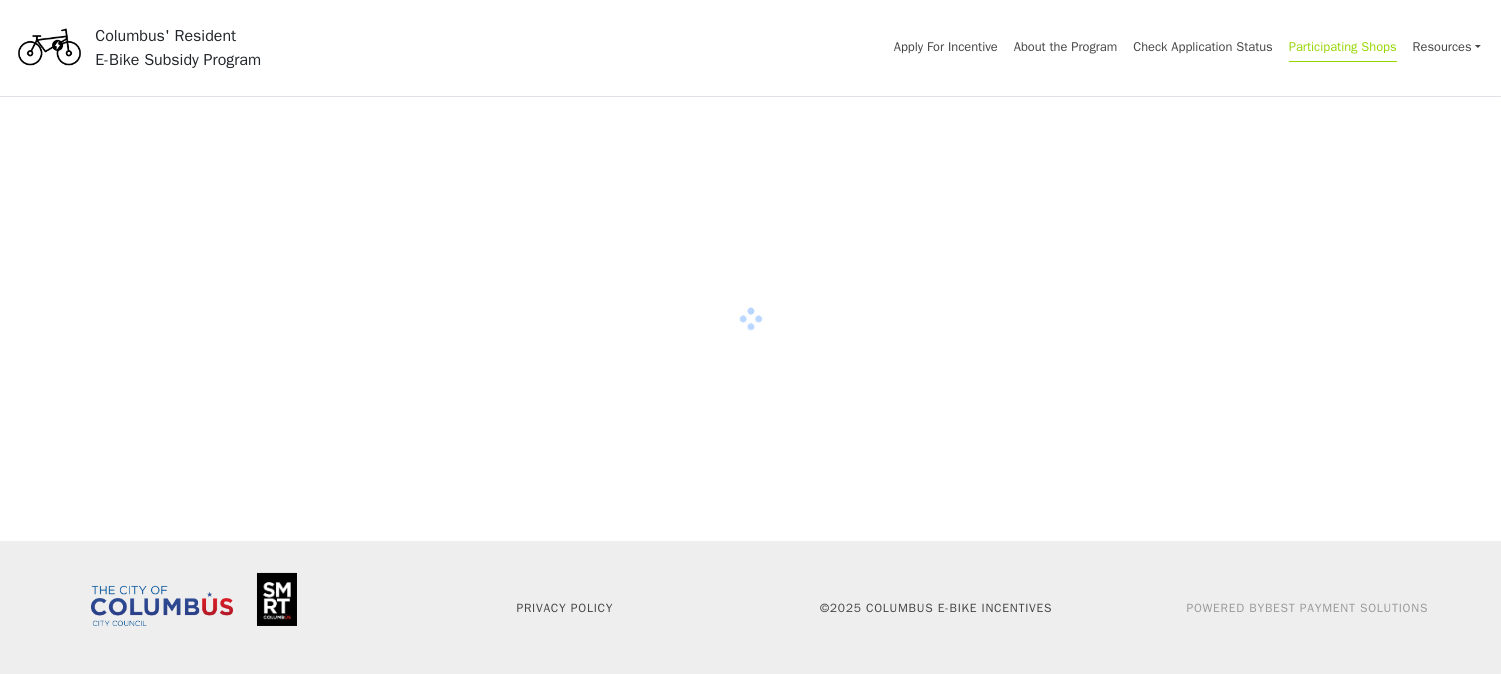 scroll, scrollTop: 0, scrollLeft: 0, axis: both 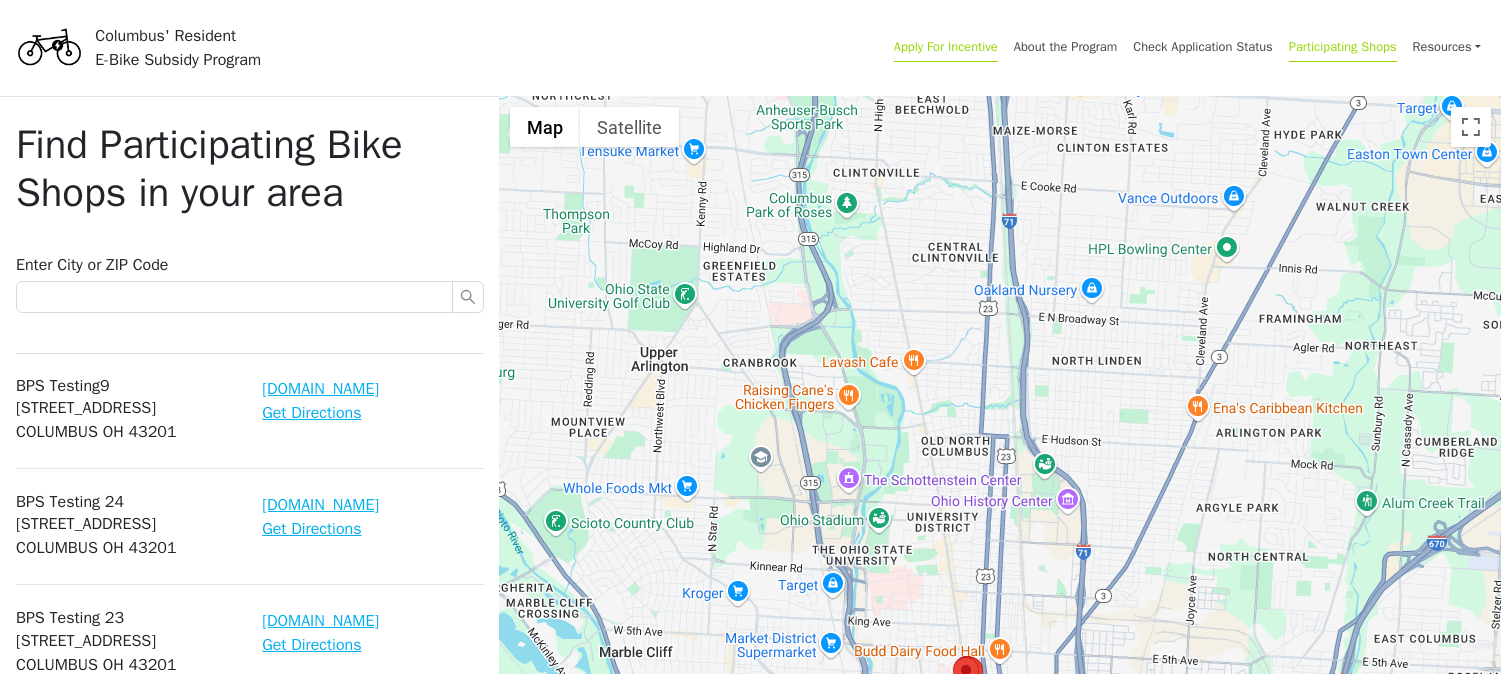 click on "Apply For Incentive" at bounding box center (946, 50) 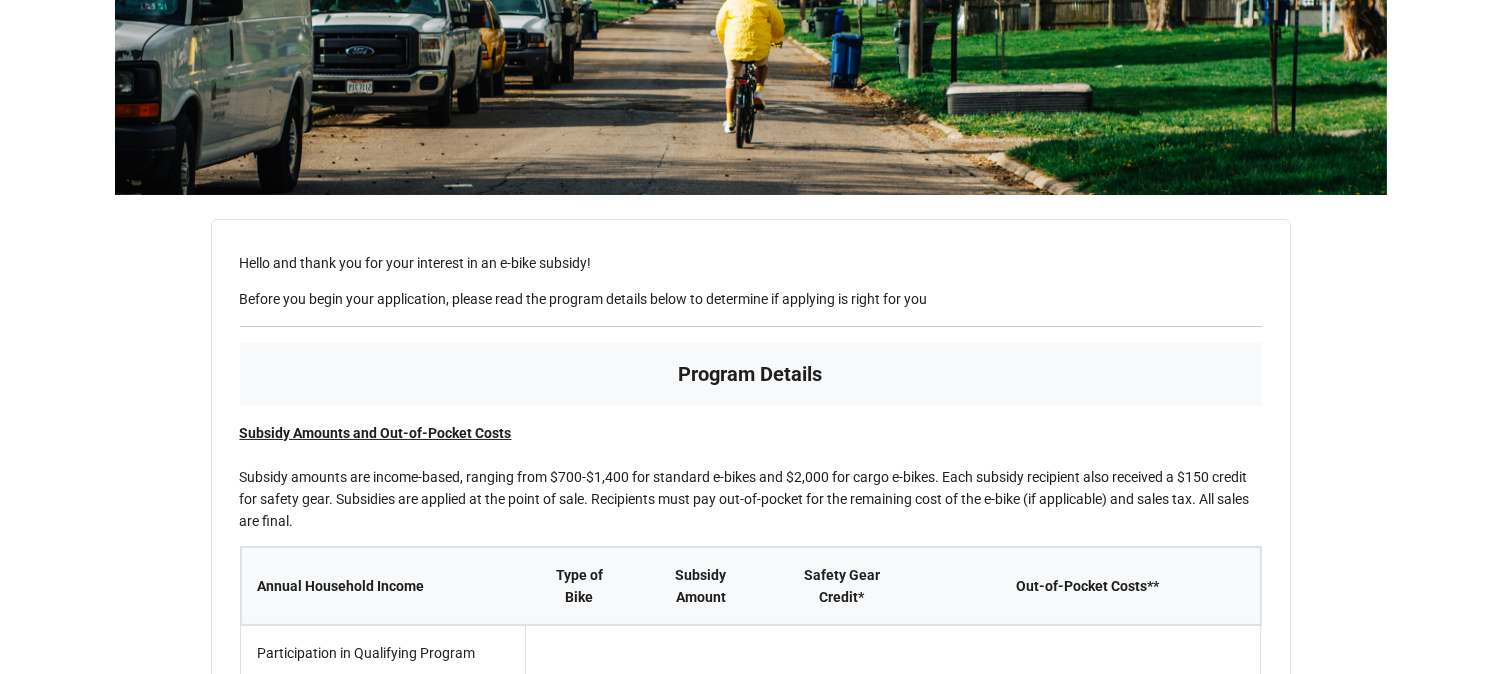 scroll, scrollTop: 0, scrollLeft: 0, axis: both 